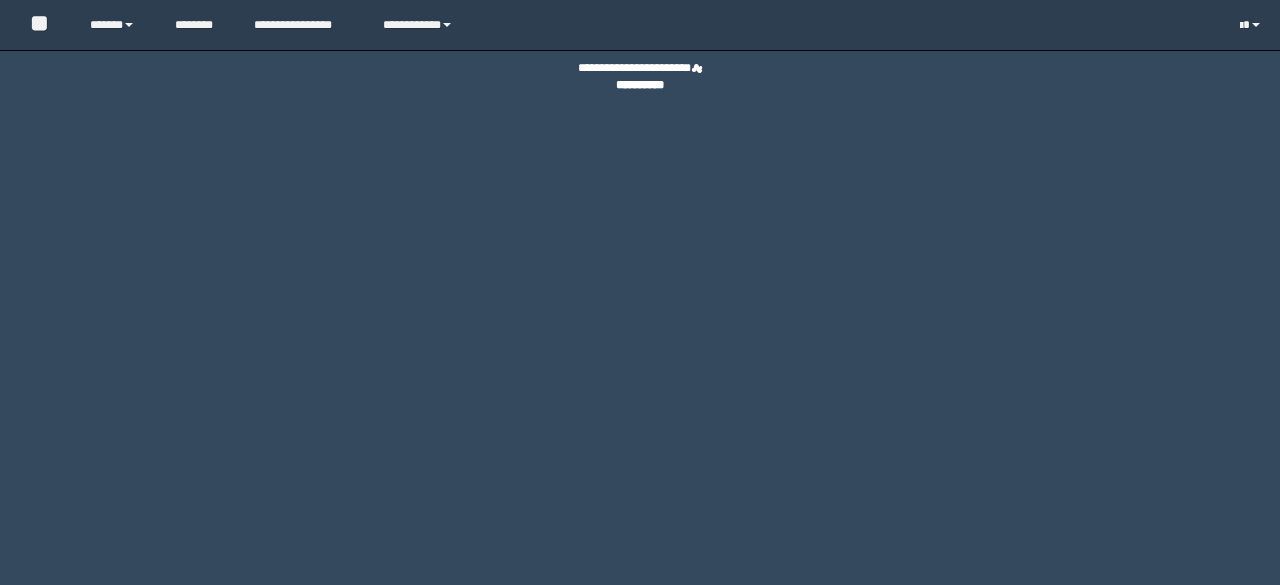 scroll, scrollTop: 0, scrollLeft: 0, axis: both 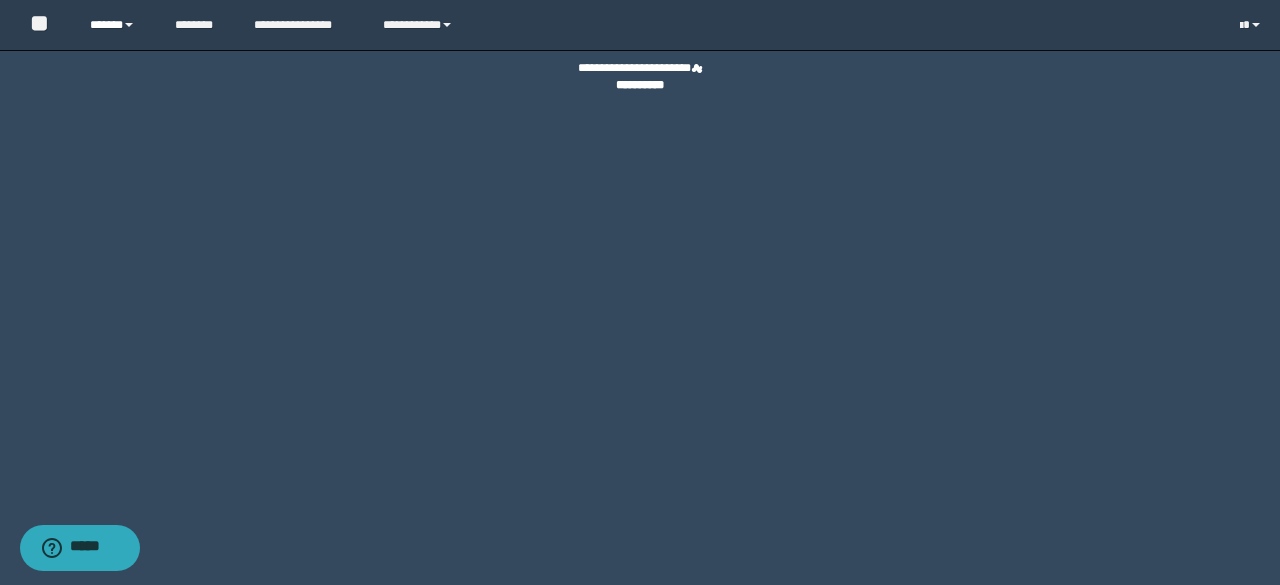 click on "******" at bounding box center [117, 25] 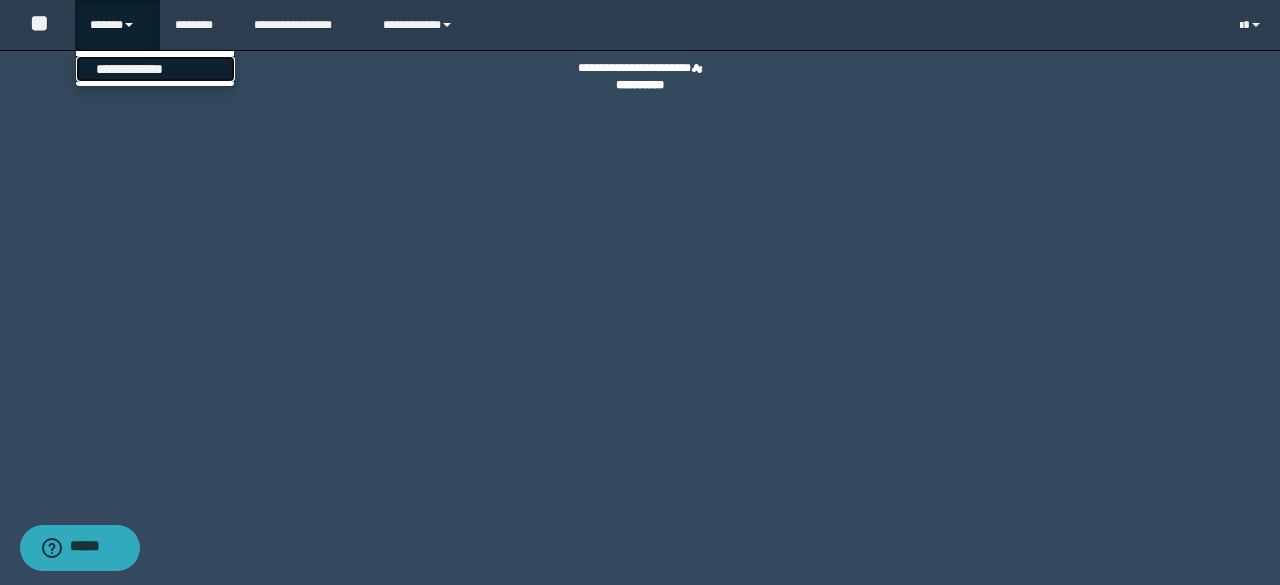 click on "**********" at bounding box center [155, 69] 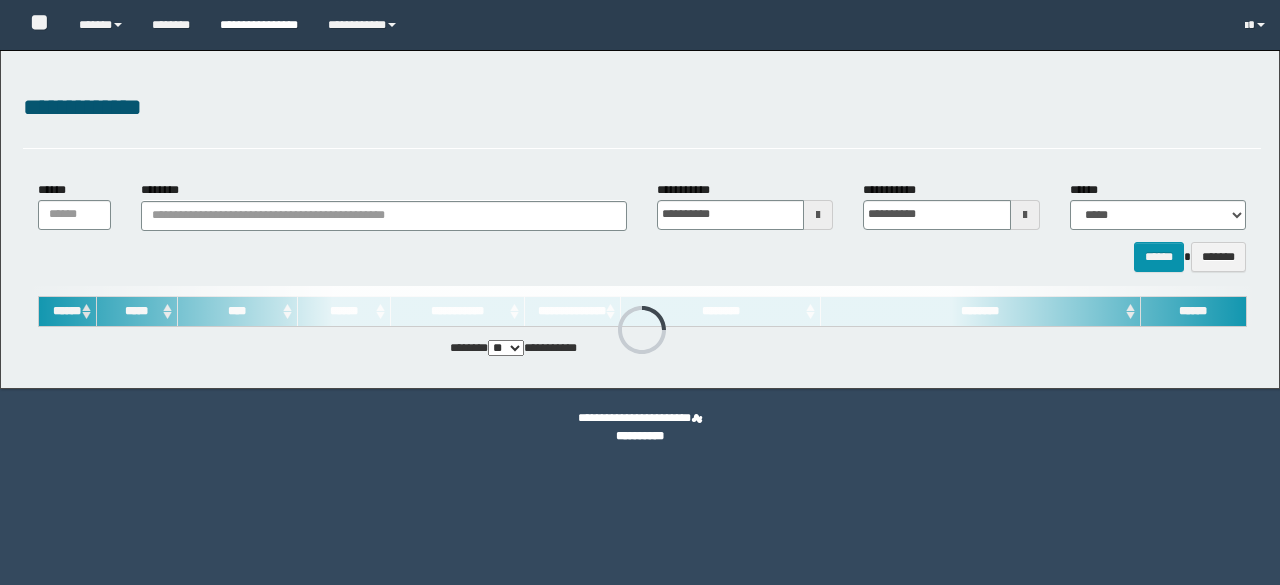 scroll, scrollTop: 0, scrollLeft: 0, axis: both 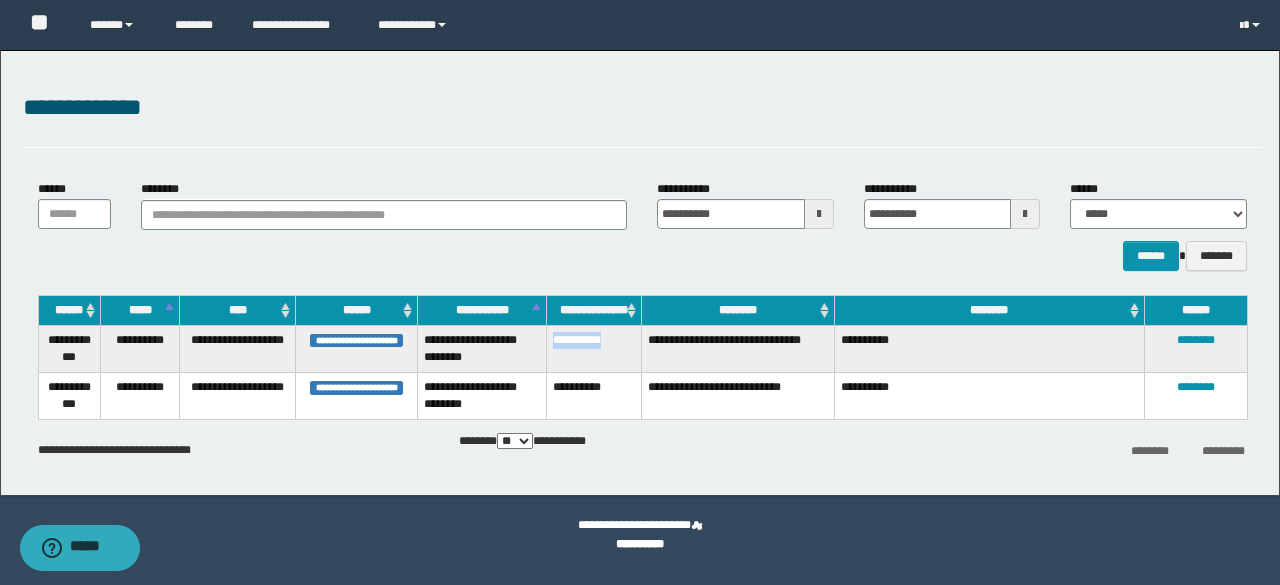 drag, startPoint x: 628, startPoint y: 340, endPoint x: 549, endPoint y: 339, distance: 79.00633 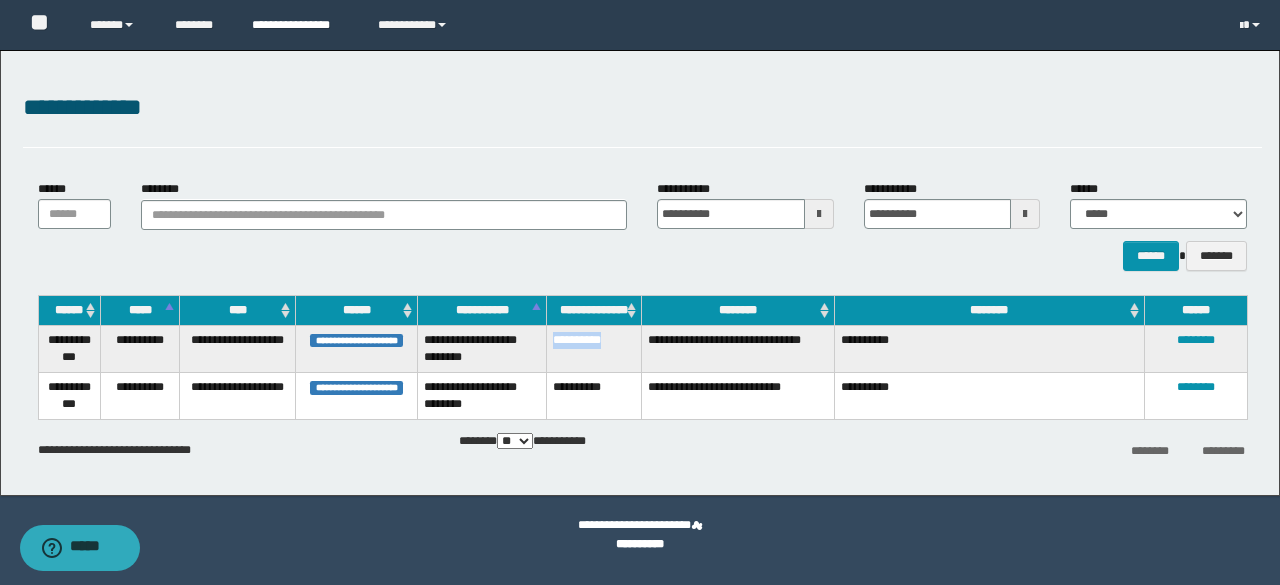 click on "**********" at bounding box center [300, 25] 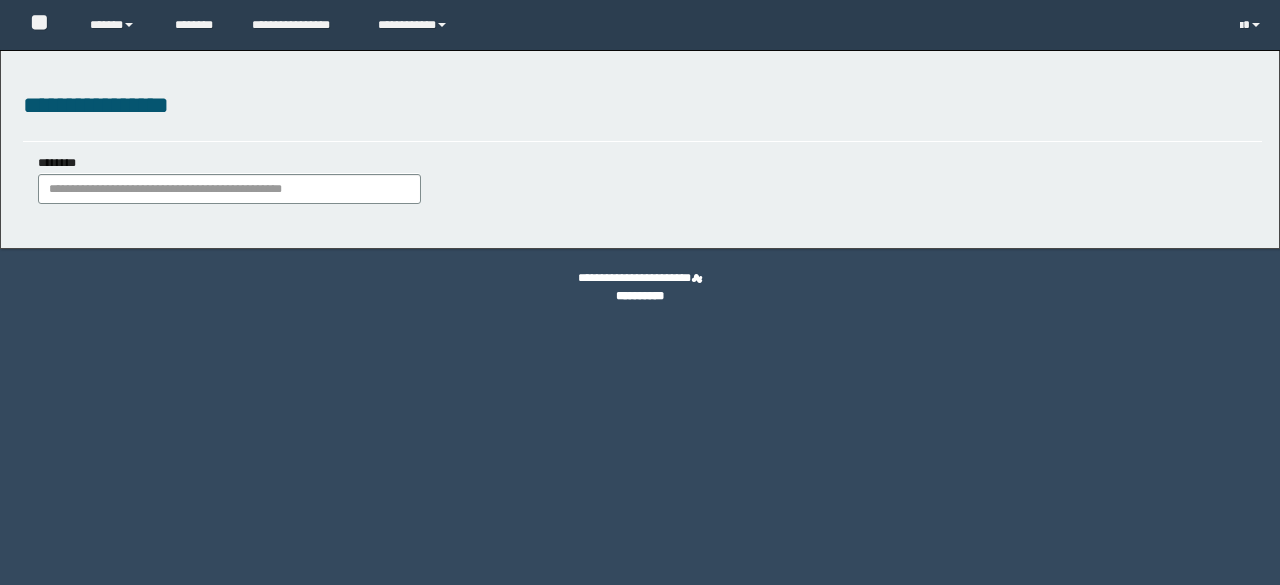 scroll, scrollTop: 0, scrollLeft: 0, axis: both 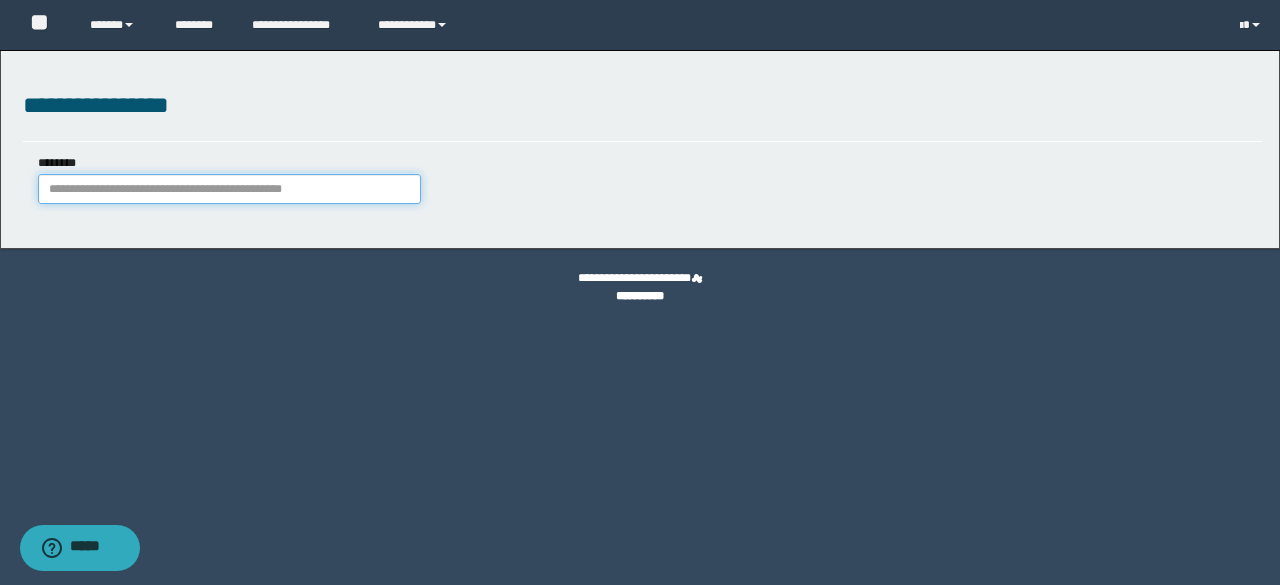 drag, startPoint x: 179, startPoint y: 198, endPoint x: 182, endPoint y: 187, distance: 11.401754 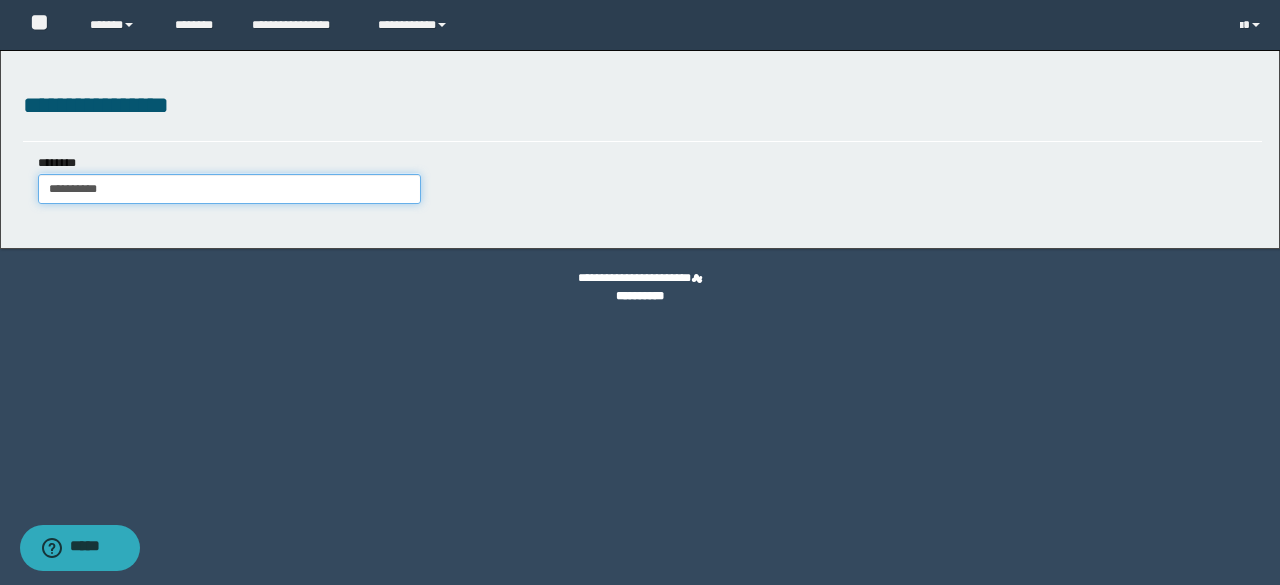 type on "**********" 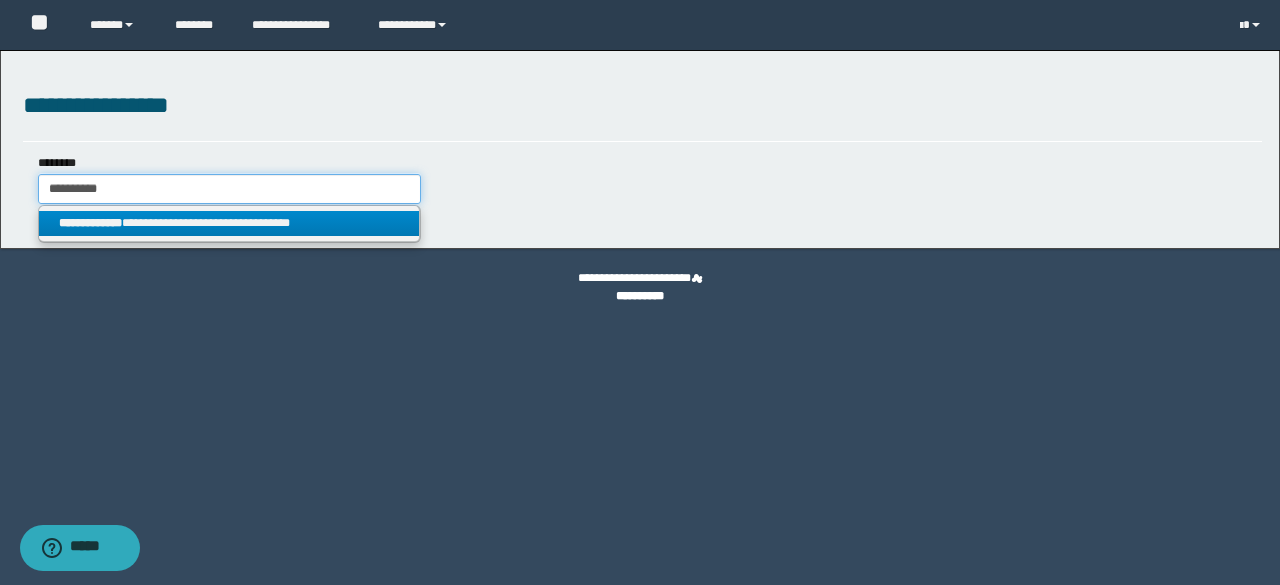 type on "**********" 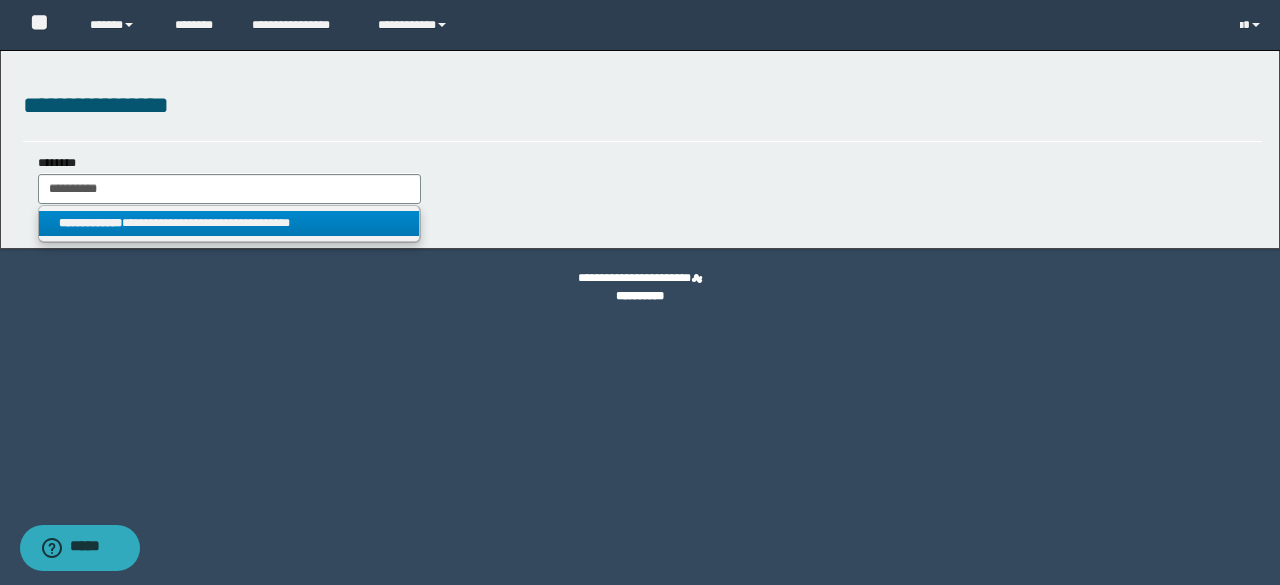click on "**********" at bounding box center (229, 223) 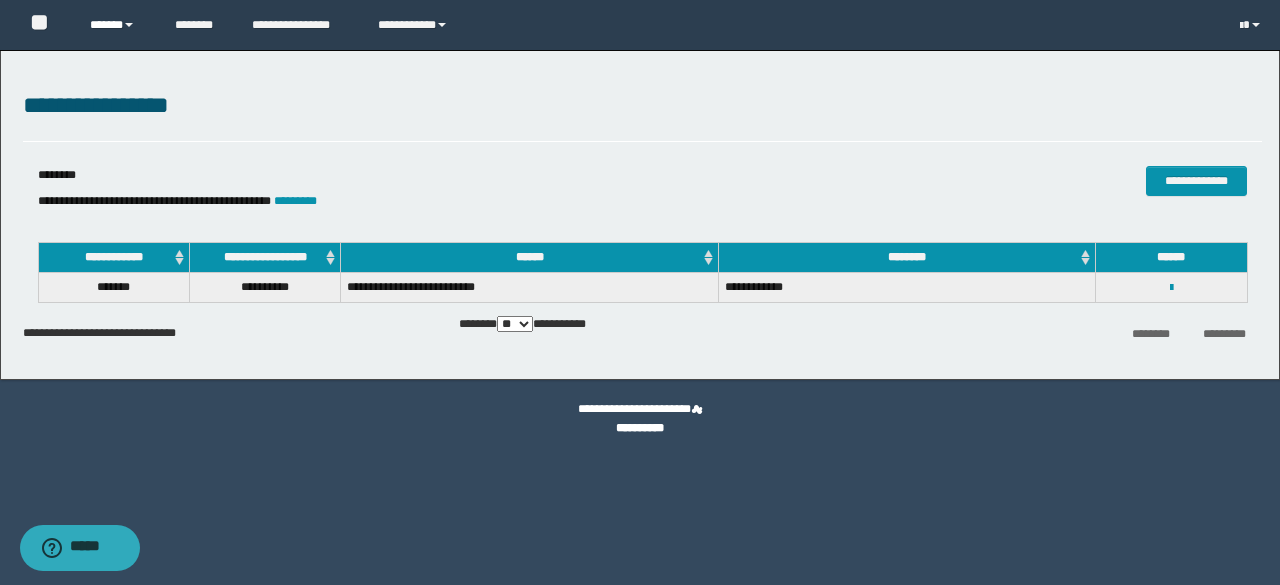 click on "******" at bounding box center (117, 25) 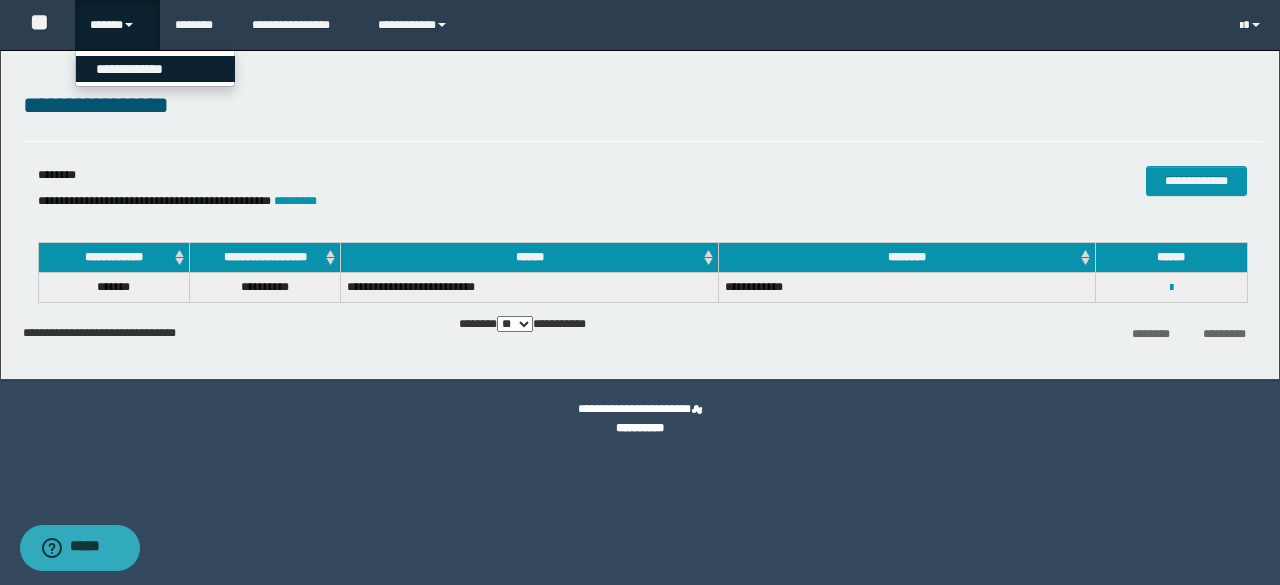 click on "**********" at bounding box center (155, 69) 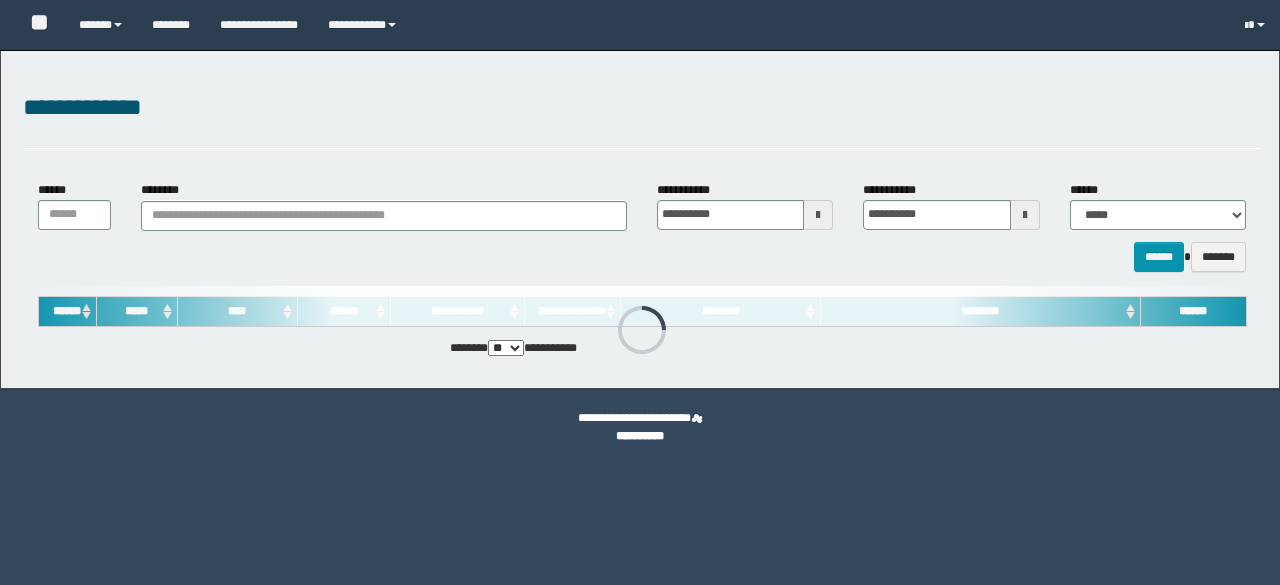 scroll, scrollTop: 0, scrollLeft: 0, axis: both 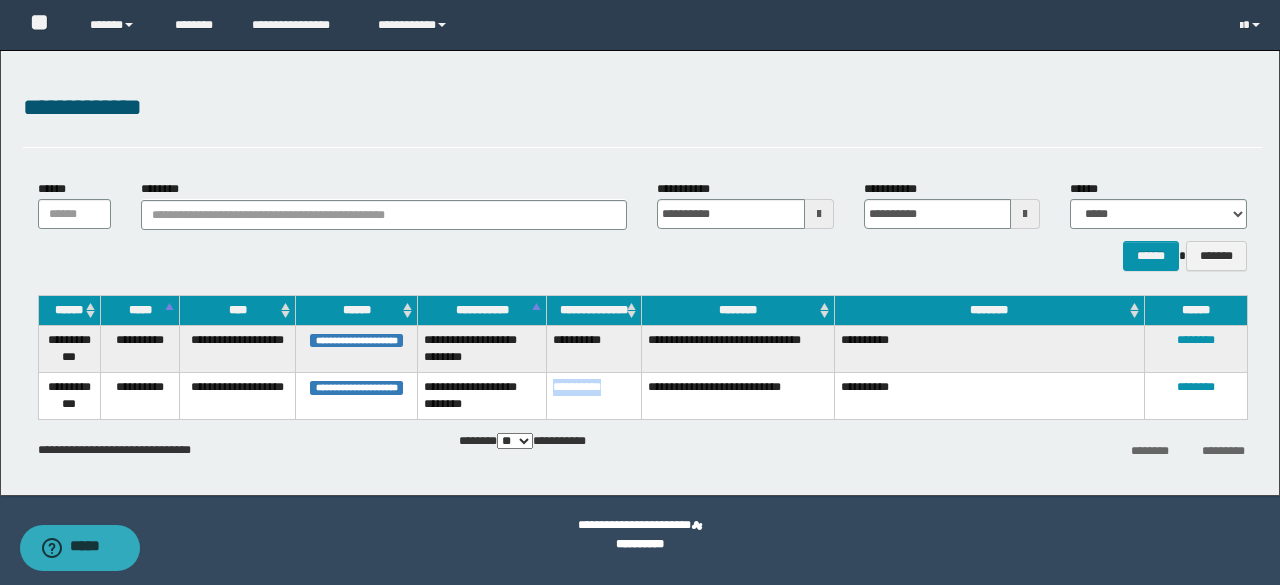 drag, startPoint x: 634, startPoint y: 374, endPoint x: 555, endPoint y: 375, distance: 79.00633 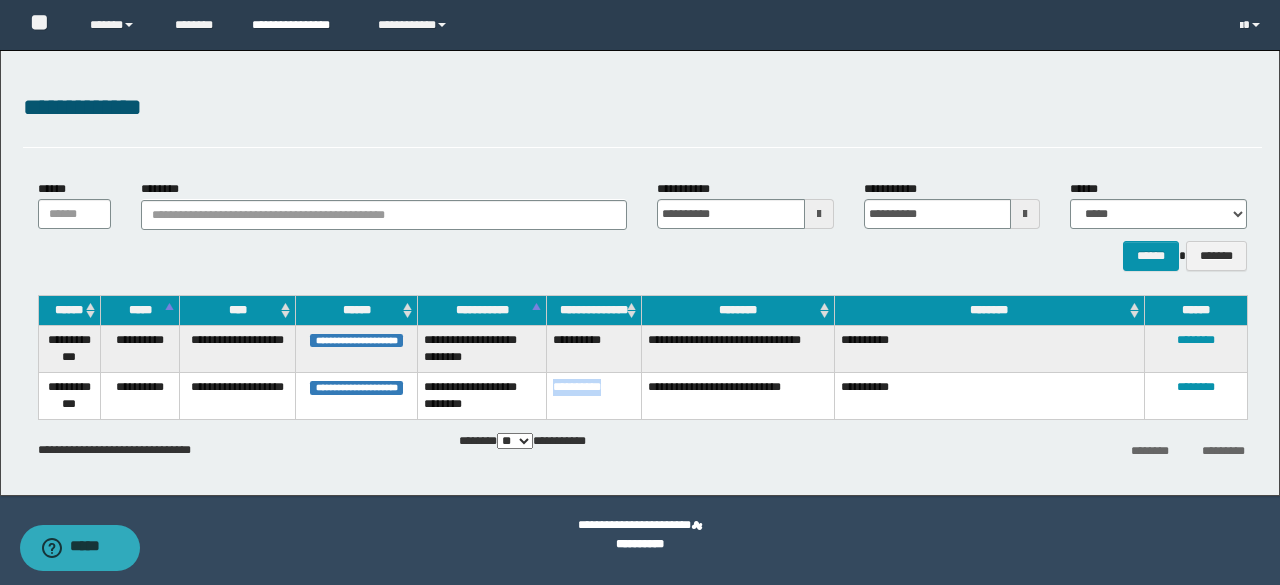click on "**********" at bounding box center [300, 25] 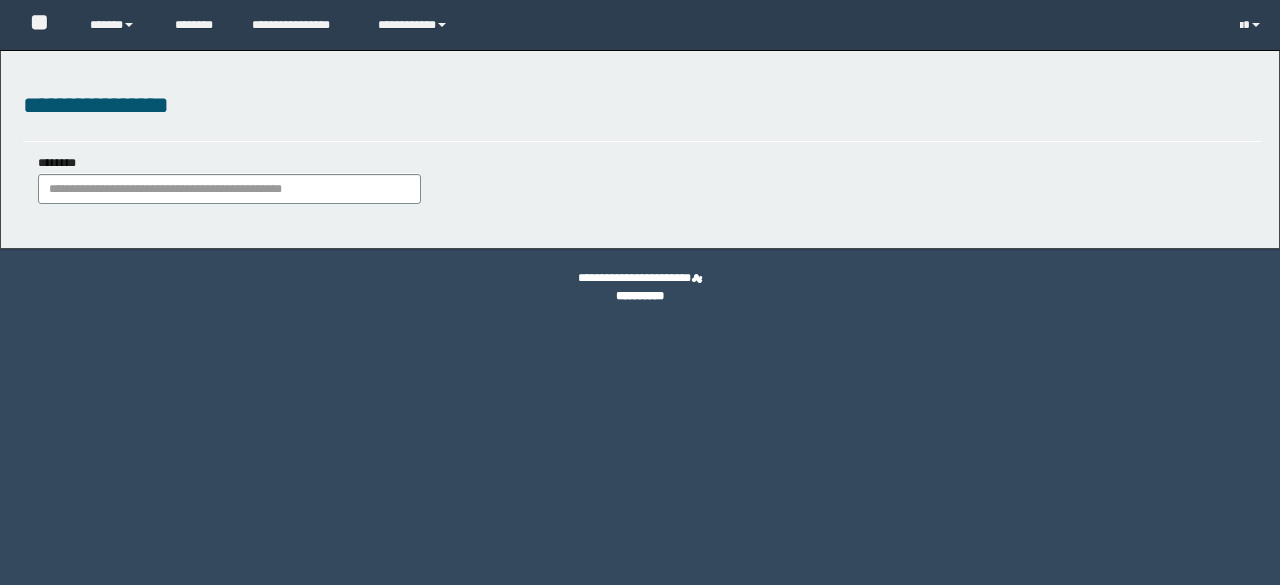 scroll, scrollTop: 0, scrollLeft: 0, axis: both 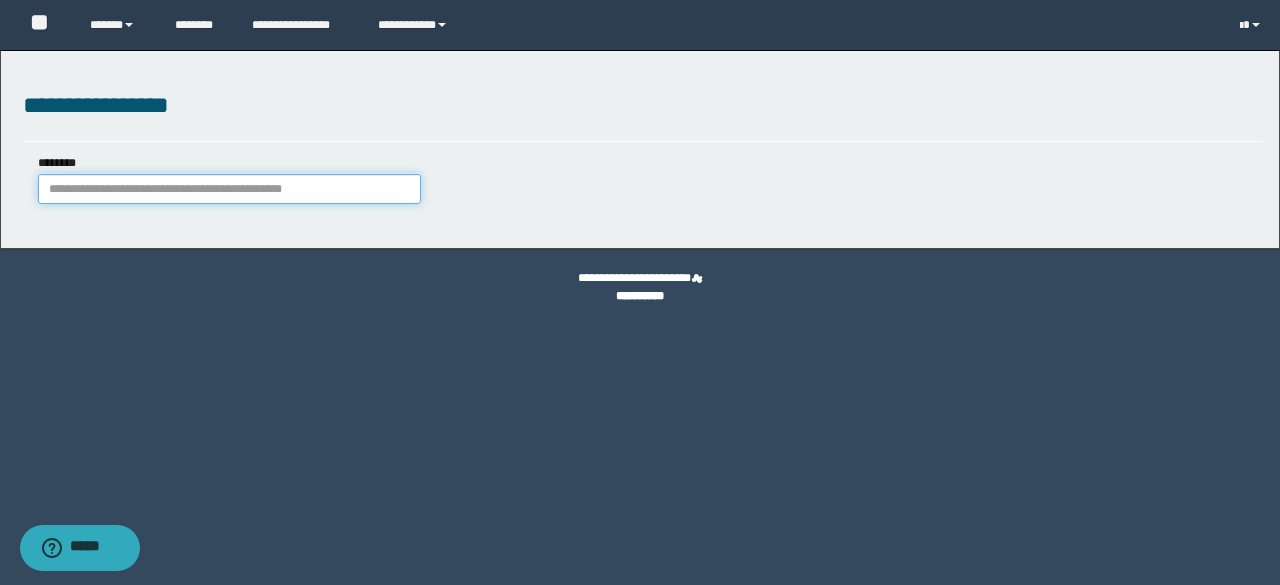 click on "********" at bounding box center [229, 189] 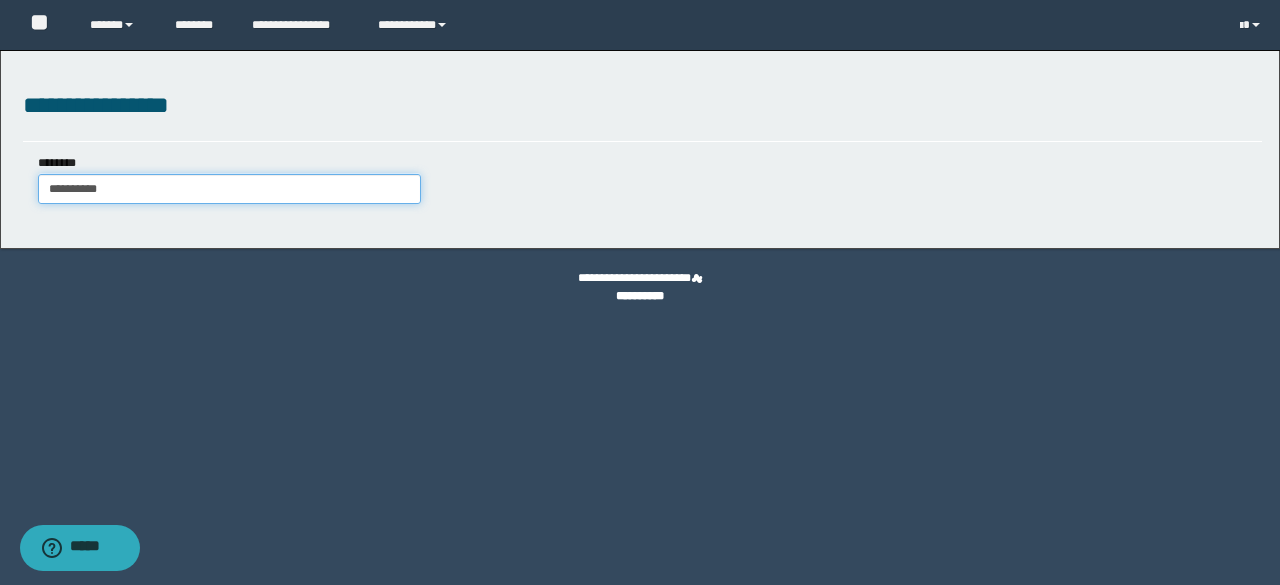 type on "**********" 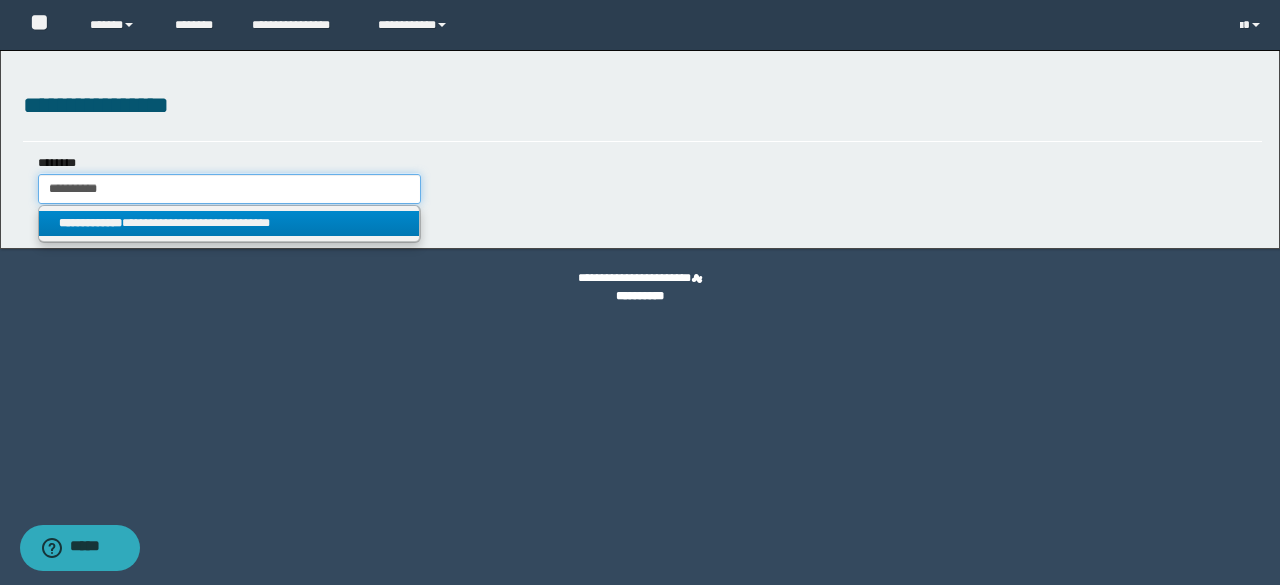 type on "**********" 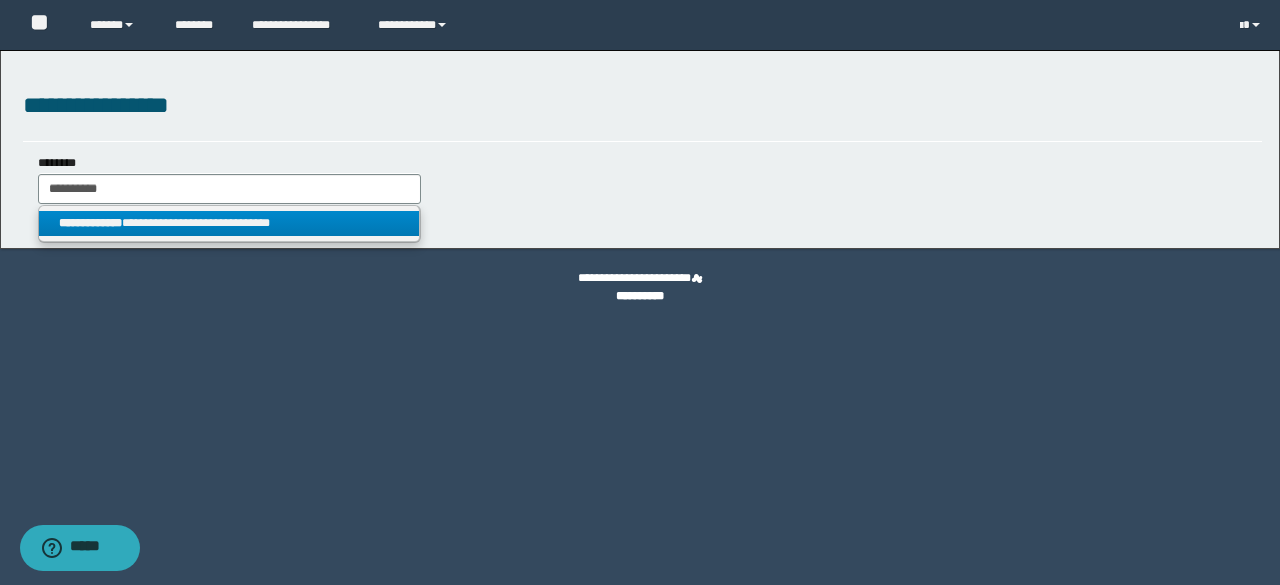 click on "**********" at bounding box center (229, 223) 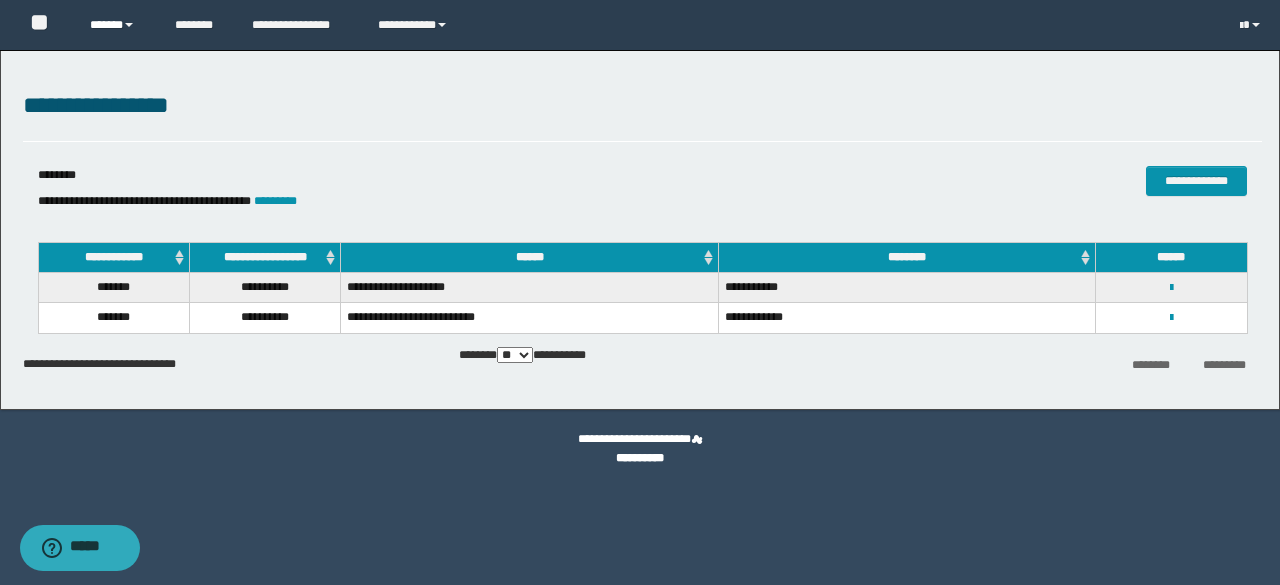 click on "******" at bounding box center (117, 25) 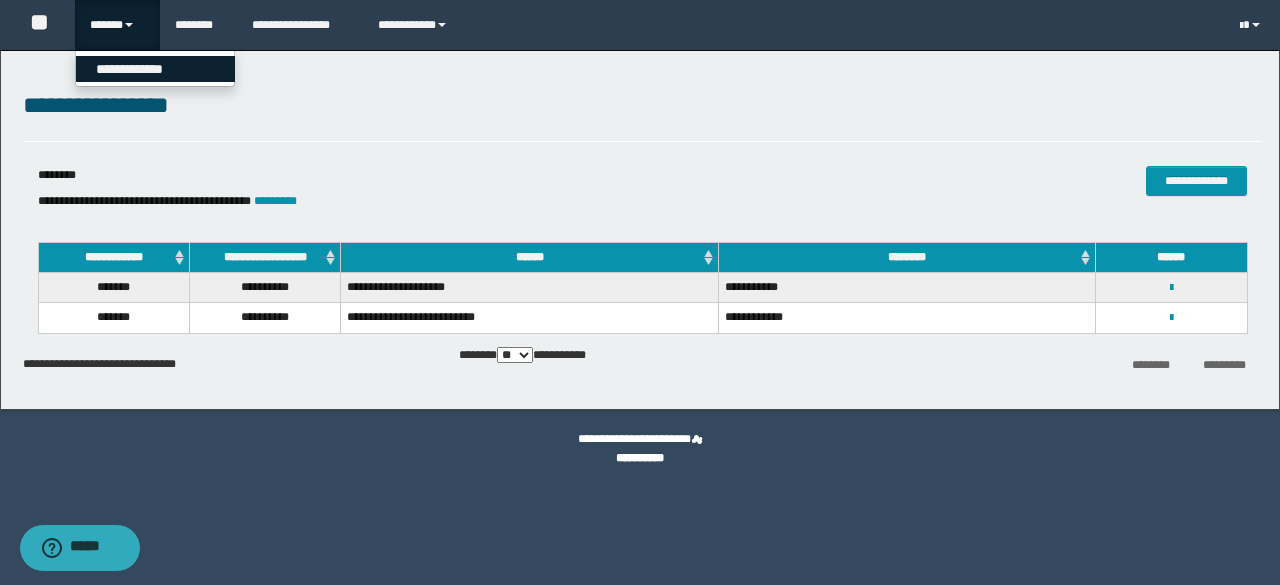 click on "**********" at bounding box center (155, 69) 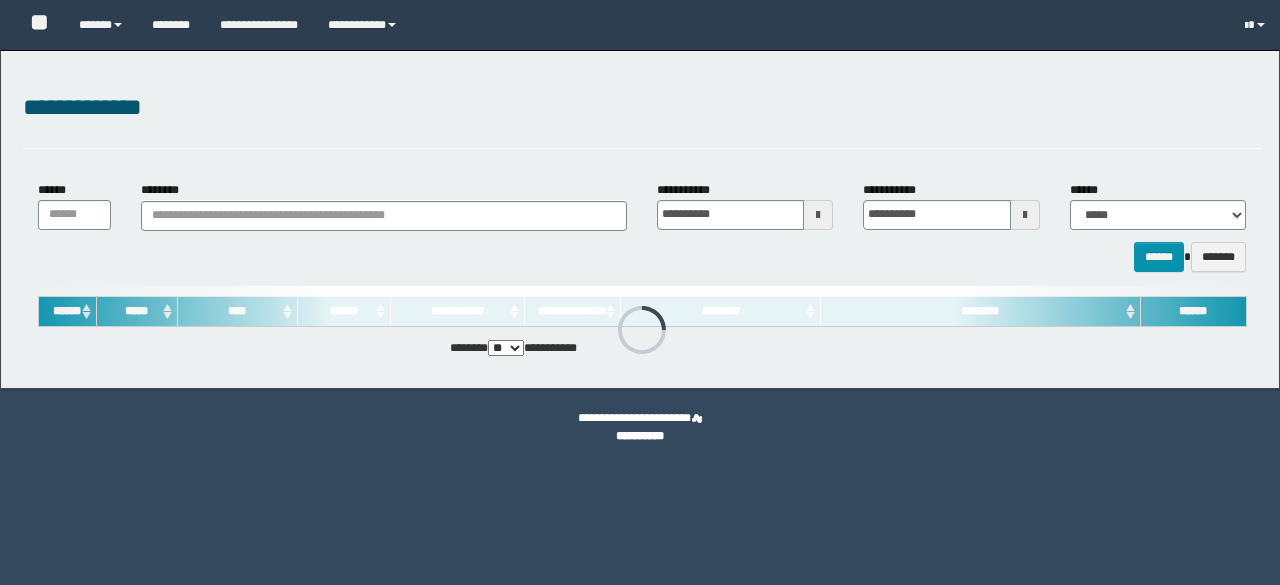 scroll, scrollTop: 0, scrollLeft: 0, axis: both 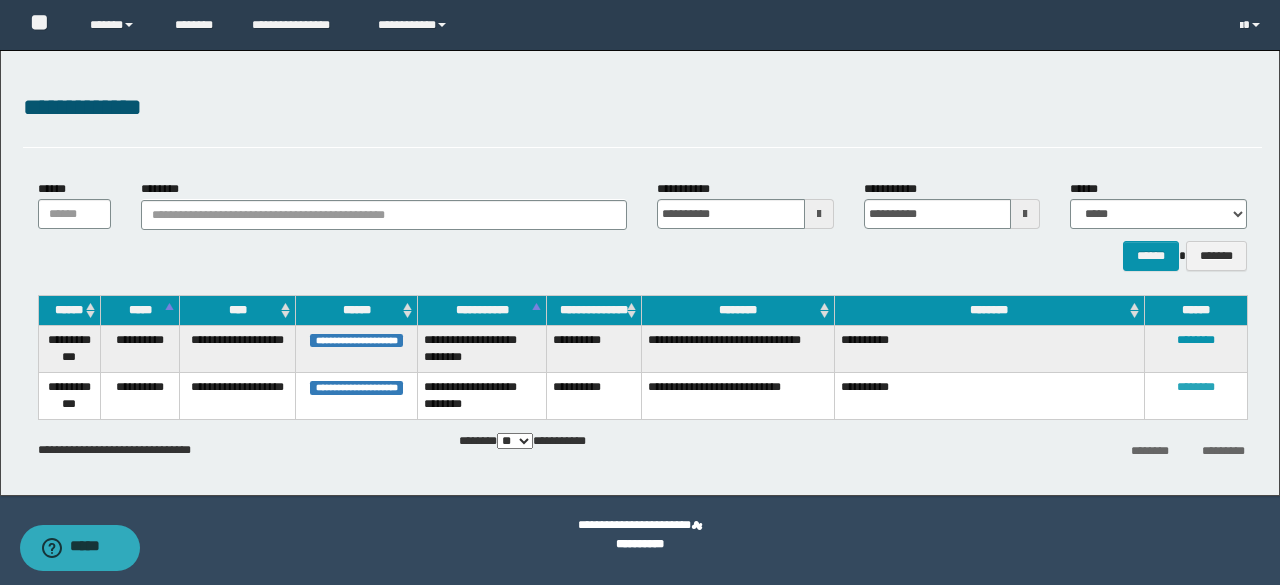 click on "********" at bounding box center [1196, 387] 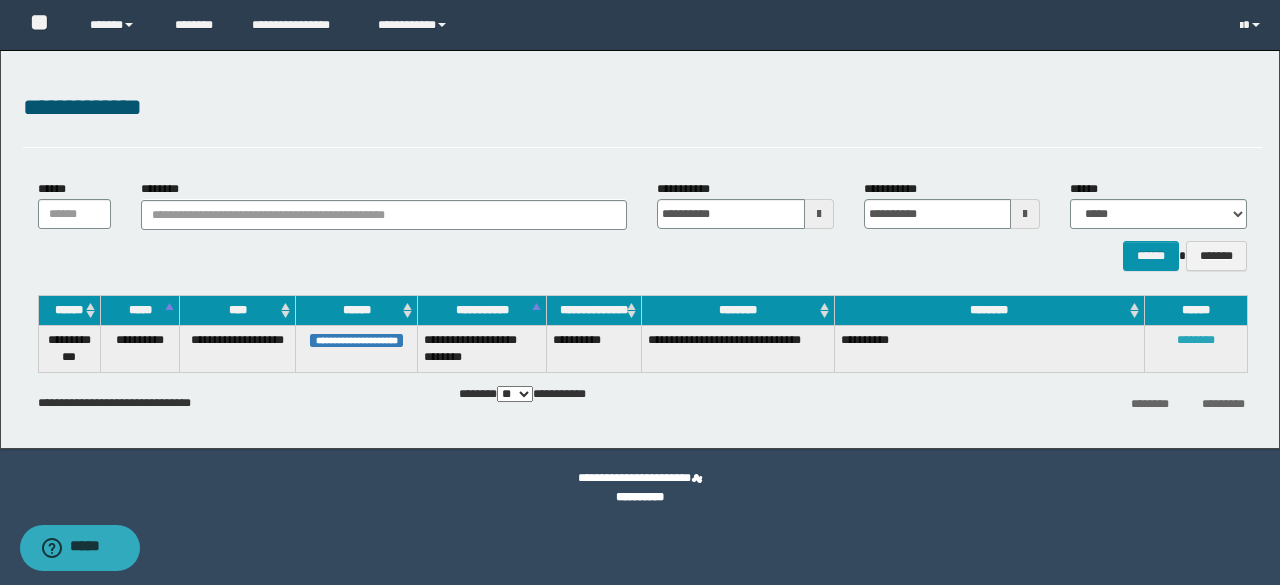 click on "********" at bounding box center [1196, 340] 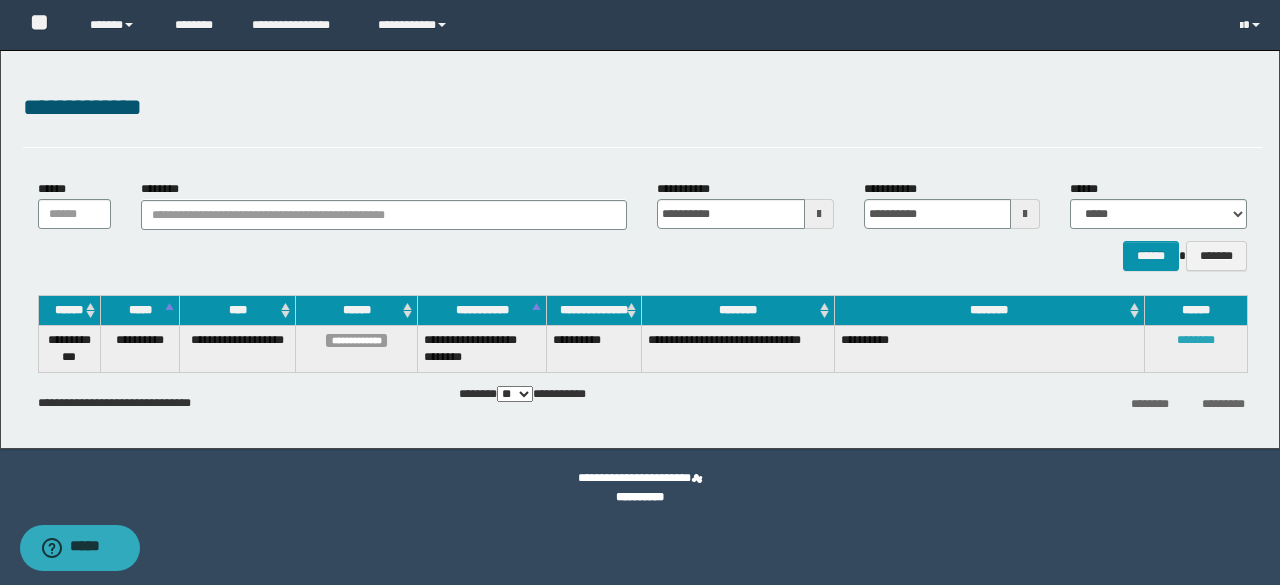 click on "********" at bounding box center (1196, 340) 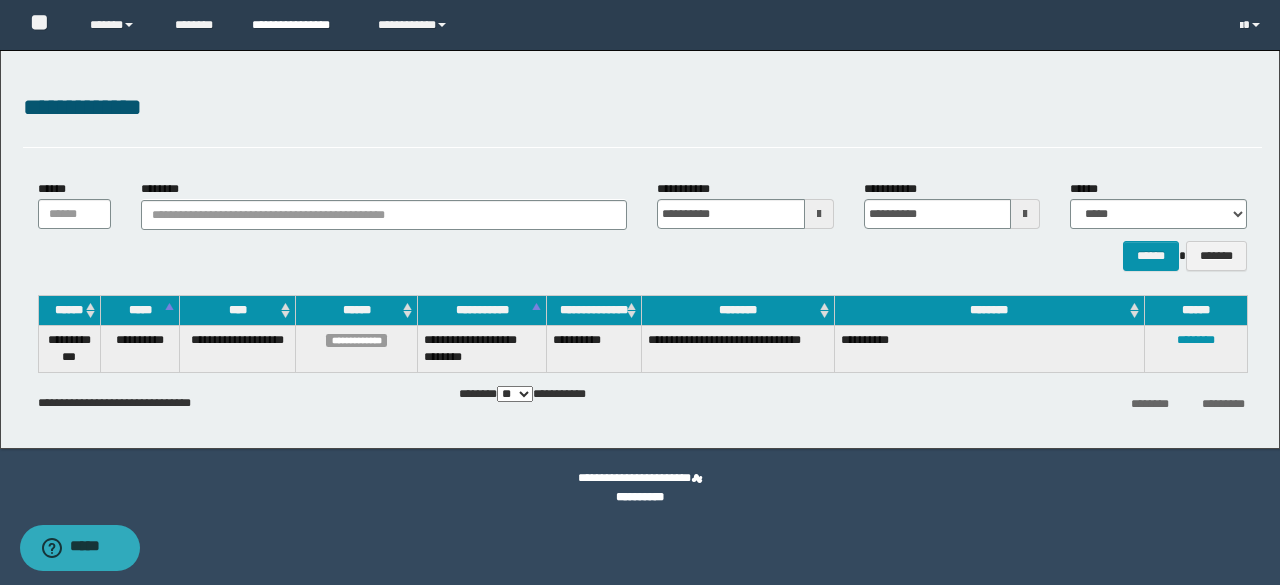 click on "**********" at bounding box center [300, 25] 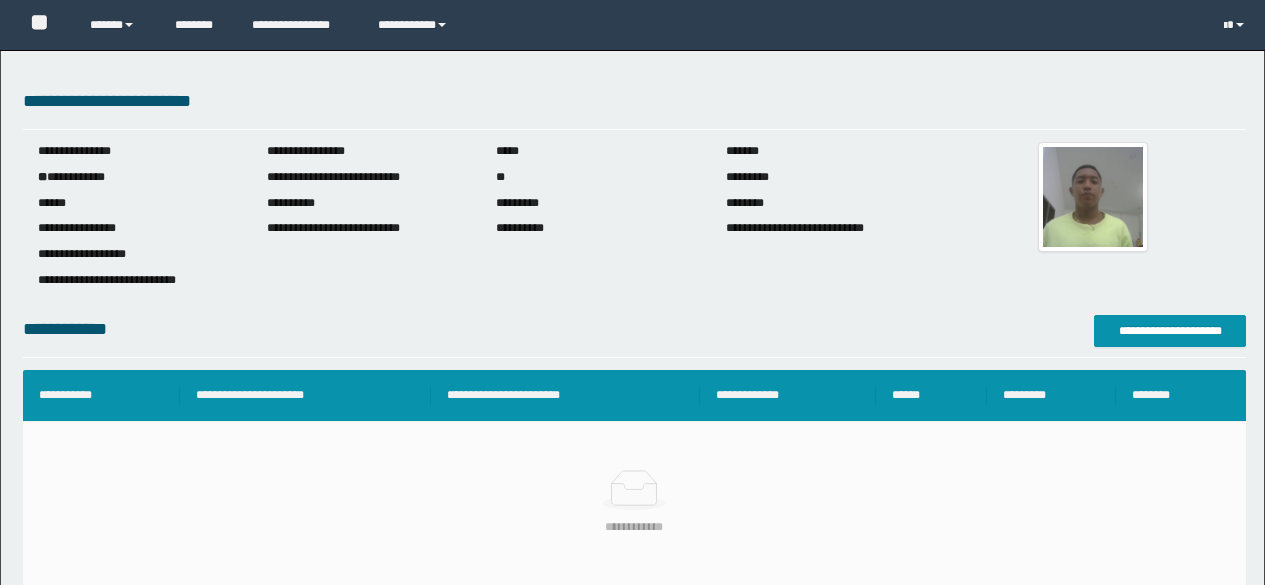 scroll, scrollTop: 0, scrollLeft: 0, axis: both 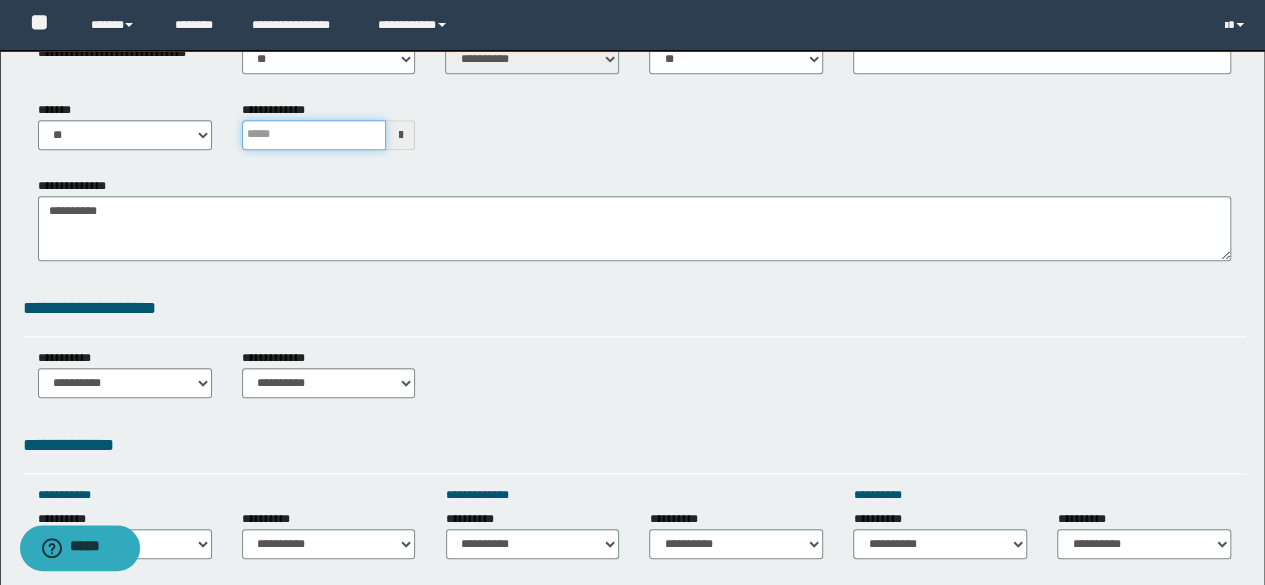click at bounding box center [314, 135] 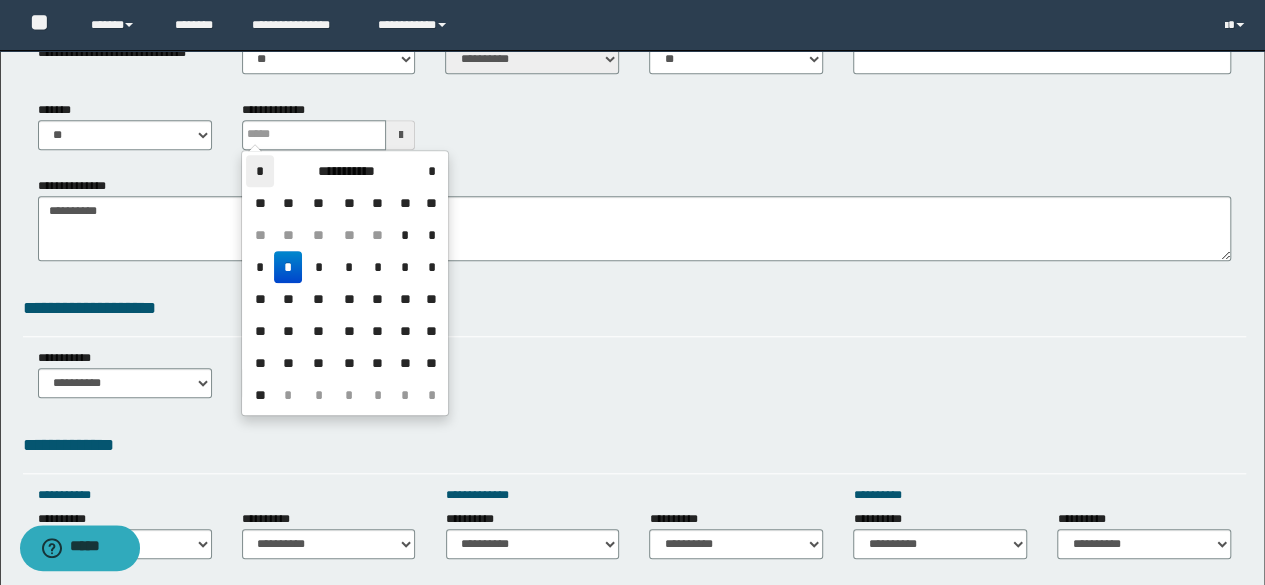 click on "*" at bounding box center (260, 171) 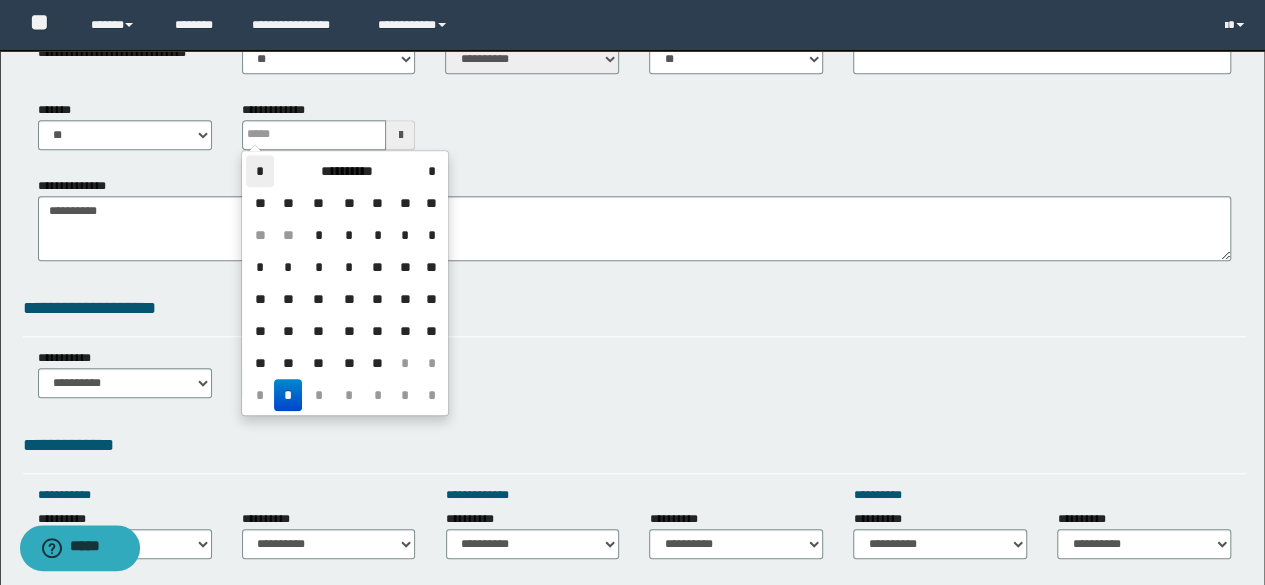 click on "*" at bounding box center (260, 171) 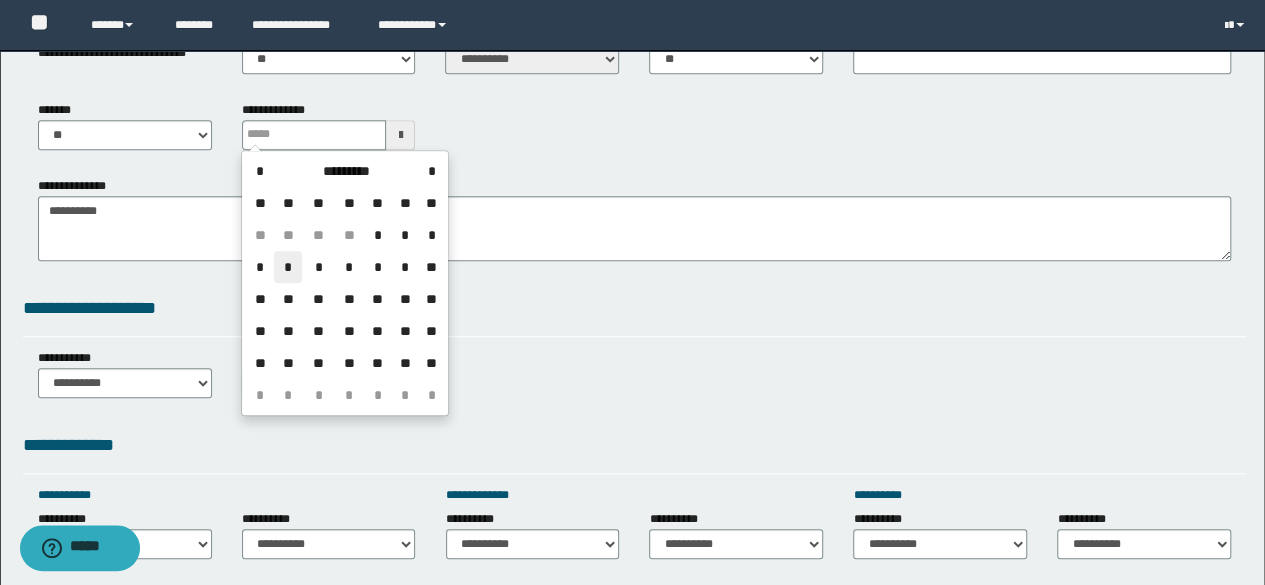 drag, startPoint x: 258, startPoint y: 170, endPoint x: 290, endPoint y: 275, distance: 109.76794 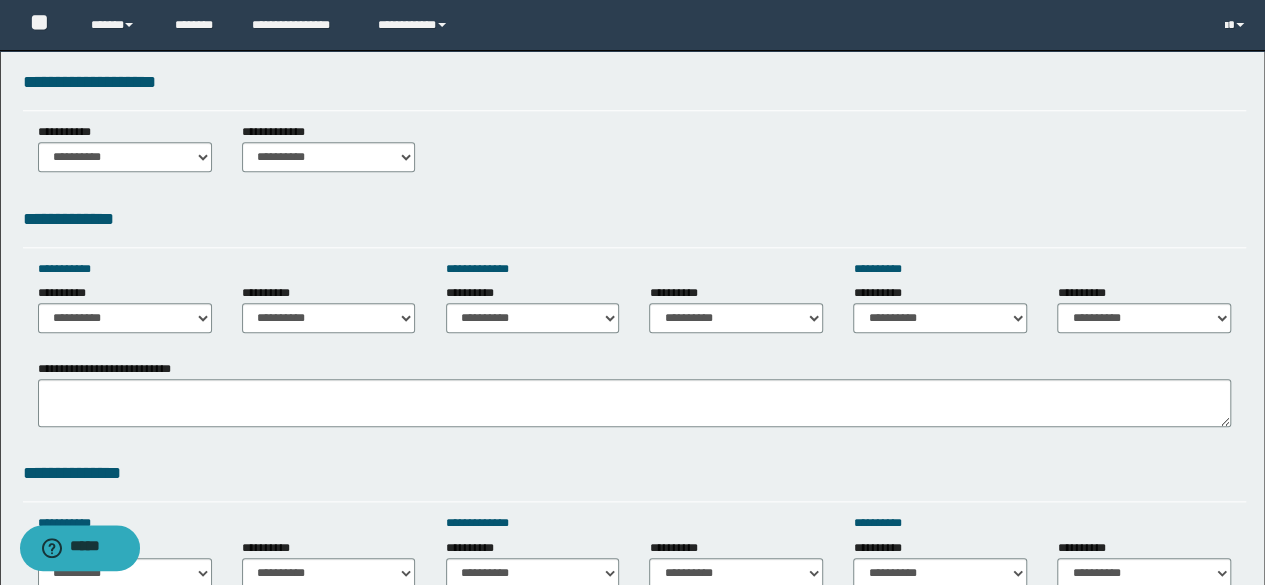 scroll, scrollTop: 914, scrollLeft: 0, axis: vertical 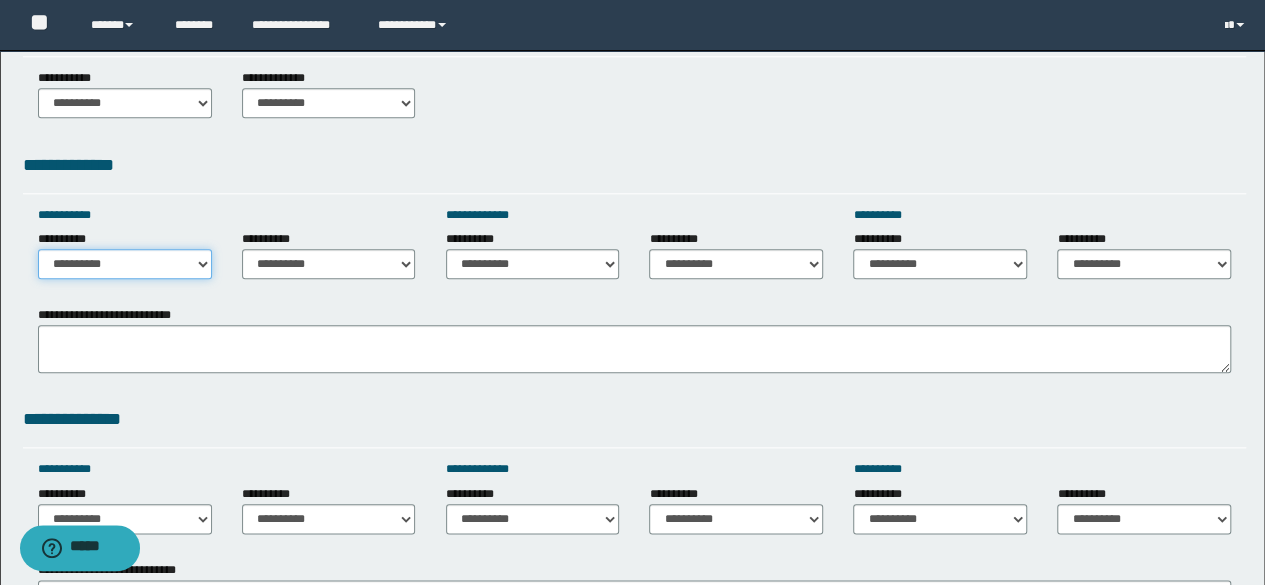 click on "**********" at bounding box center (125, 264) 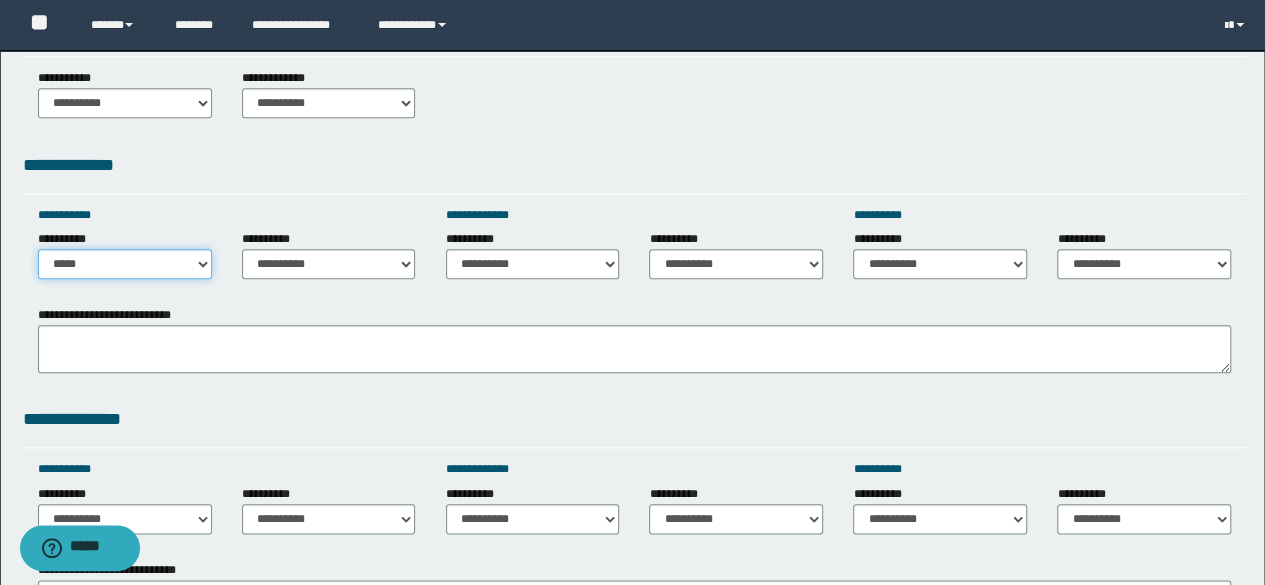 click on "**********" at bounding box center [125, 264] 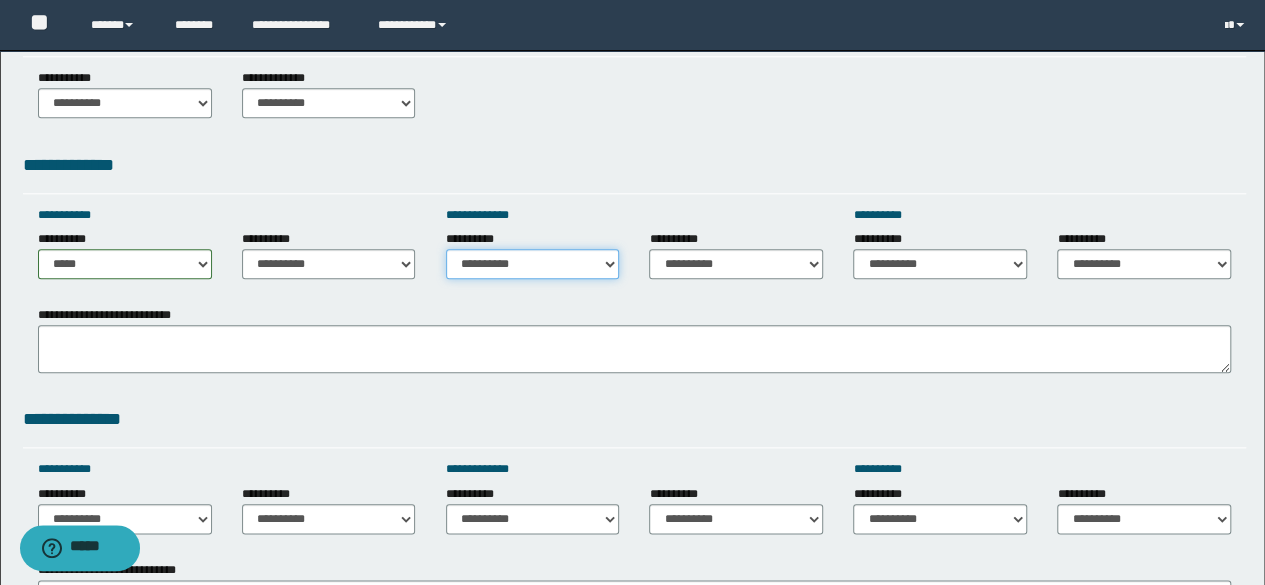 click on "**********" at bounding box center (533, 264) 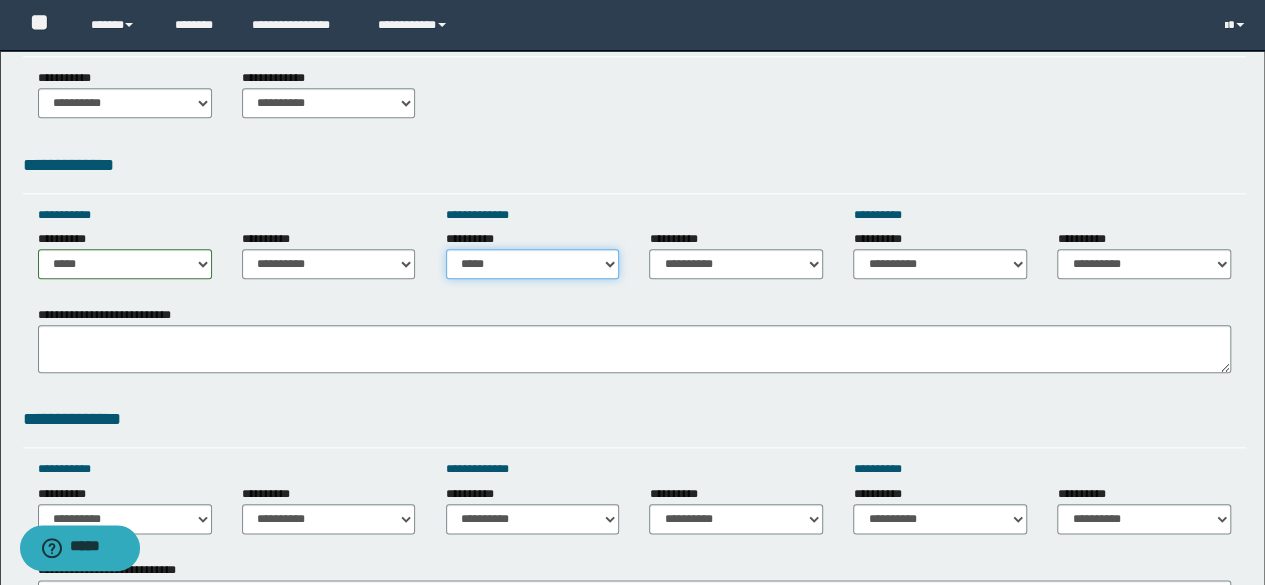 click on "**********" at bounding box center (533, 264) 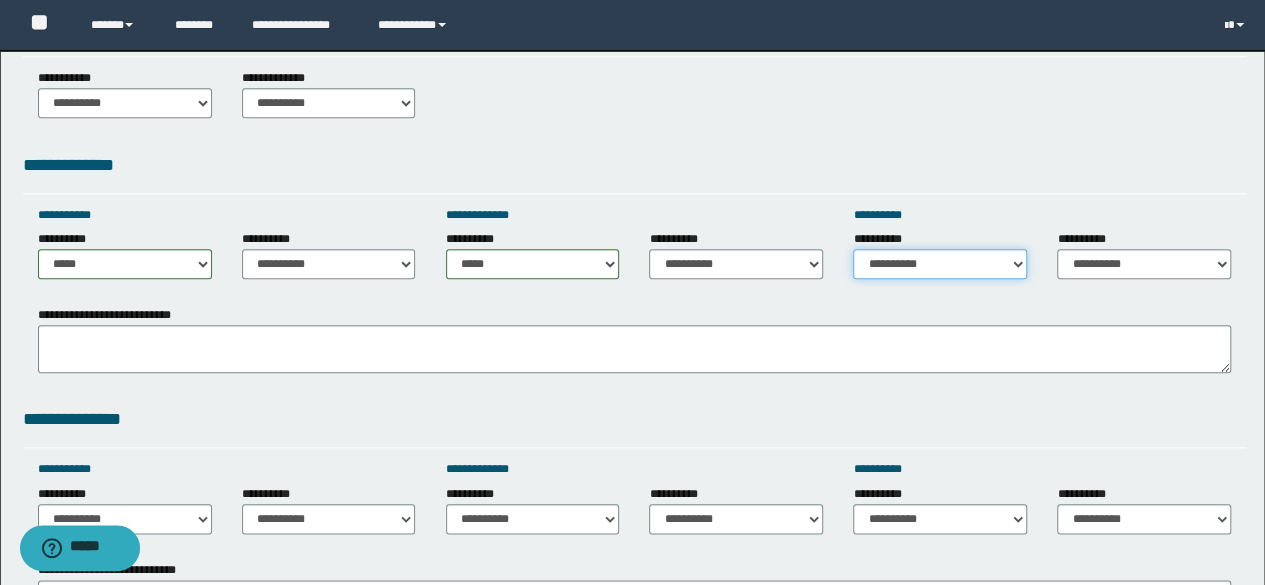 click on "**********" at bounding box center [940, 264] 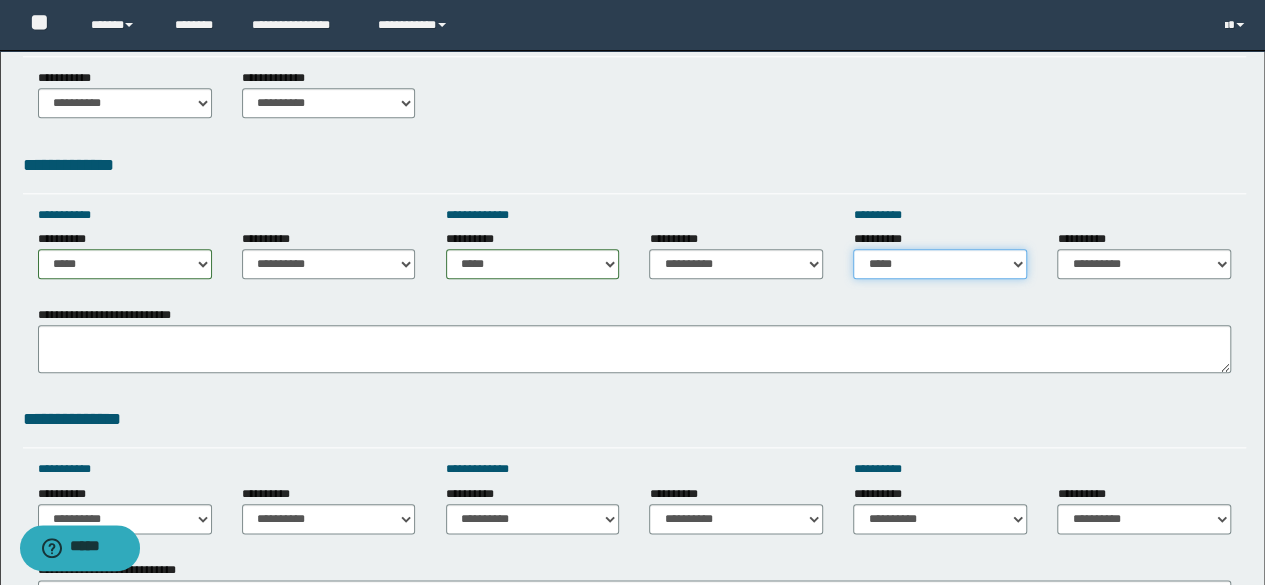 click on "**********" at bounding box center [940, 264] 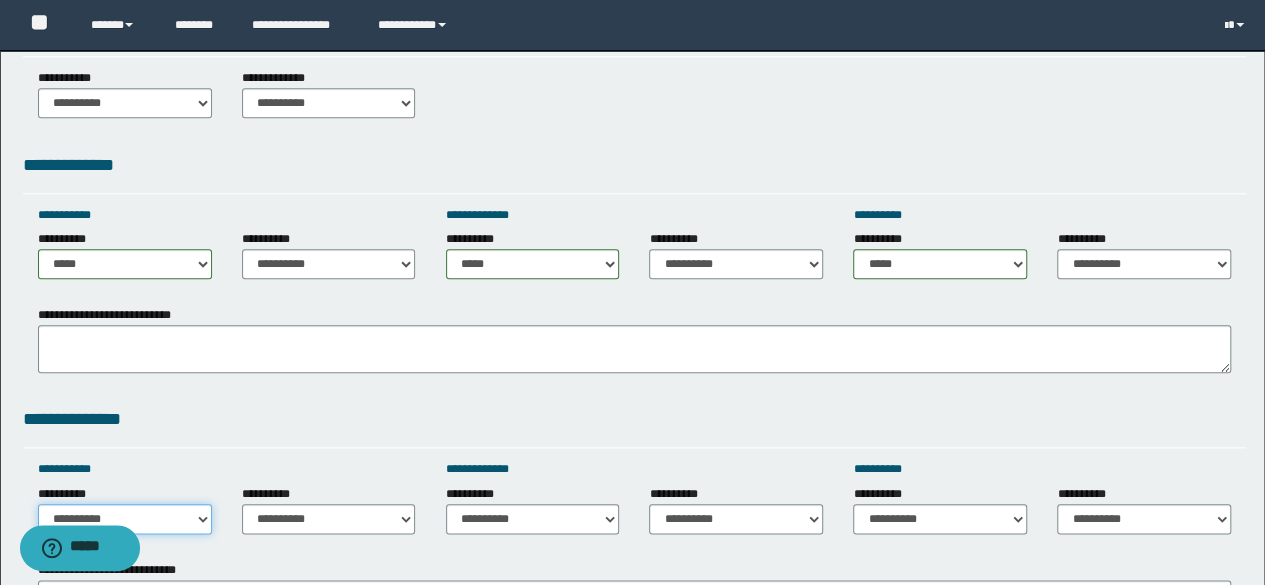 click on "**********" at bounding box center [125, 519] 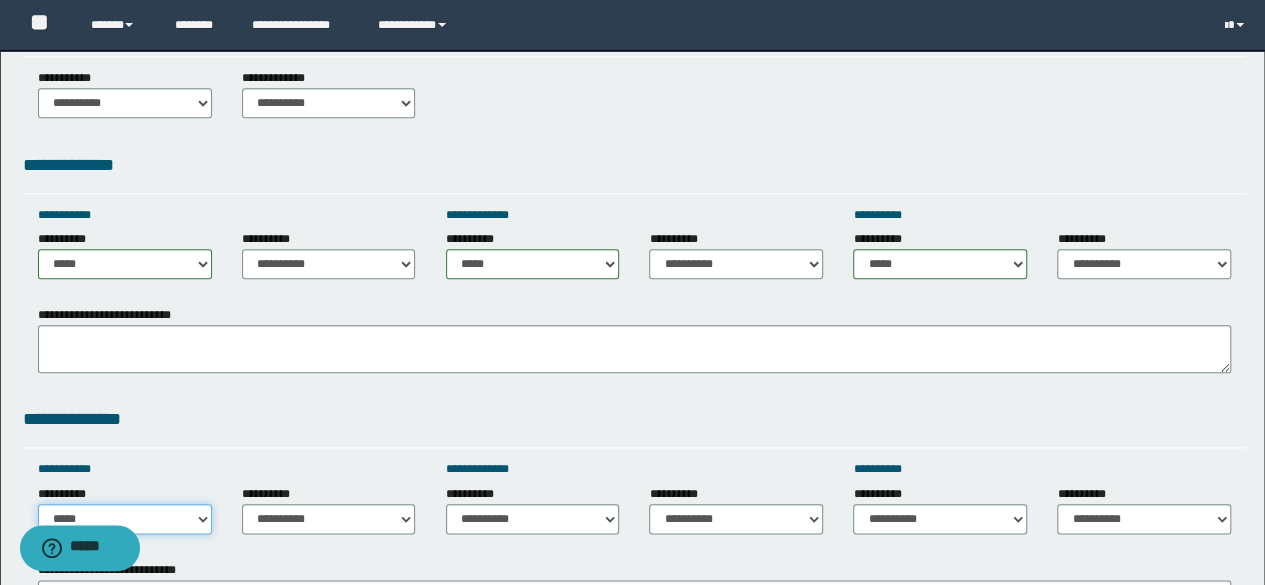 click on "**********" at bounding box center [125, 519] 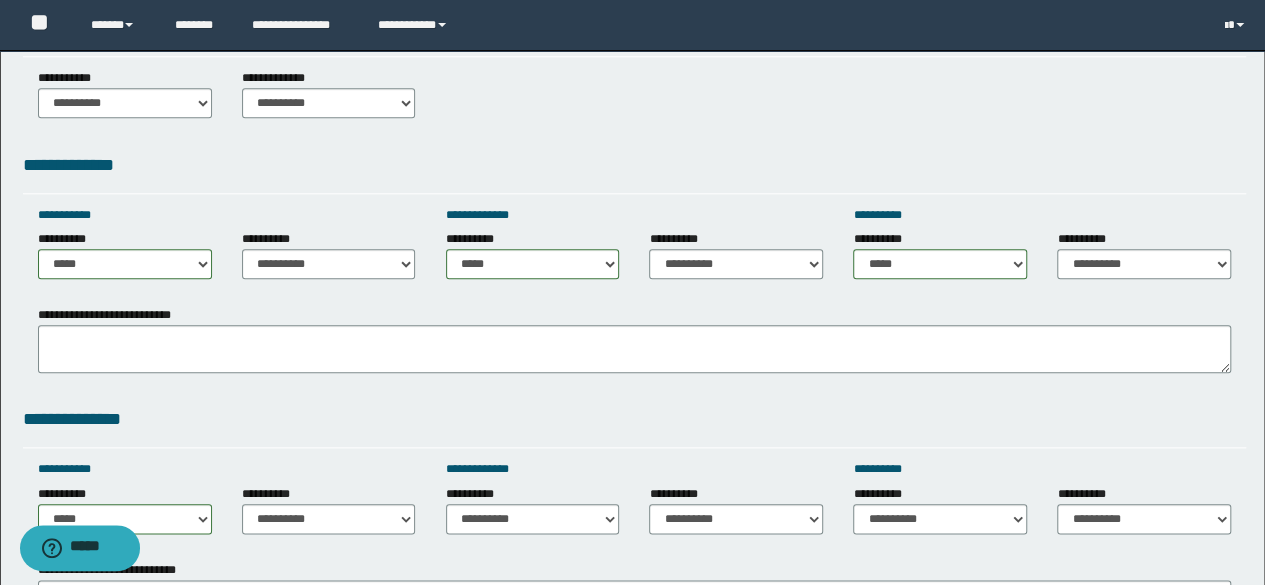 click on "**********" at bounding box center [533, 509] 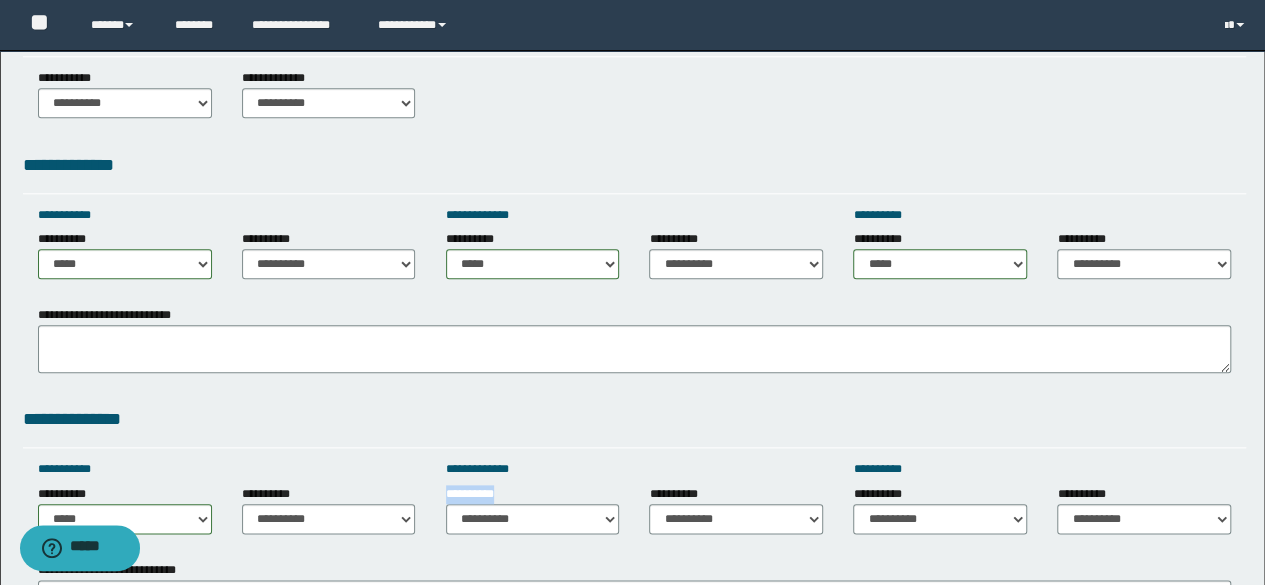 click on "**********" at bounding box center [533, 509] 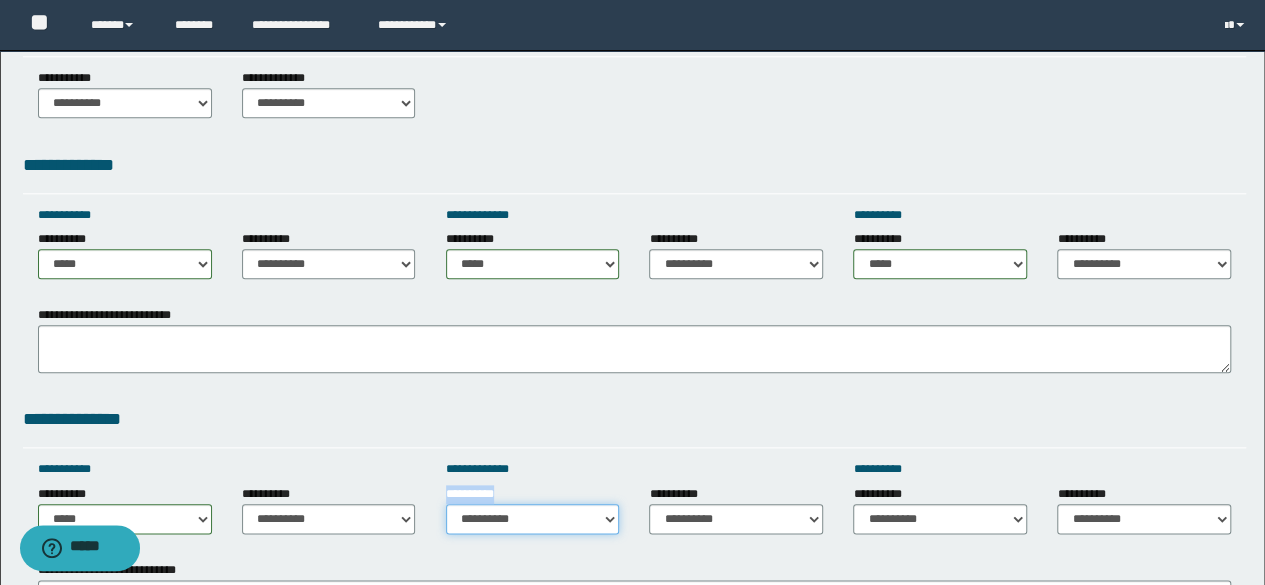 click on "**********" at bounding box center [533, 519] 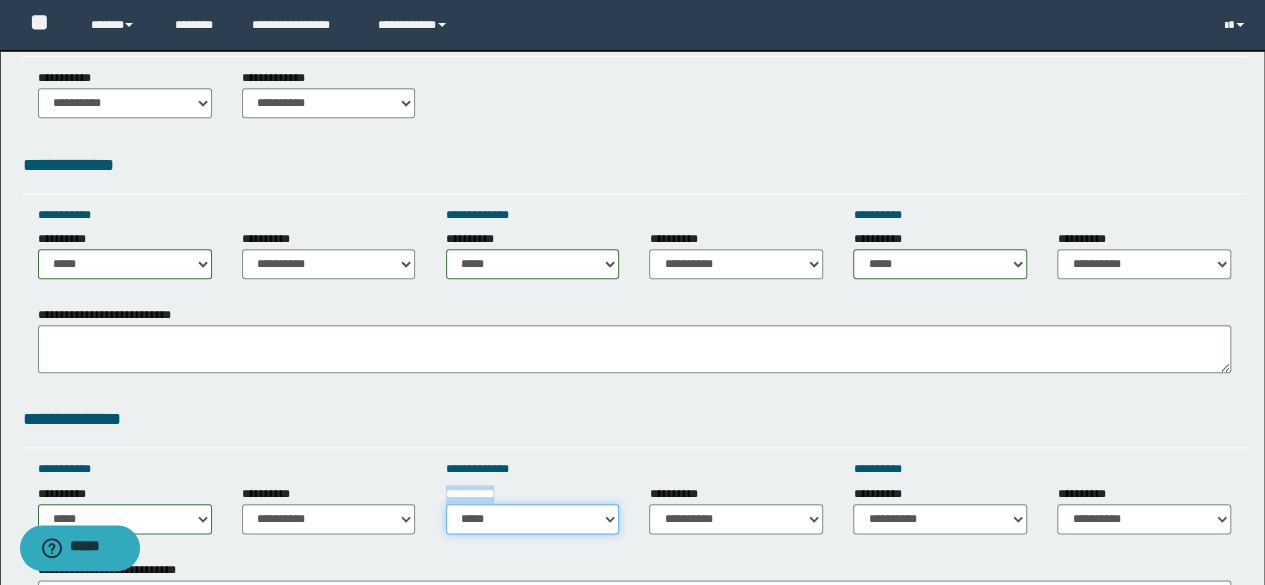 click on "**********" at bounding box center (533, 519) 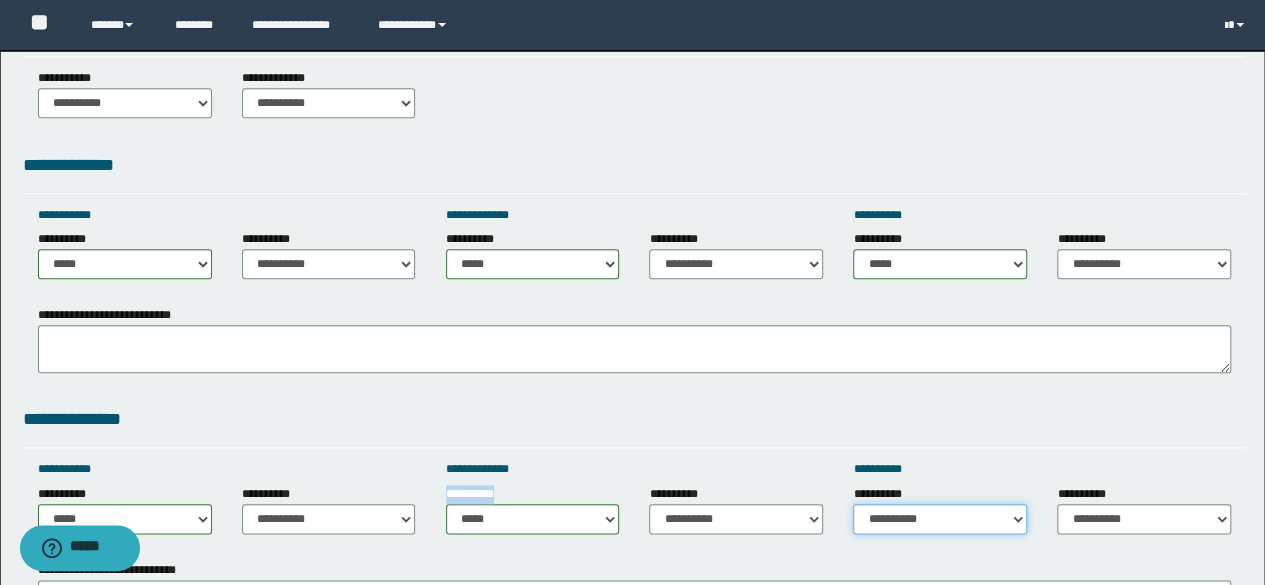 click on "**********" at bounding box center (940, 519) 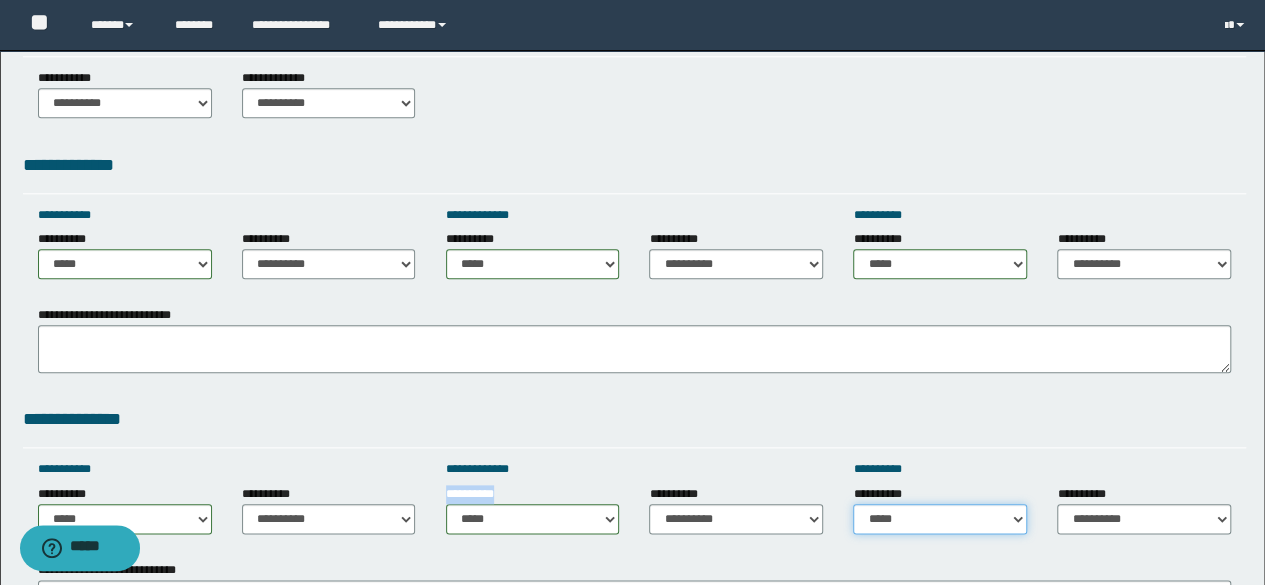 click on "**********" at bounding box center [940, 519] 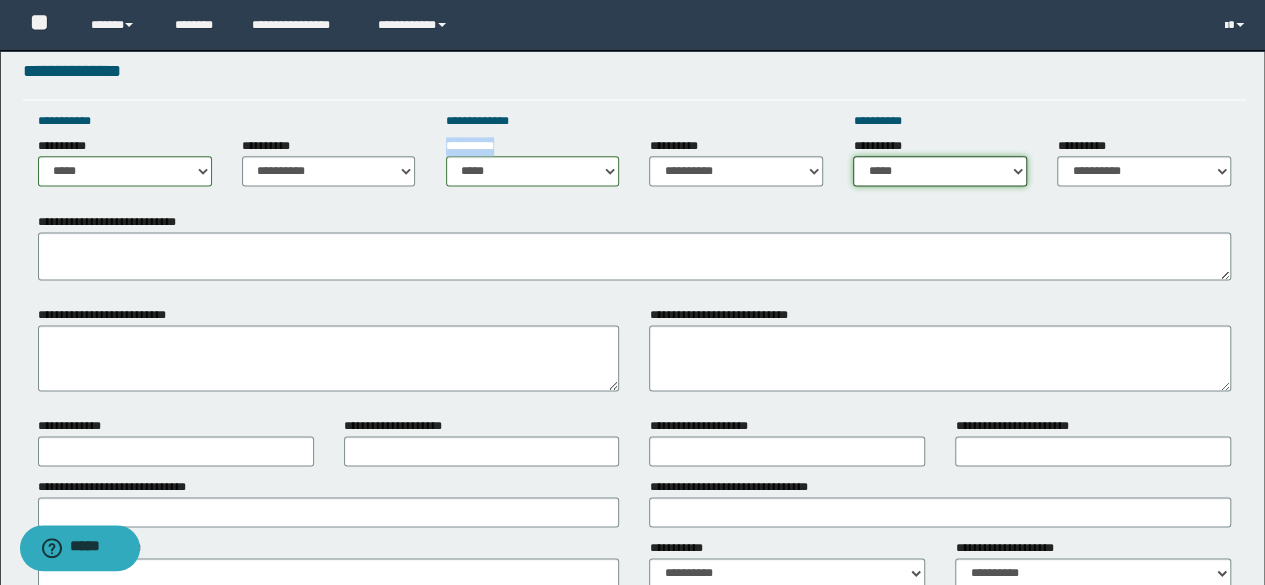 scroll, scrollTop: 1270, scrollLeft: 0, axis: vertical 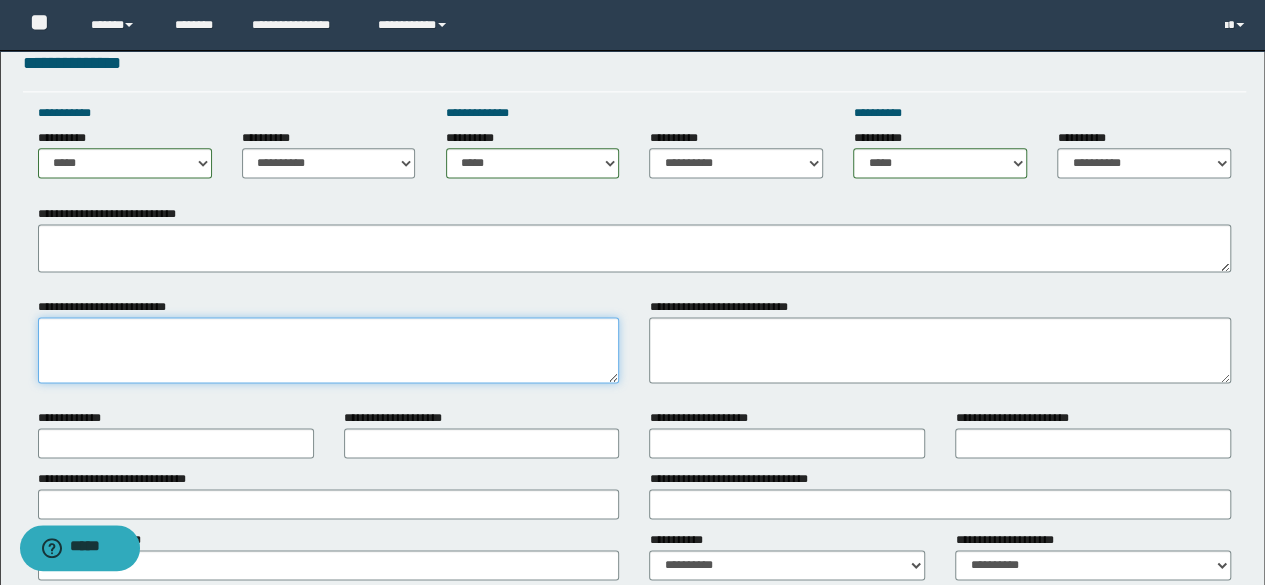 click on "**********" at bounding box center (329, 350) 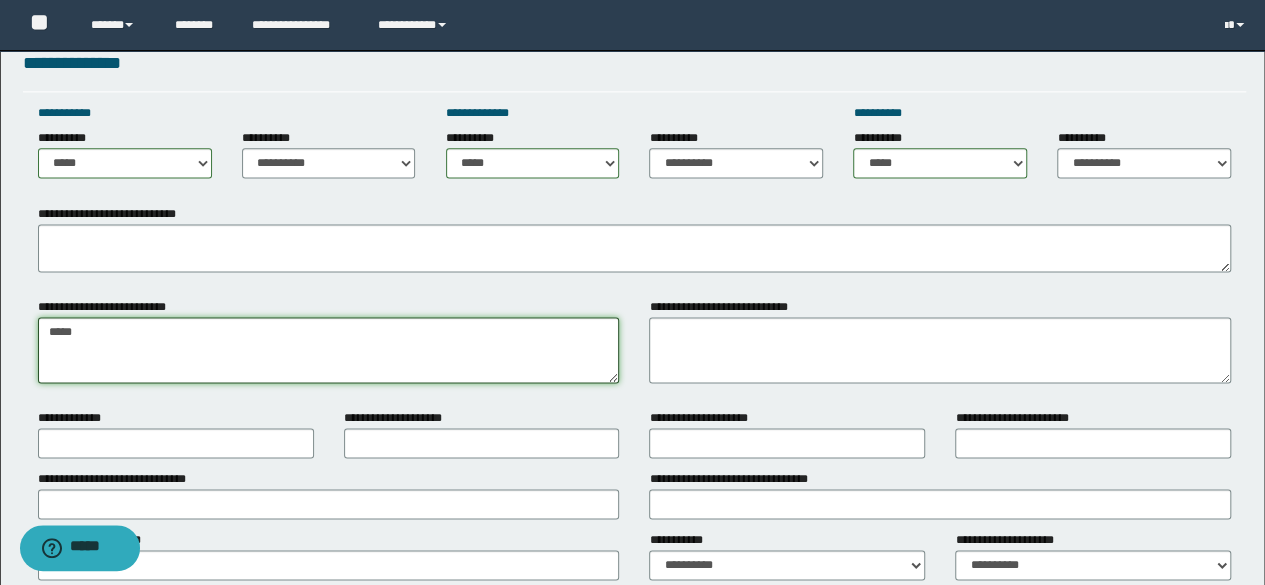 type on "****" 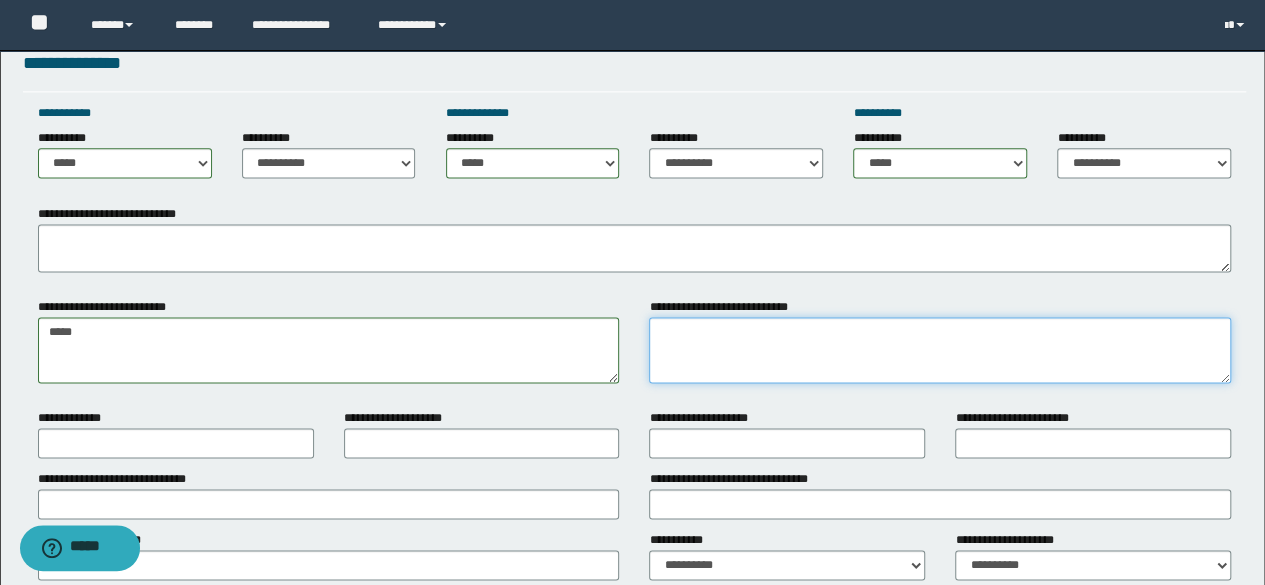 click on "**********" at bounding box center (940, 350) 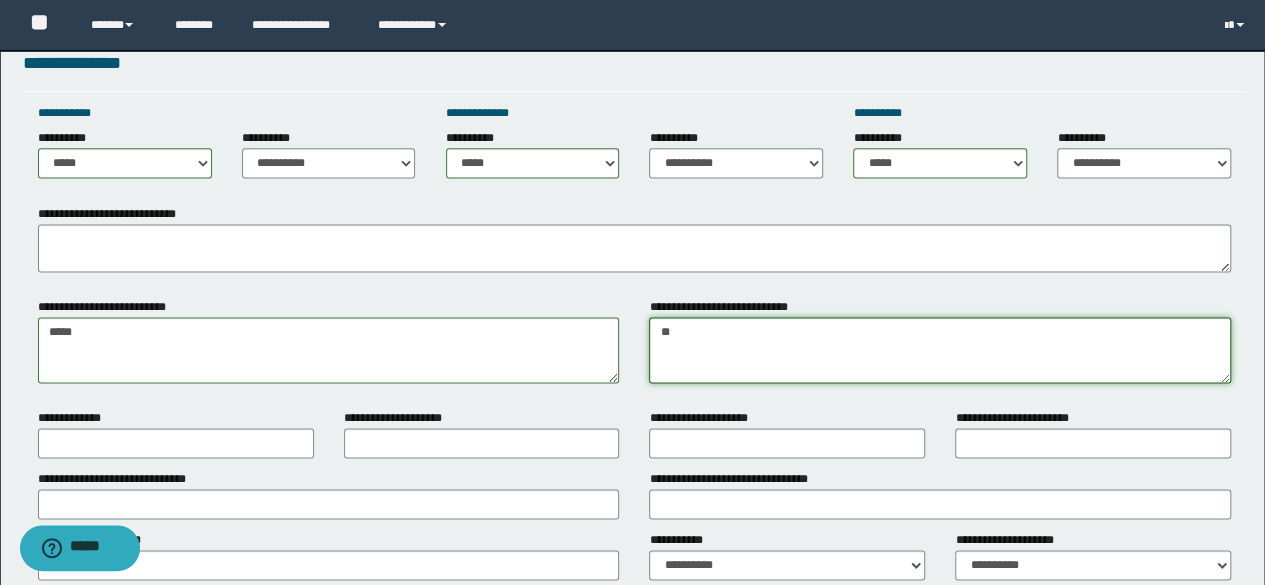 type on "*" 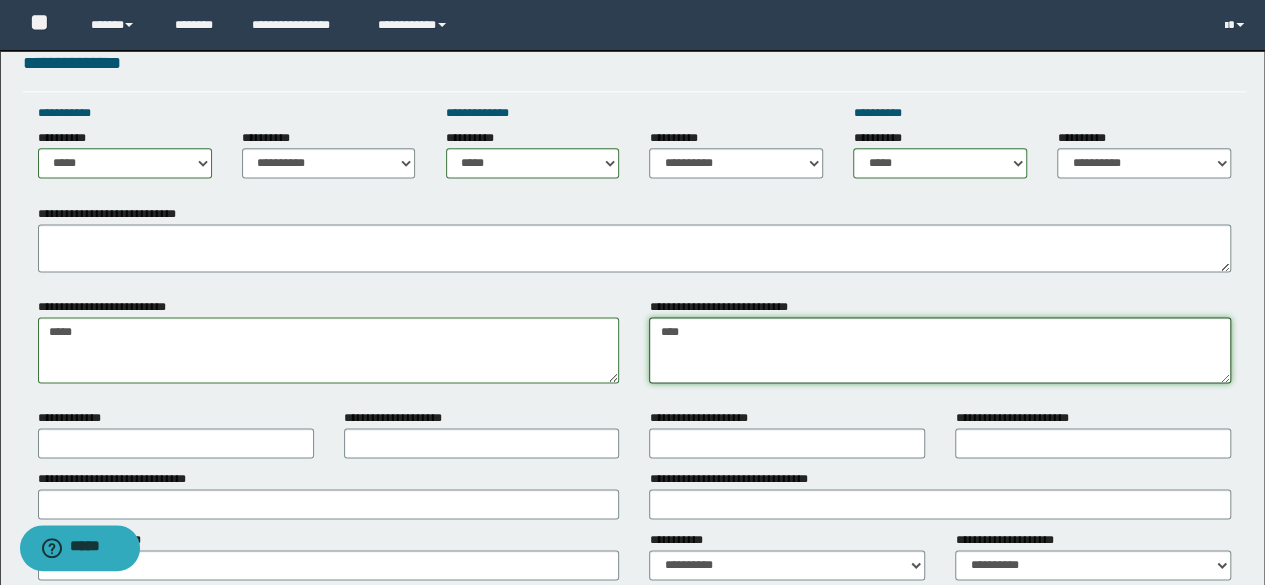 scroll, scrollTop: 1370, scrollLeft: 0, axis: vertical 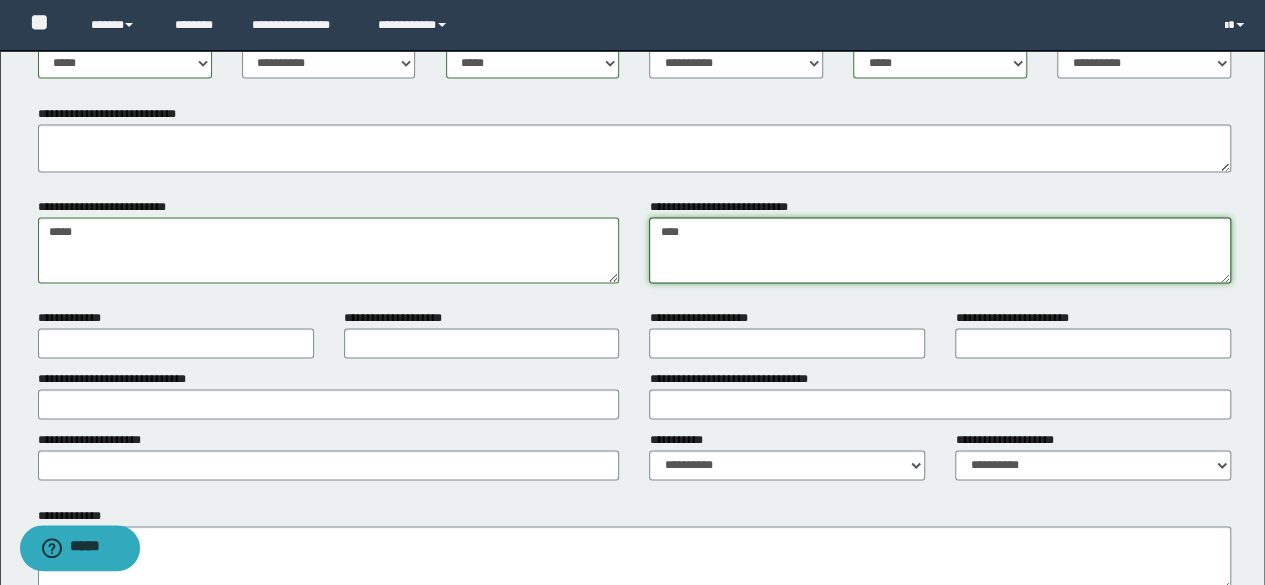 type on "****" 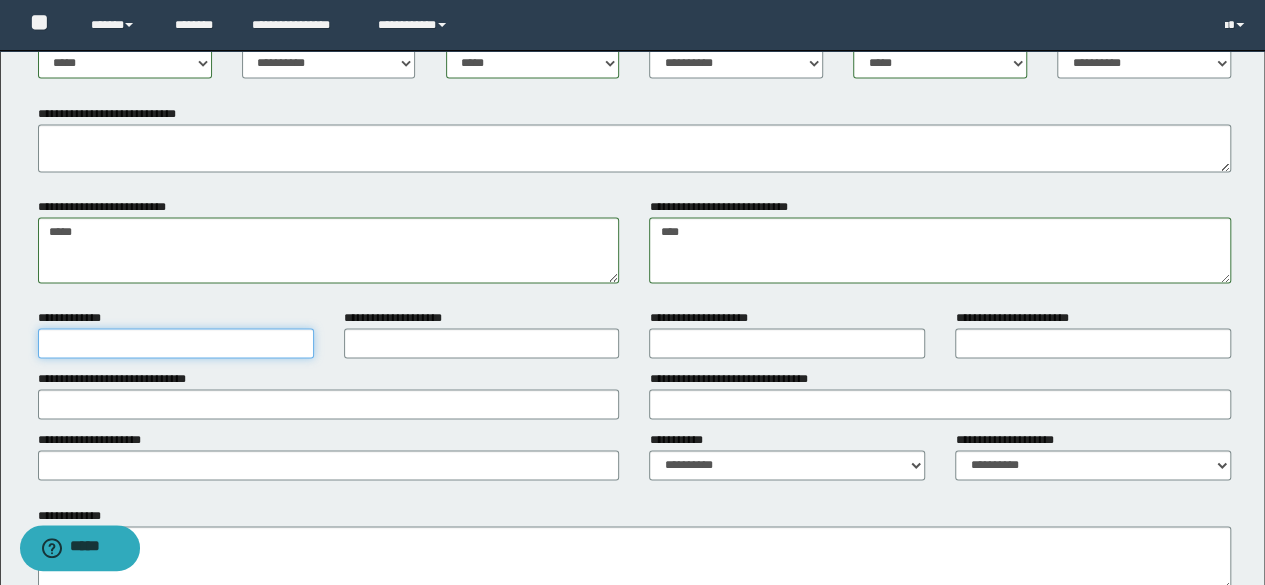 click on "**********" at bounding box center (176, 343) 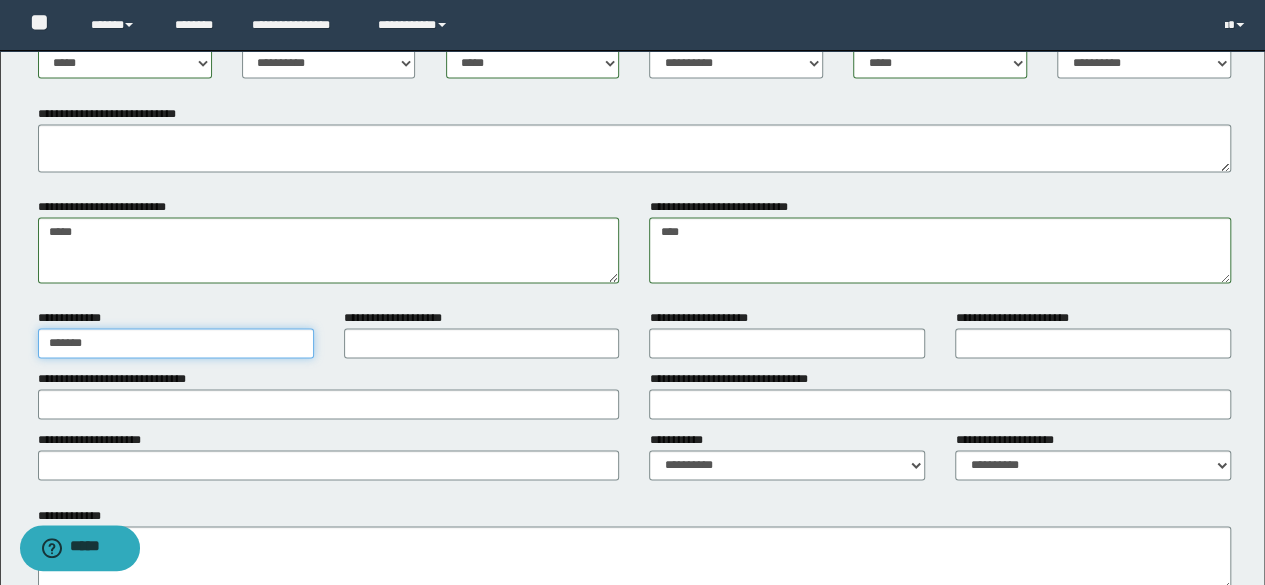type on "******" 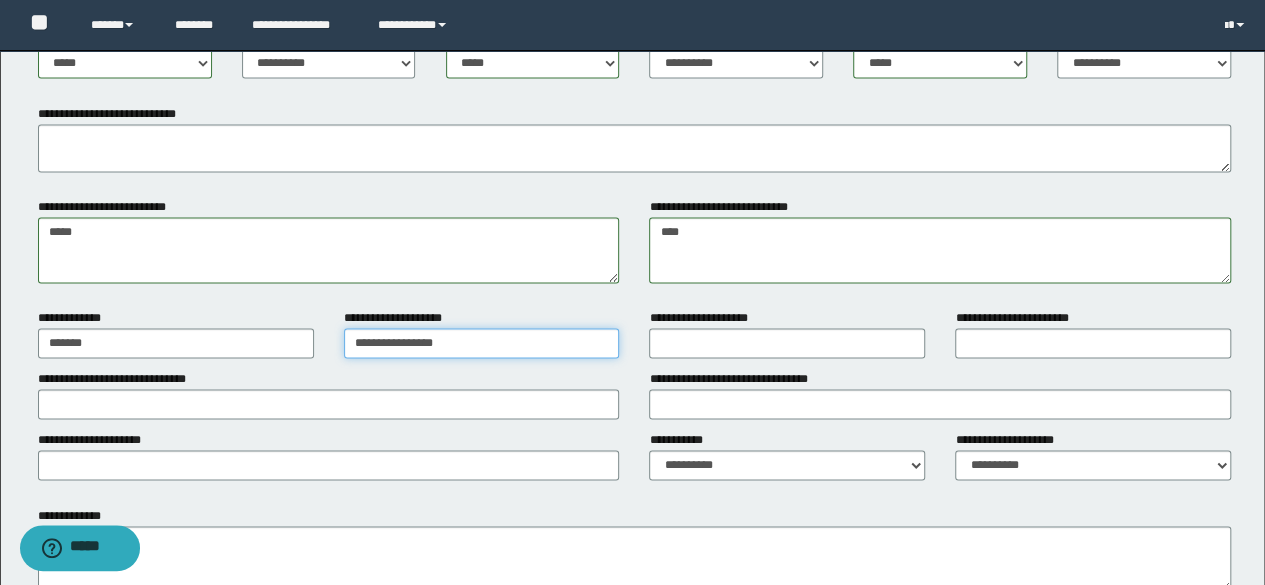 type on "**********" 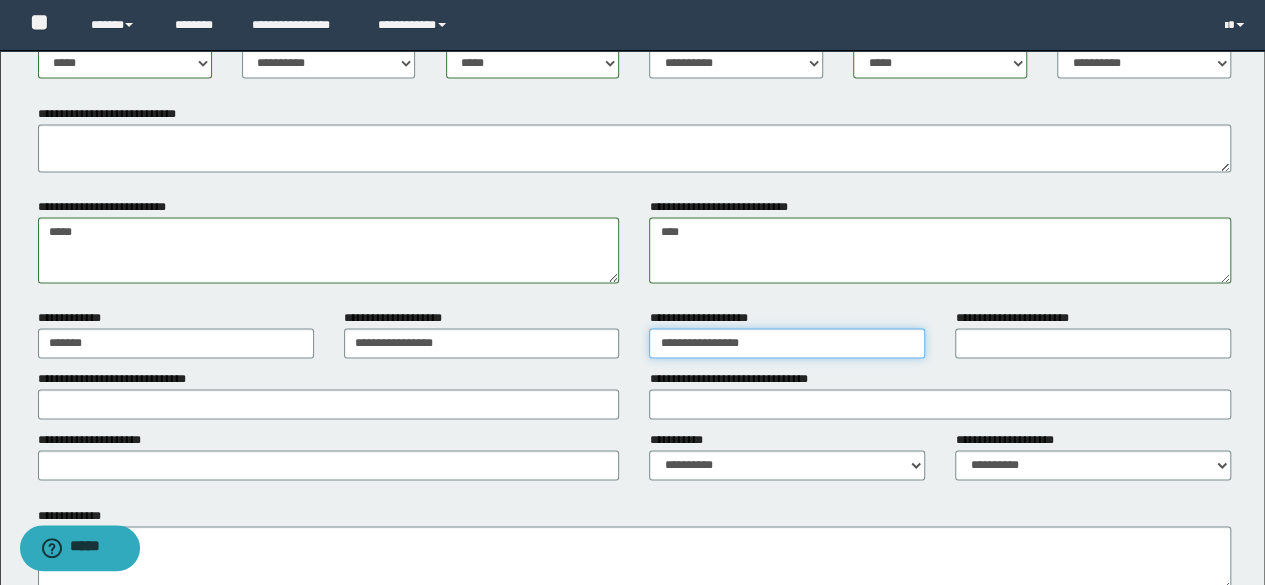 type on "**********" 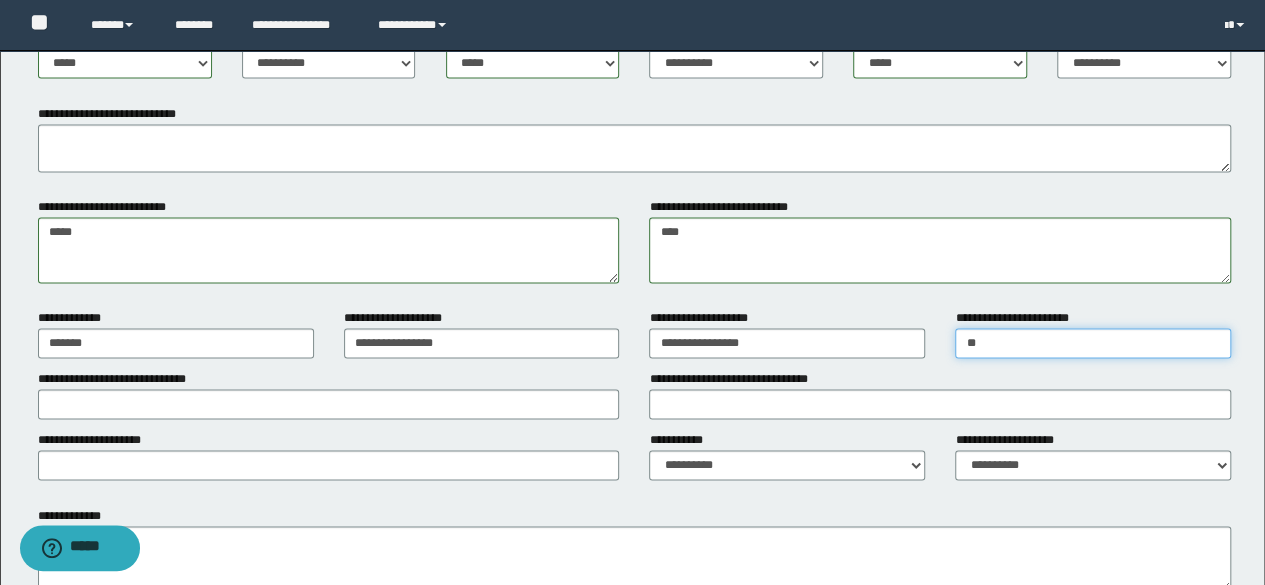 type on "*" 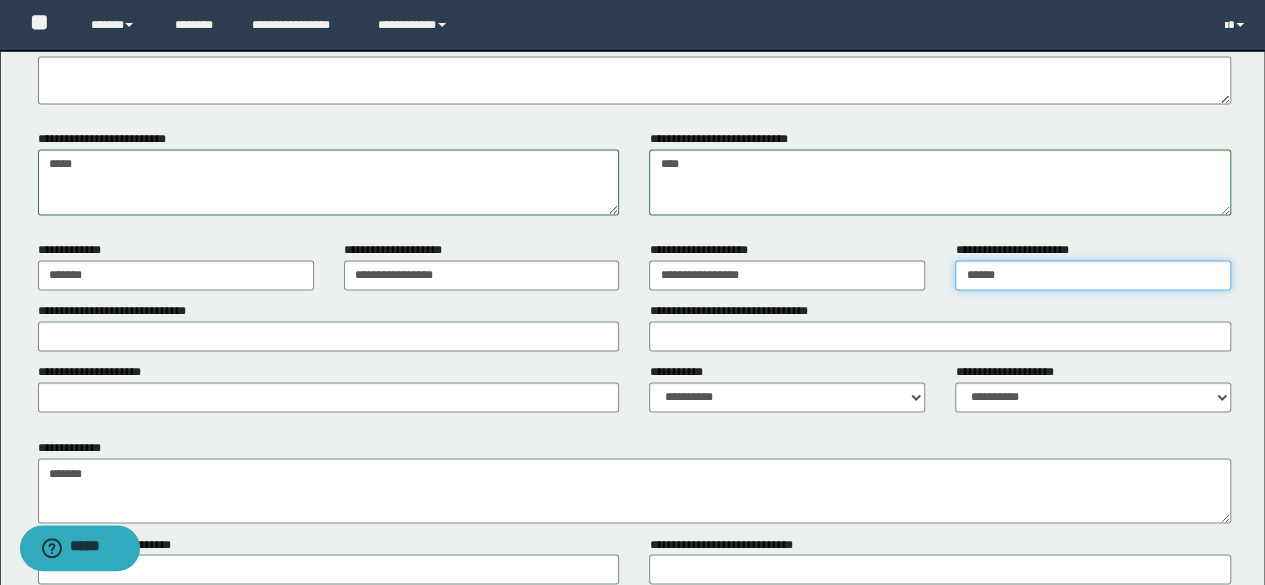 scroll, scrollTop: 1470, scrollLeft: 0, axis: vertical 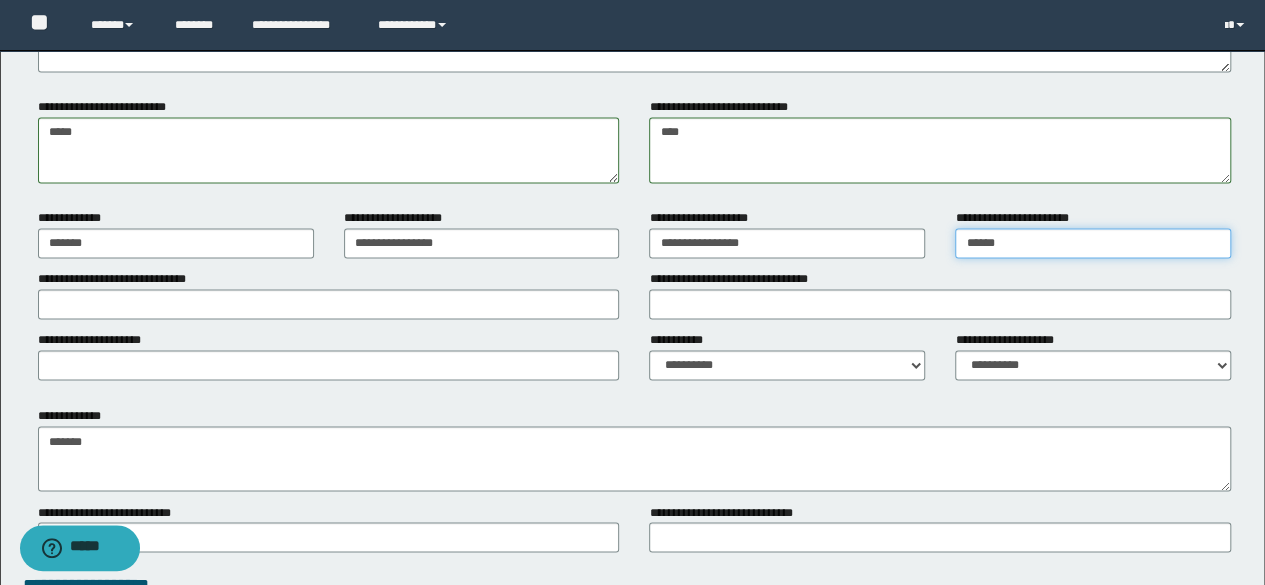 type on "*****" 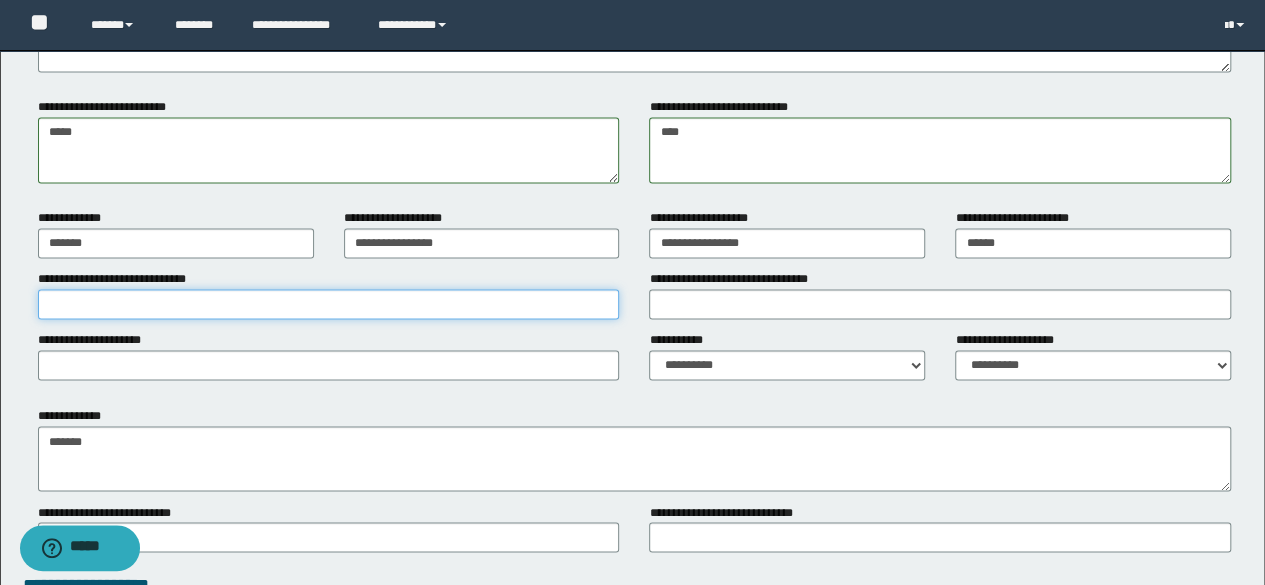 click on "**********" at bounding box center [329, 304] 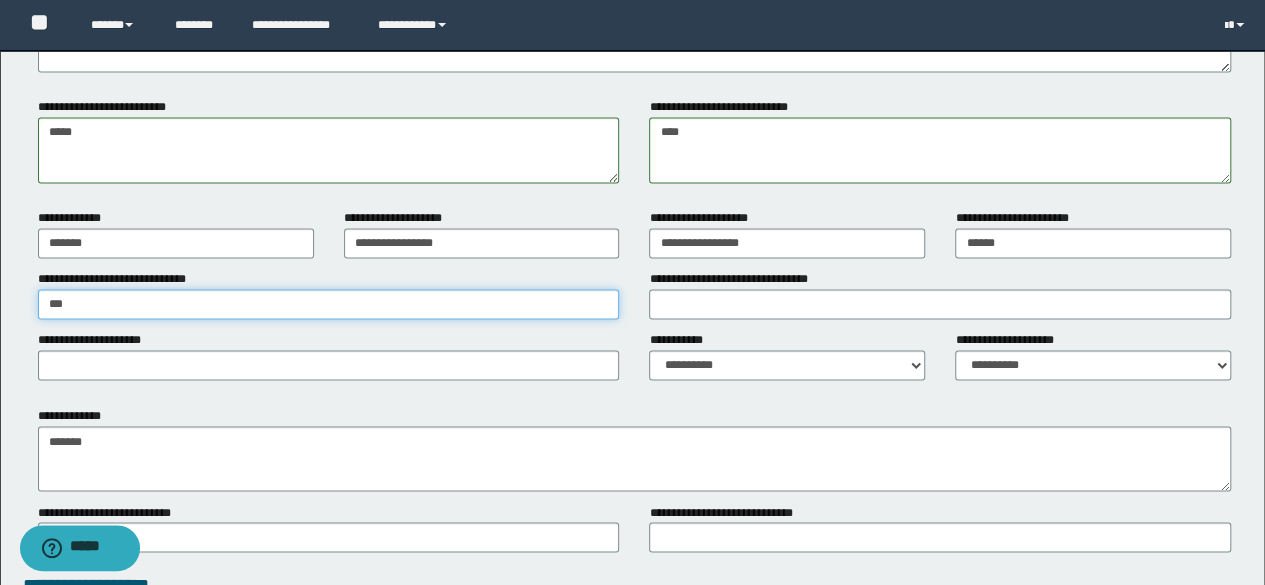 type on "***" 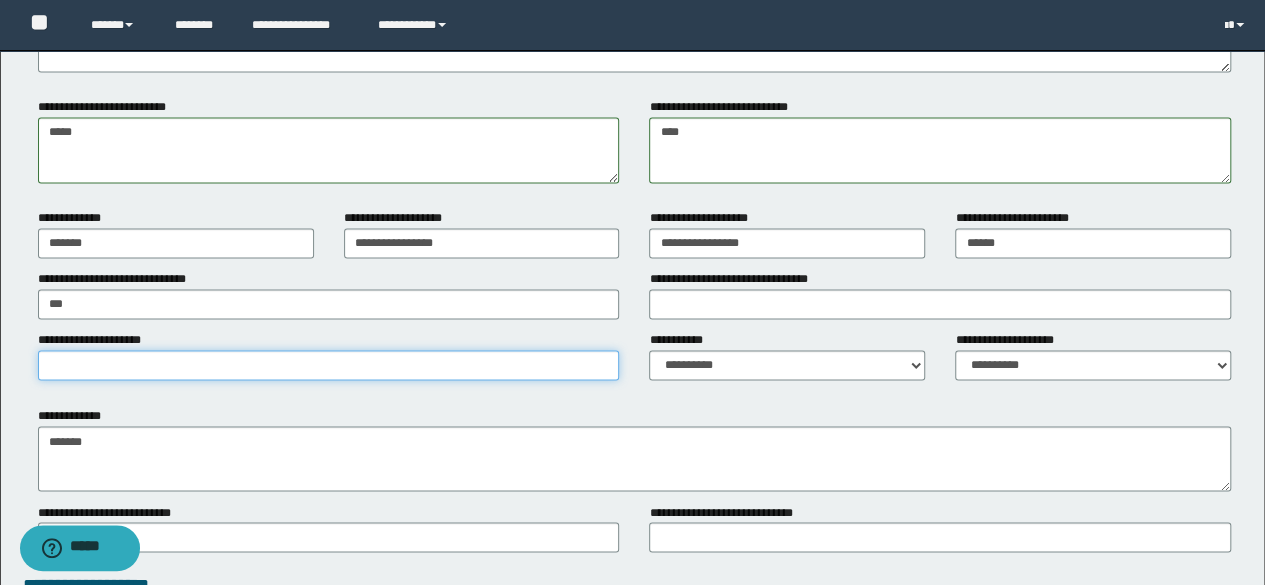 click on "**********" at bounding box center (329, 365) 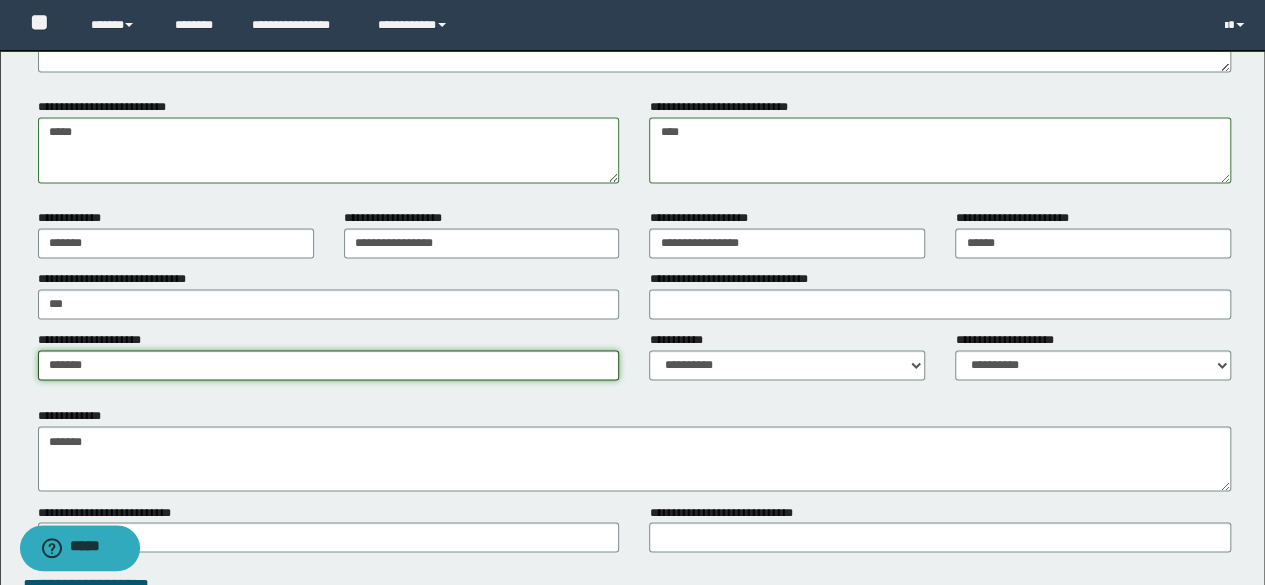 type on "******" 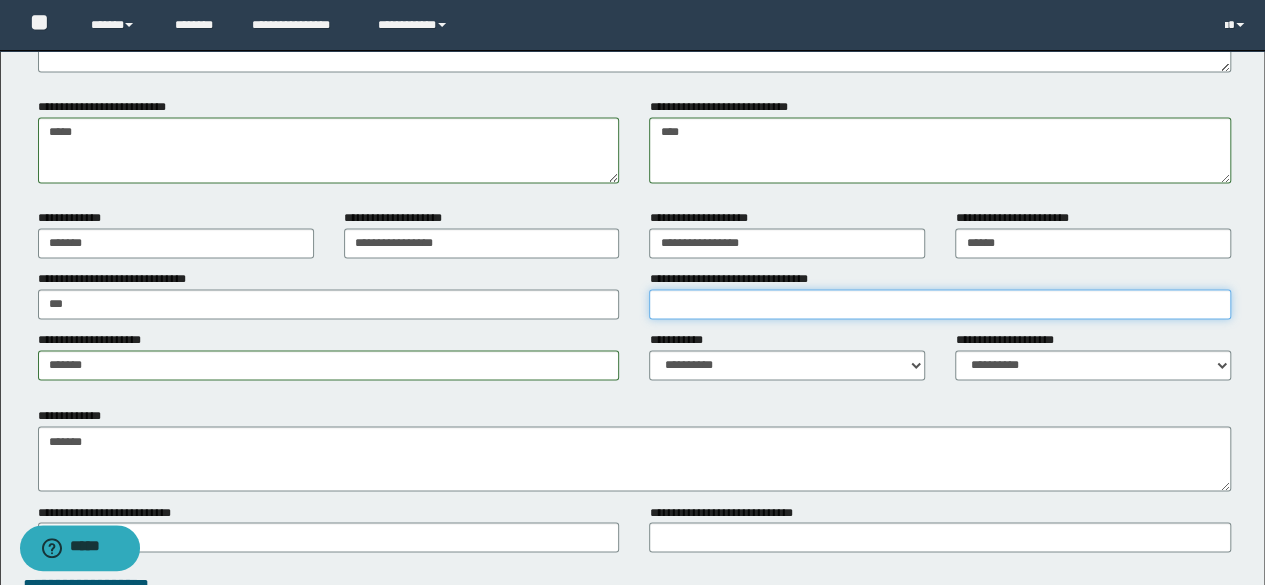 drag, startPoint x: 151, startPoint y: 354, endPoint x: 786, endPoint y: 303, distance: 637.04474 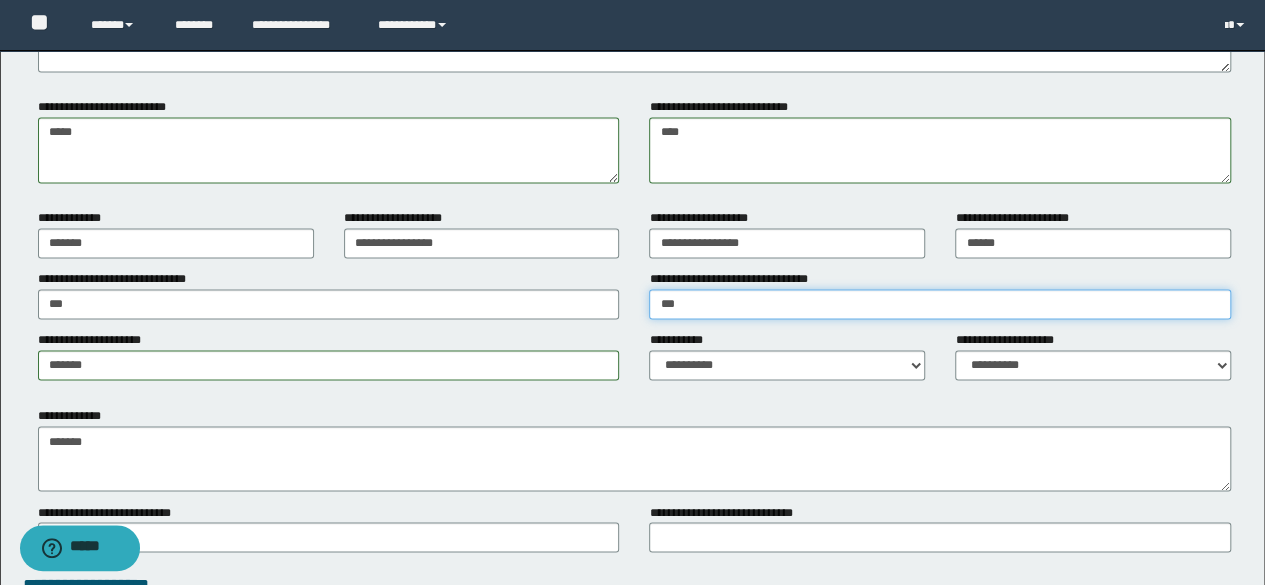 type on "***" 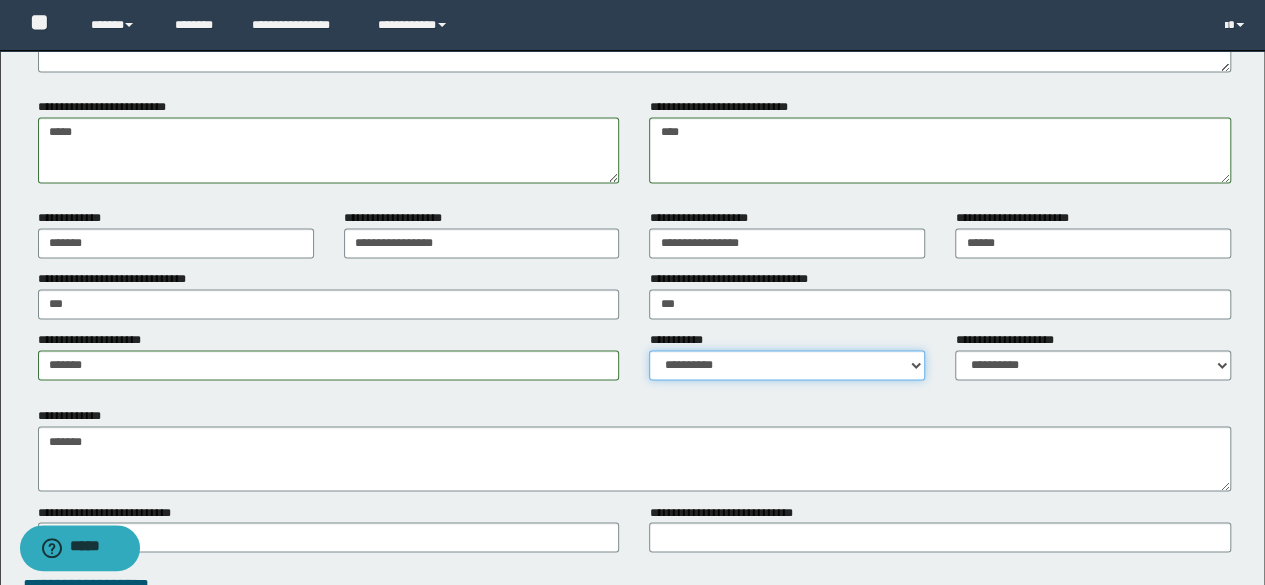 click on "**********" at bounding box center (787, 365) 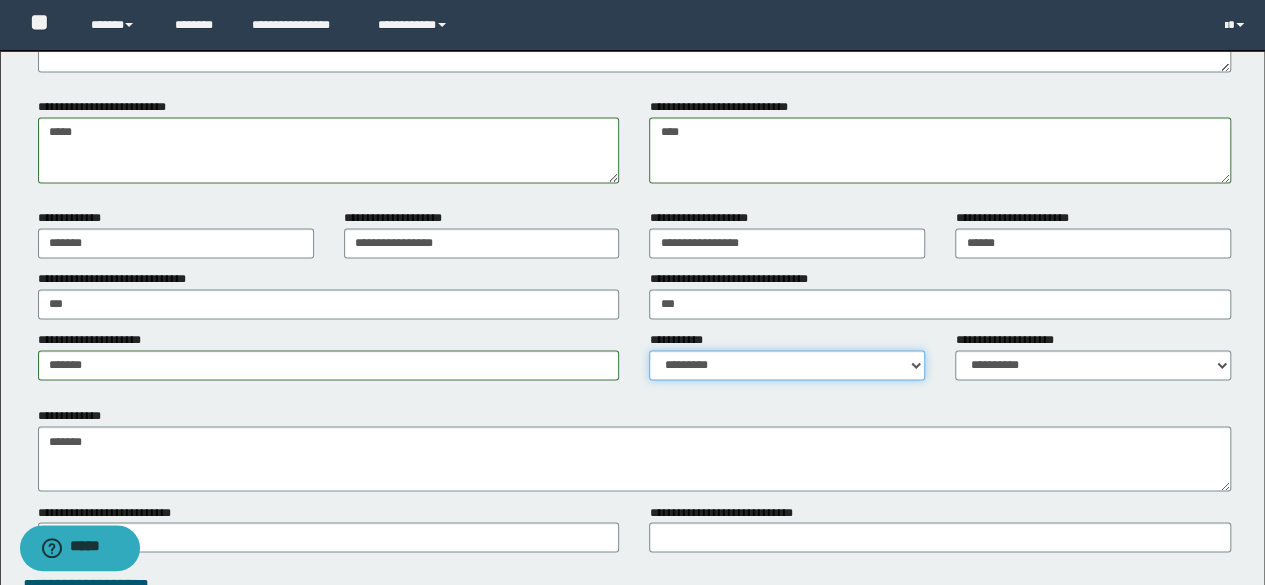 click on "**********" at bounding box center [787, 365] 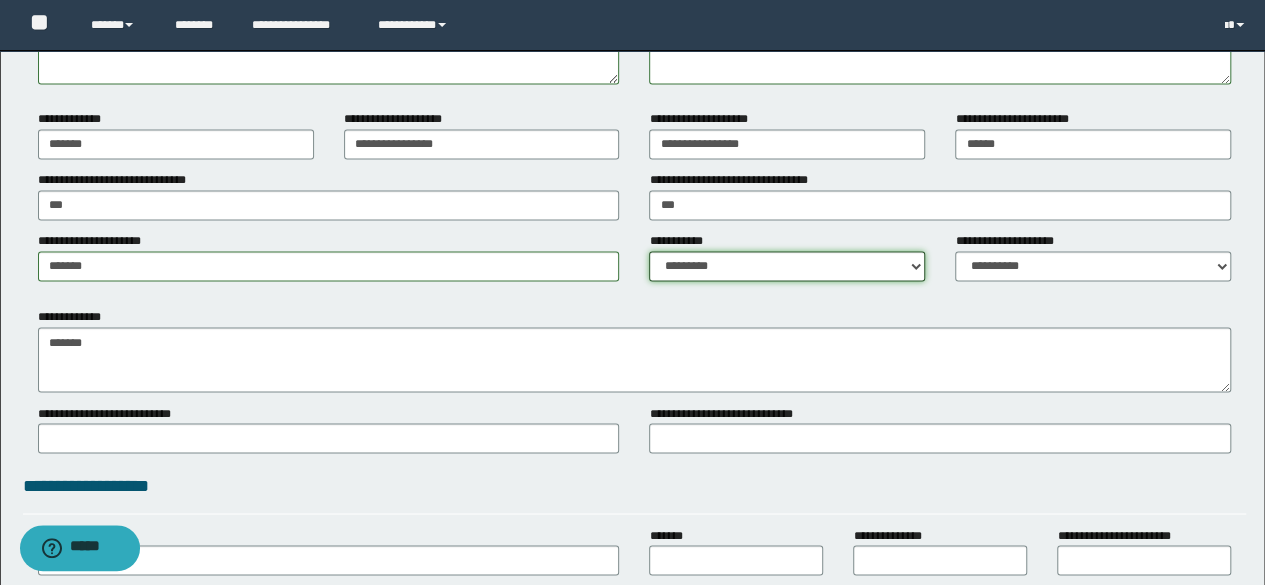 scroll, scrollTop: 1770, scrollLeft: 0, axis: vertical 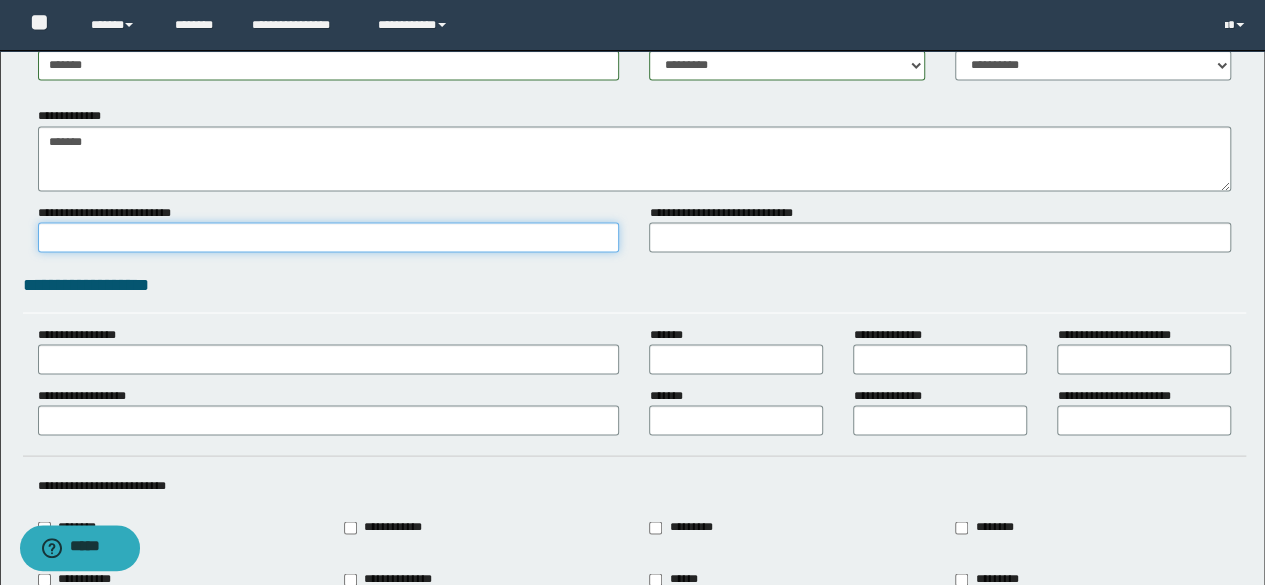 click on "**********" at bounding box center (329, 237) 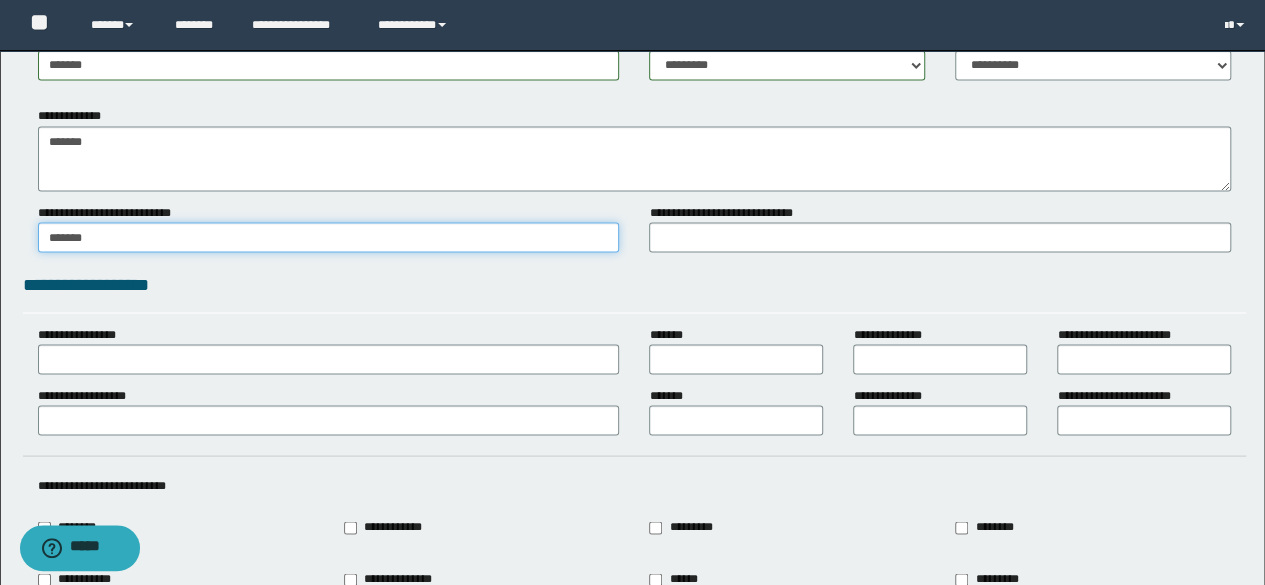 type on "******" 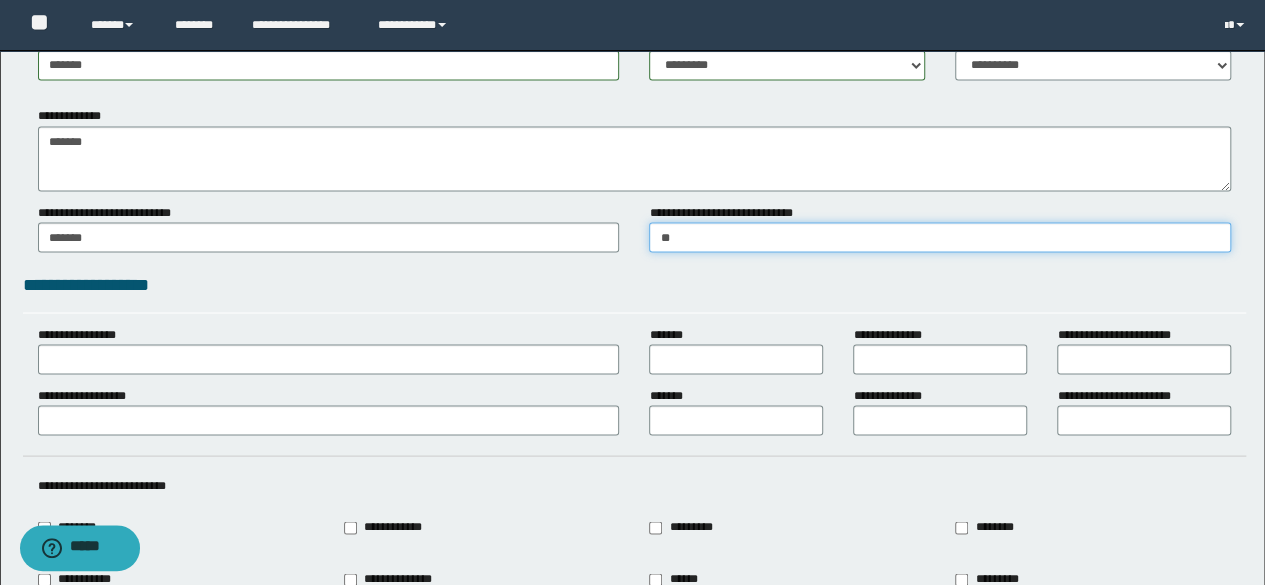 type on "*" 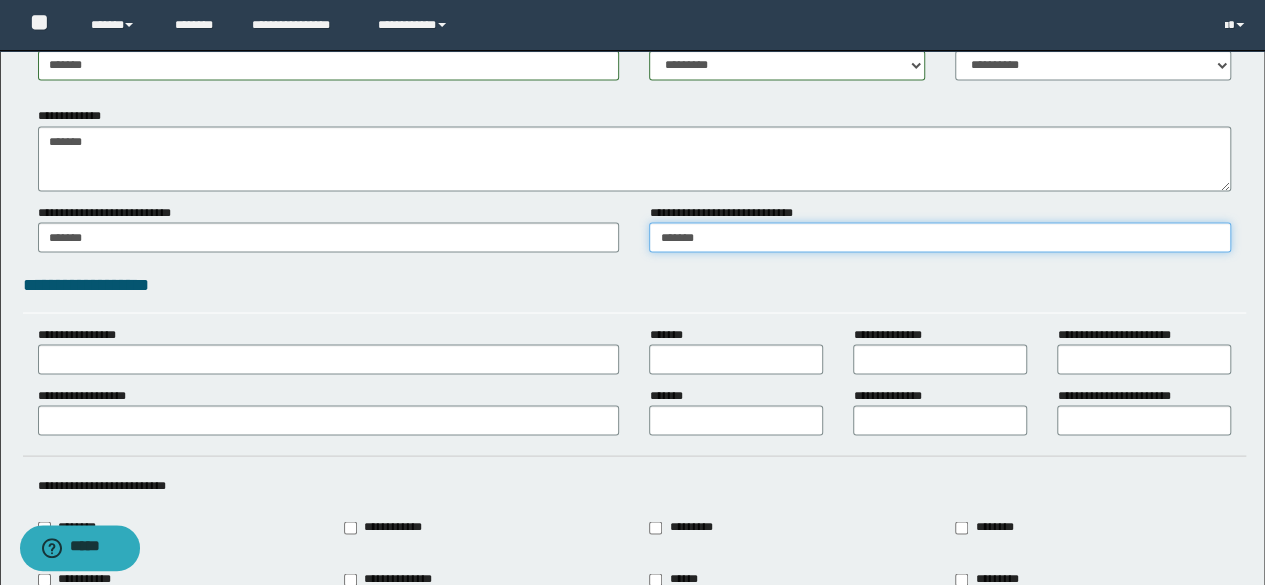 type on "******" 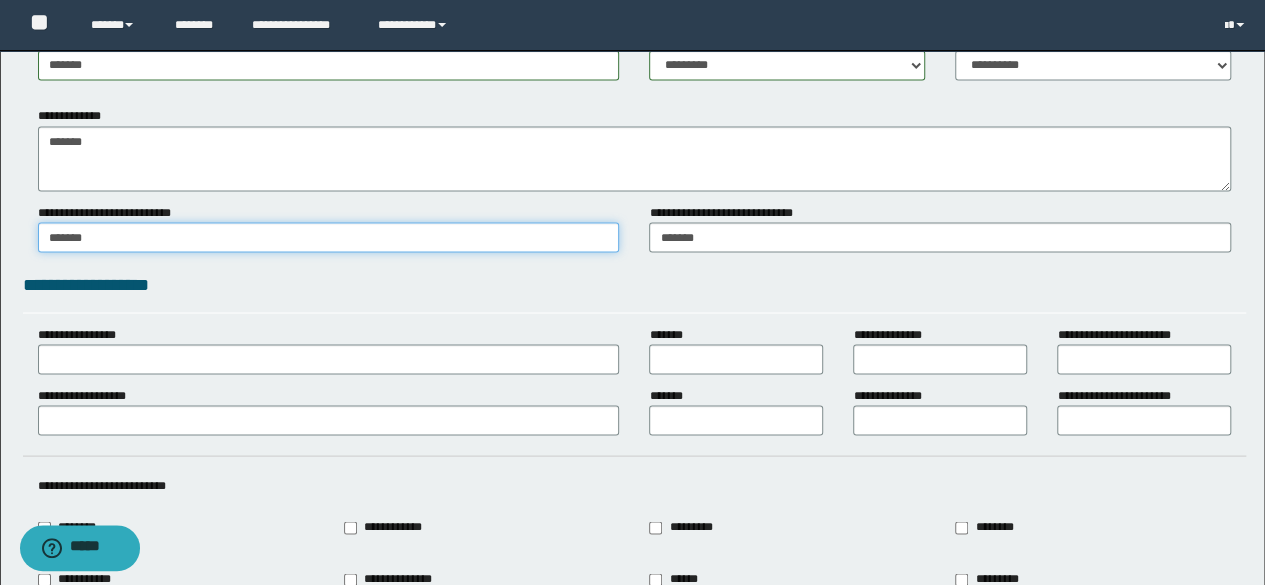 click on "******" at bounding box center [329, 237] 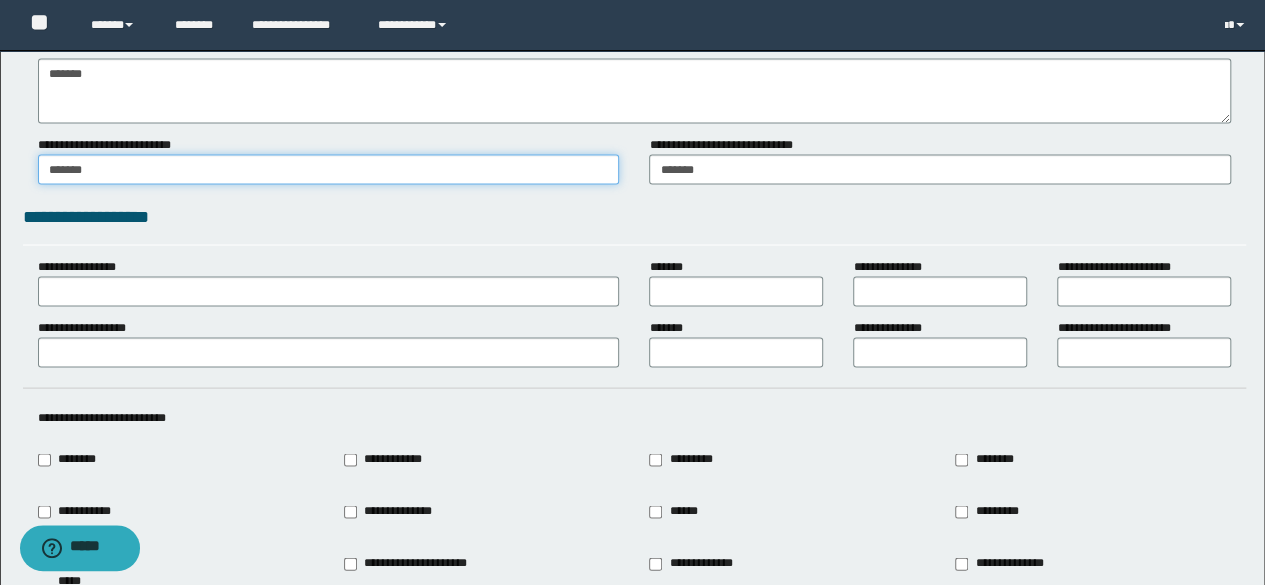 scroll, scrollTop: 1870, scrollLeft: 0, axis: vertical 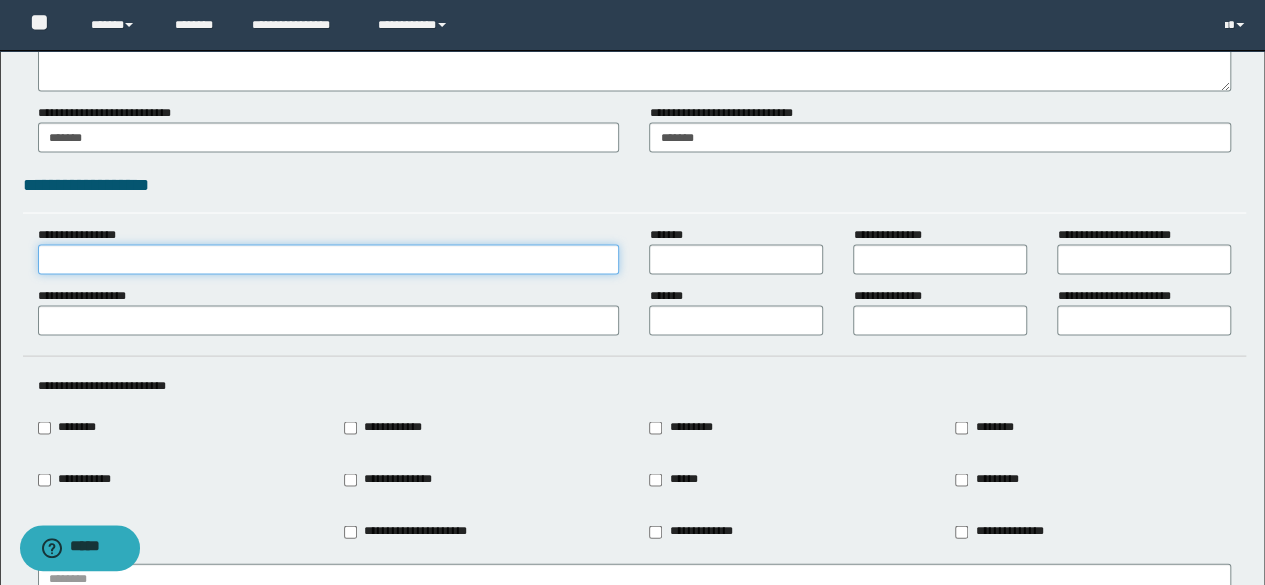click on "**********" at bounding box center (329, 259) 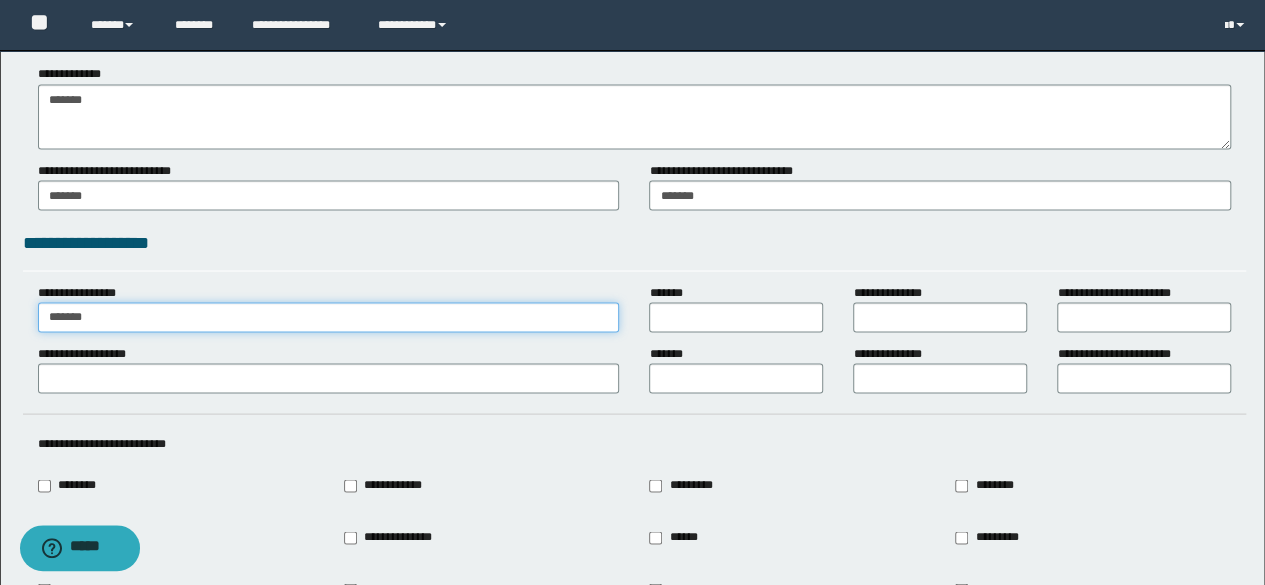 scroll, scrollTop: 1770, scrollLeft: 0, axis: vertical 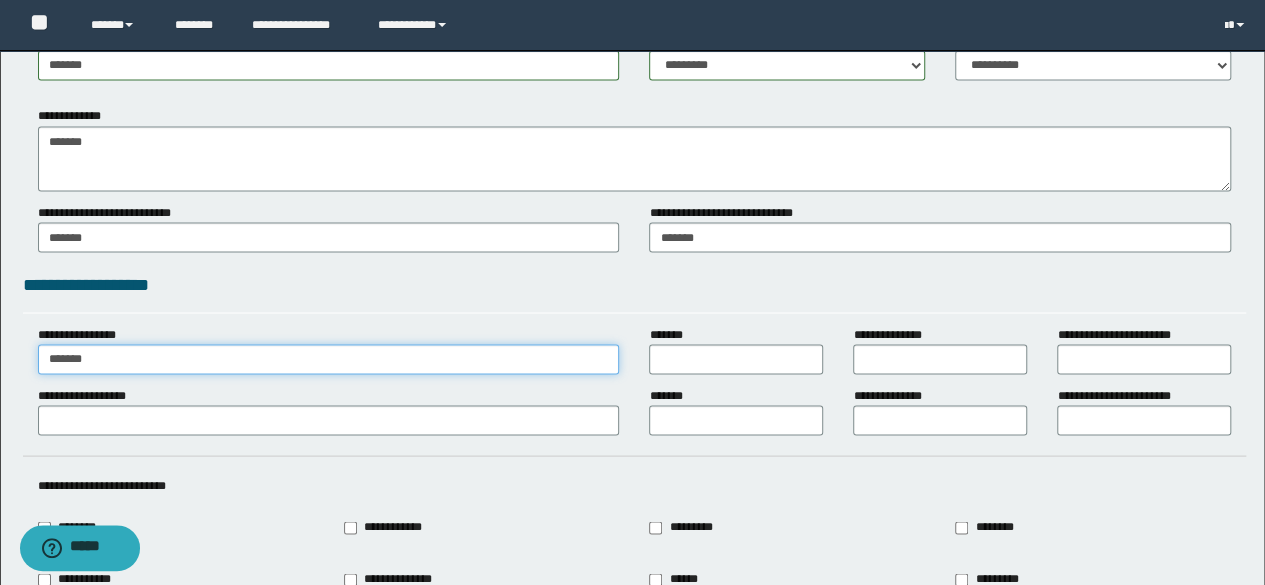 type on "******" 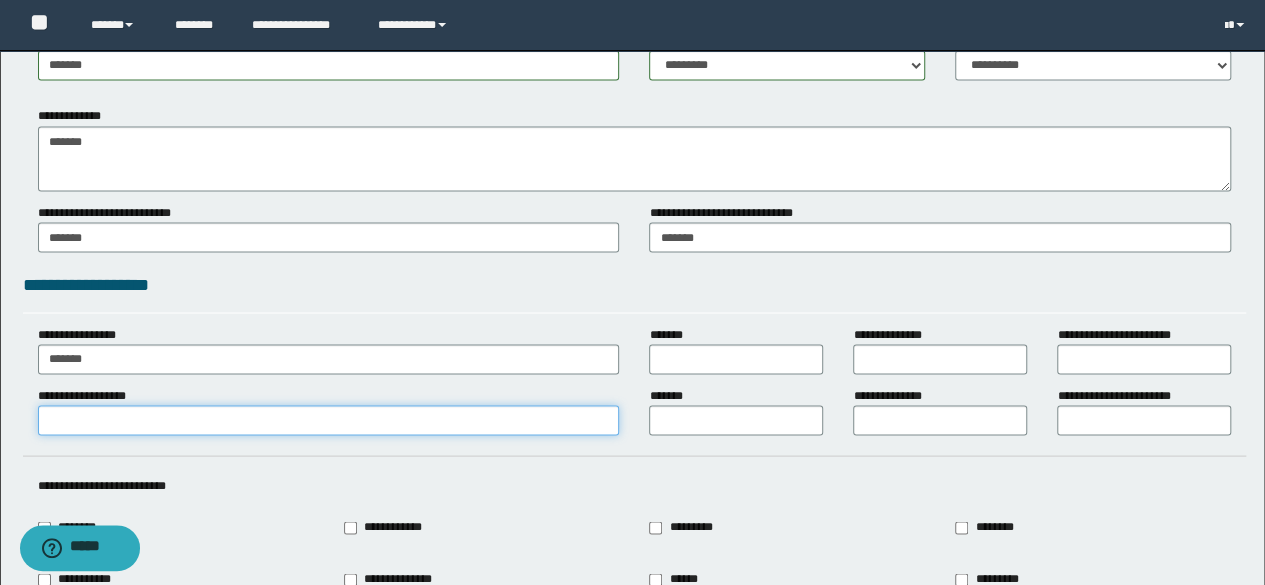 click on "**********" at bounding box center [329, 420] 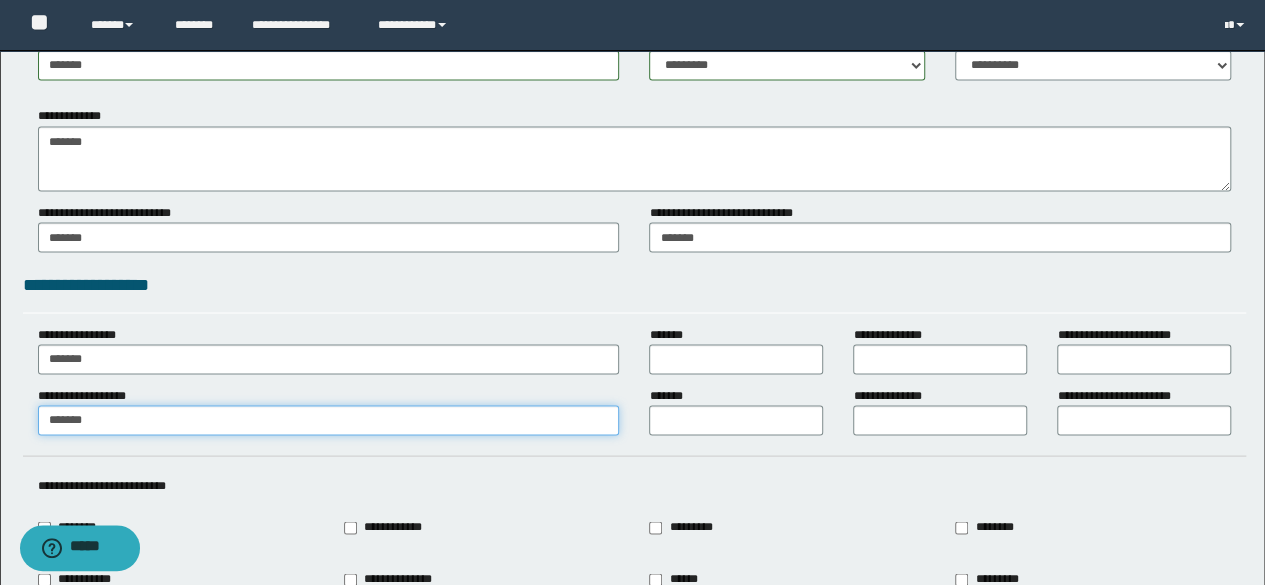 type on "******" 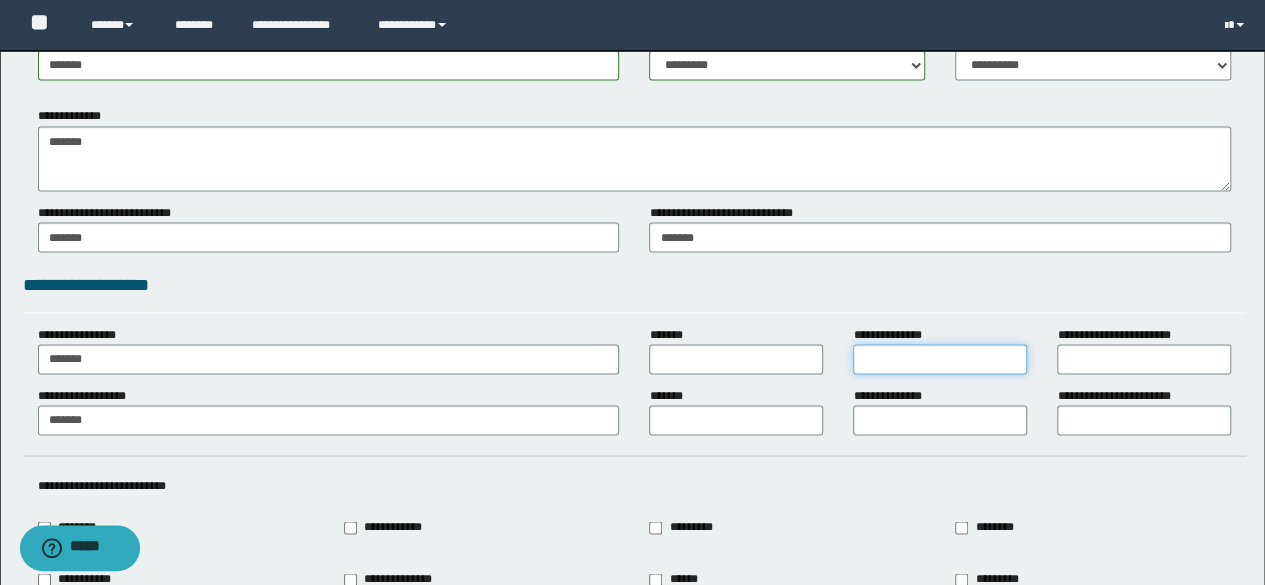 click on "**********" at bounding box center [940, 359] 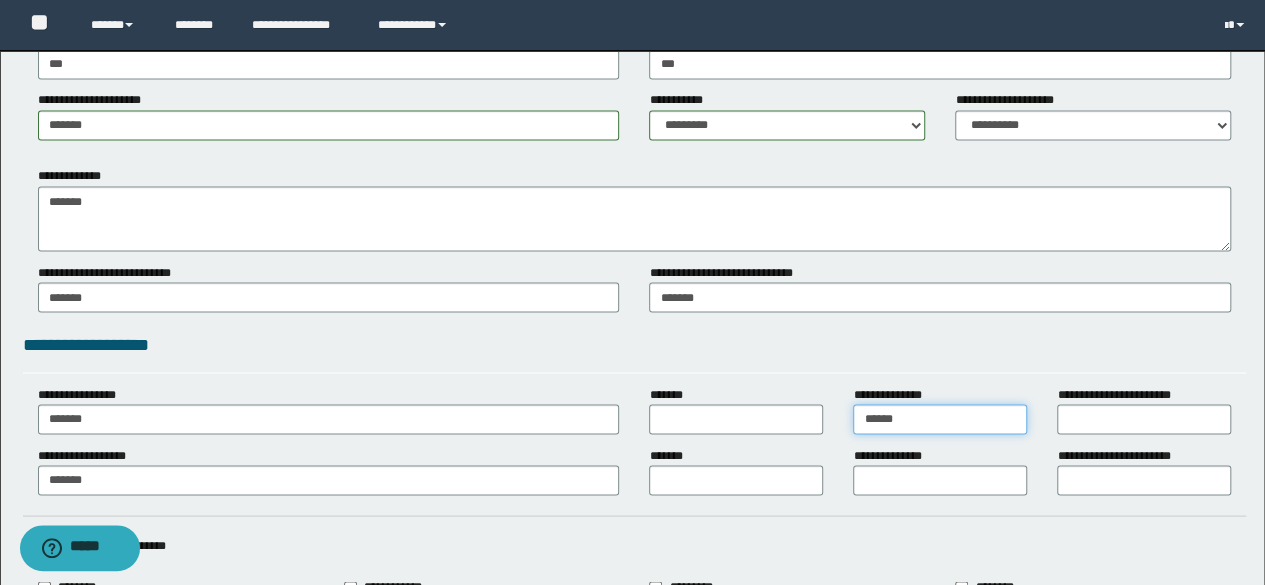 scroll, scrollTop: 1670, scrollLeft: 0, axis: vertical 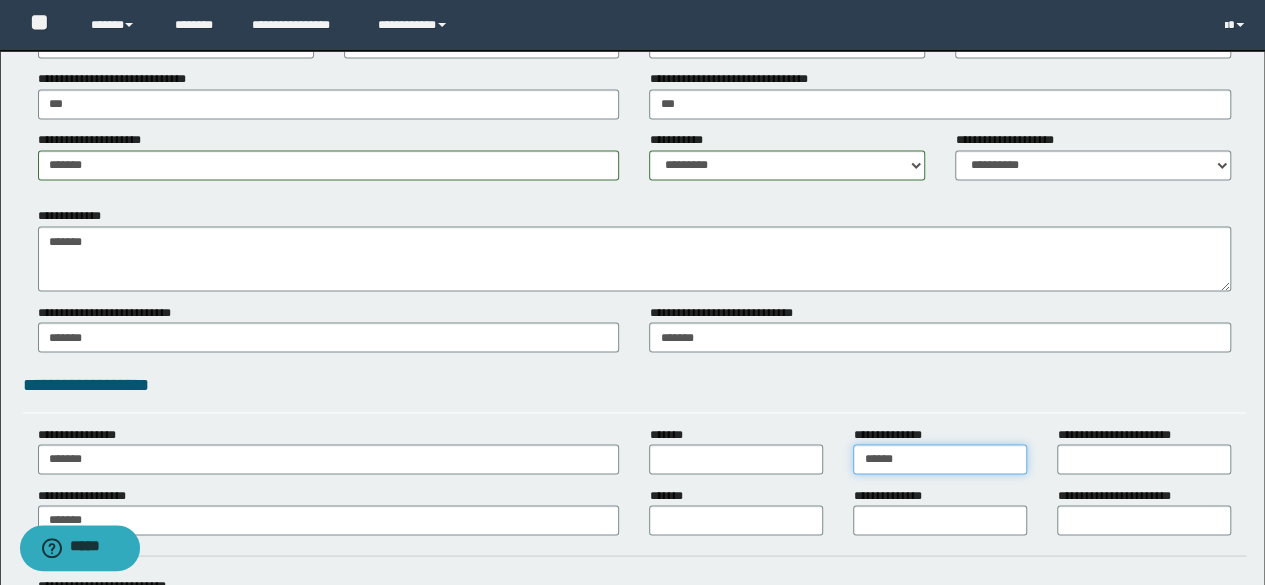 type on "*****" 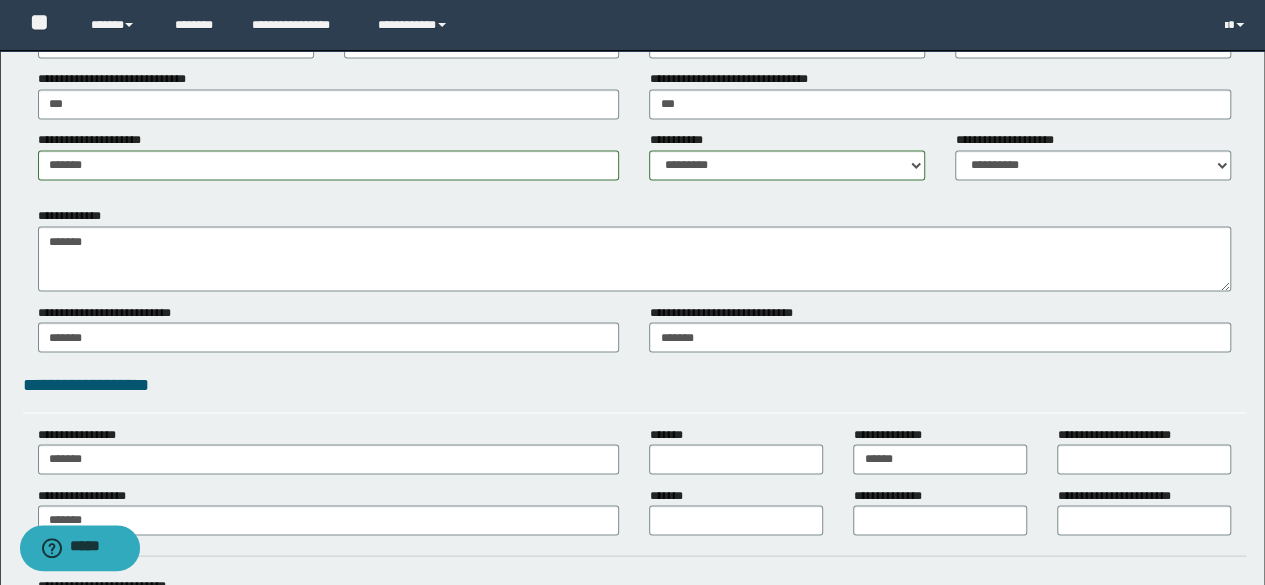 click on "**********" at bounding box center [892, 495] 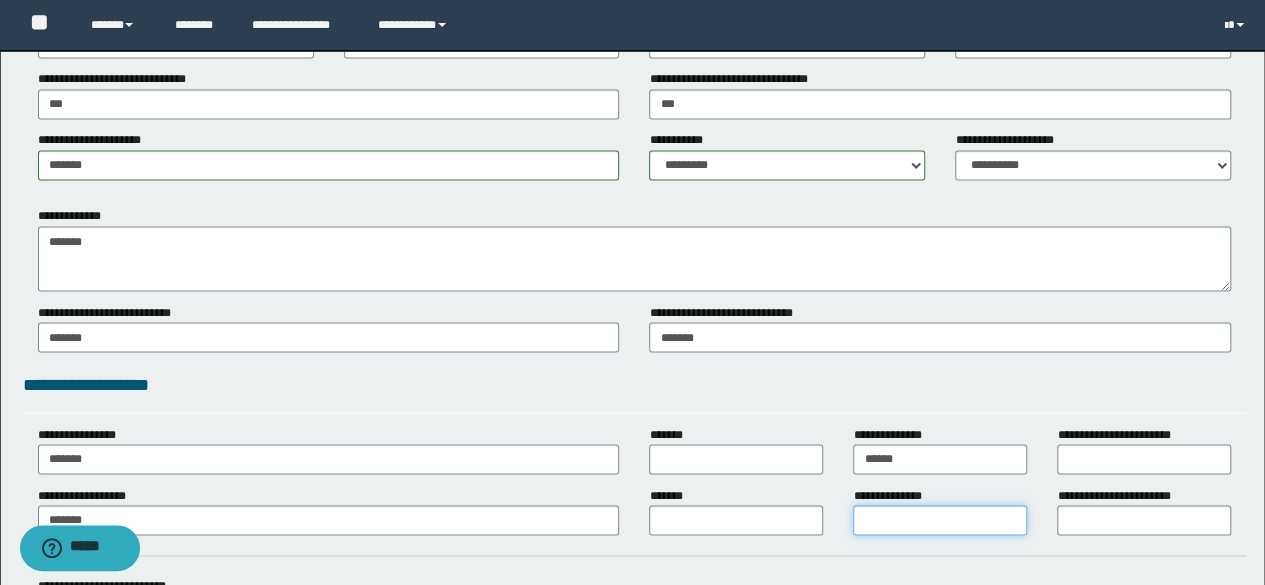 click on "**********" at bounding box center (940, 520) 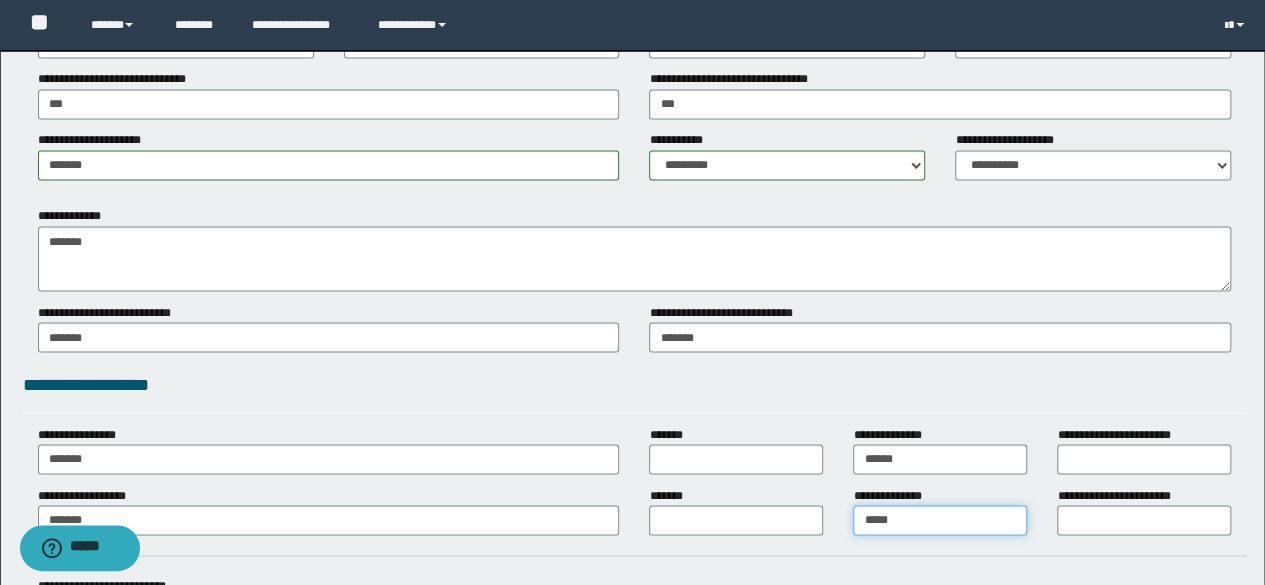 type on "*****" 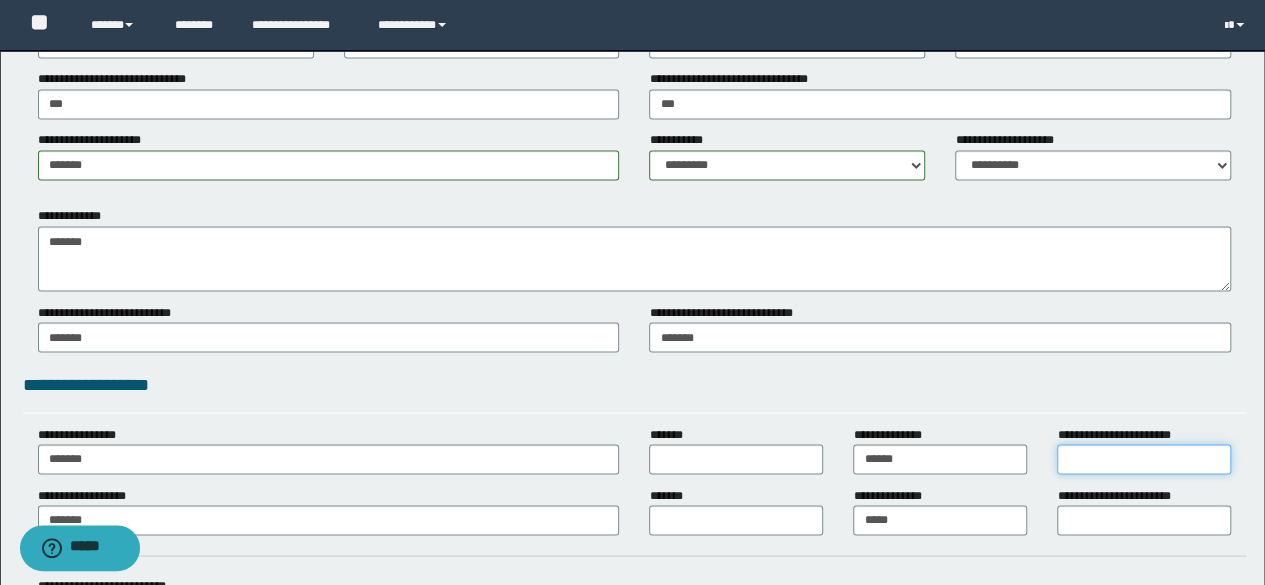 click on "**********" at bounding box center (1144, 459) 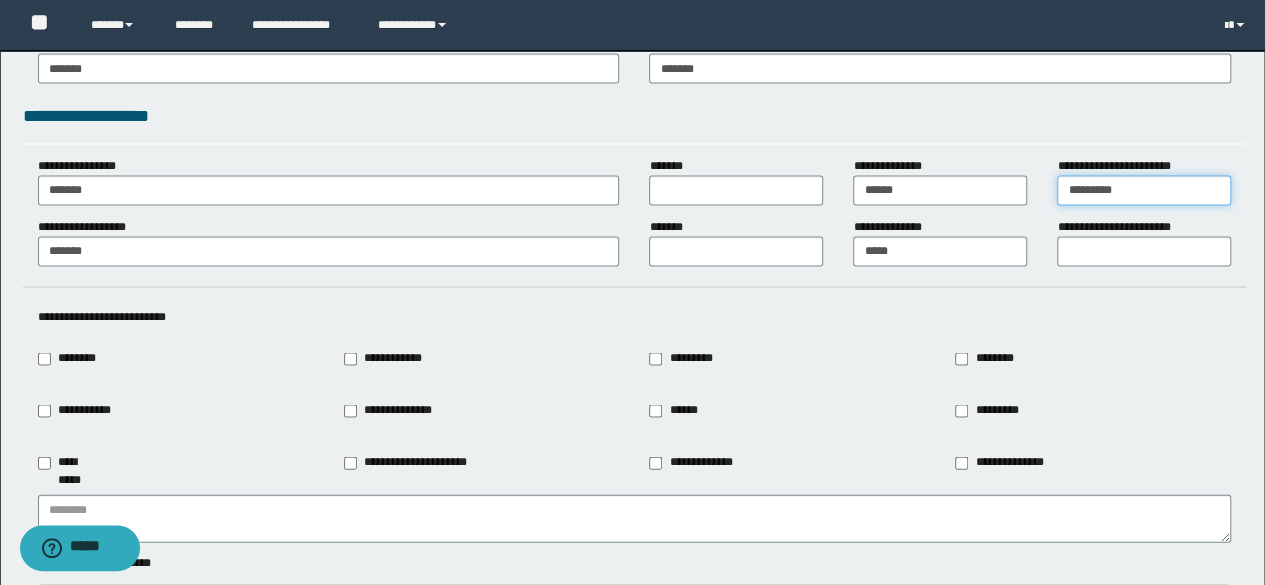 scroll, scrollTop: 1970, scrollLeft: 0, axis: vertical 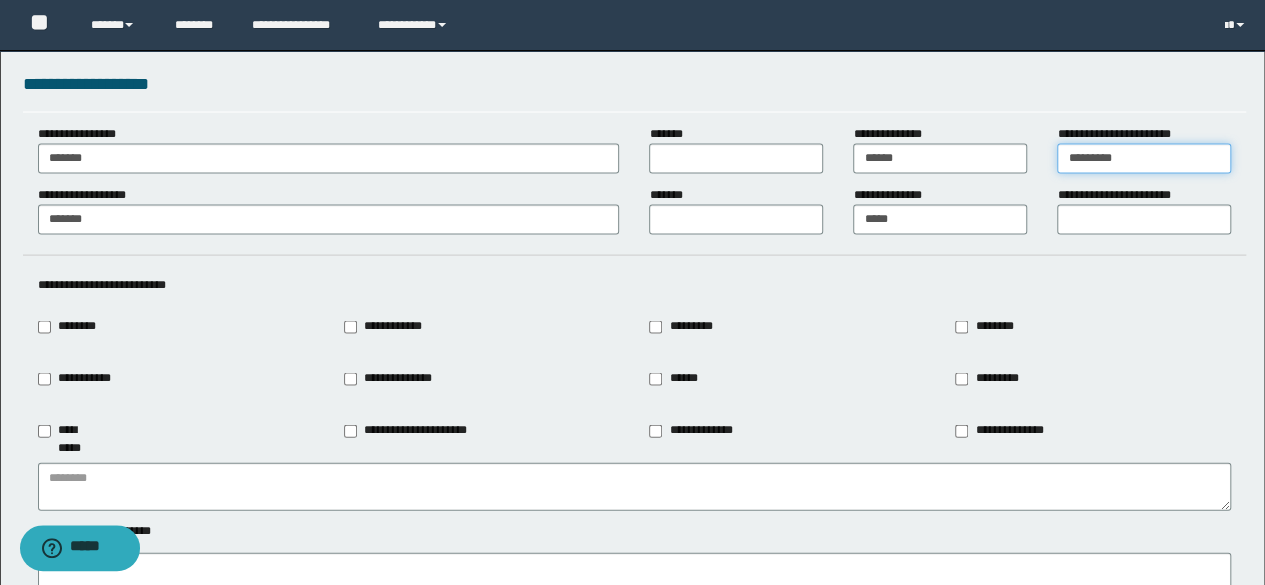 type on "********" 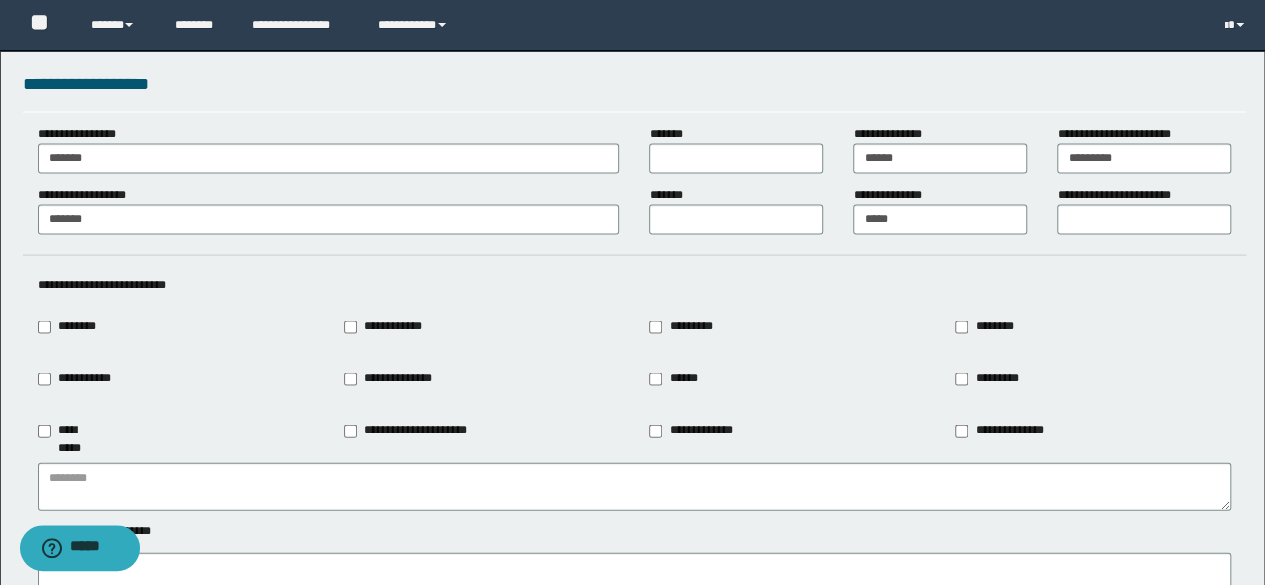 click on "********" at bounding box center [73, 327] 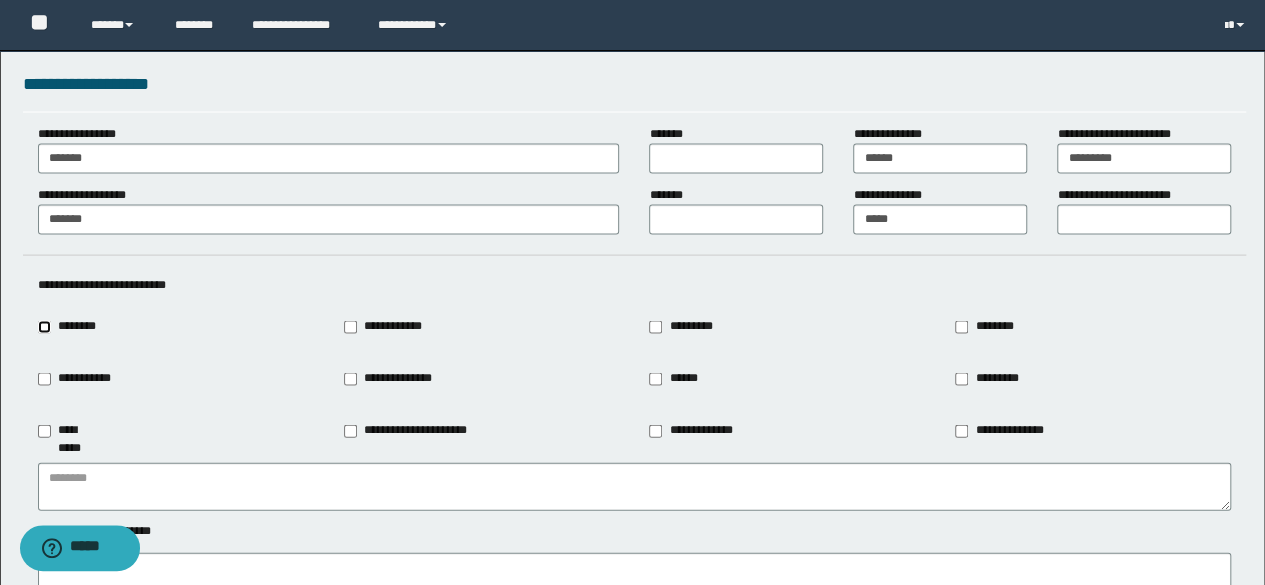 type on "********" 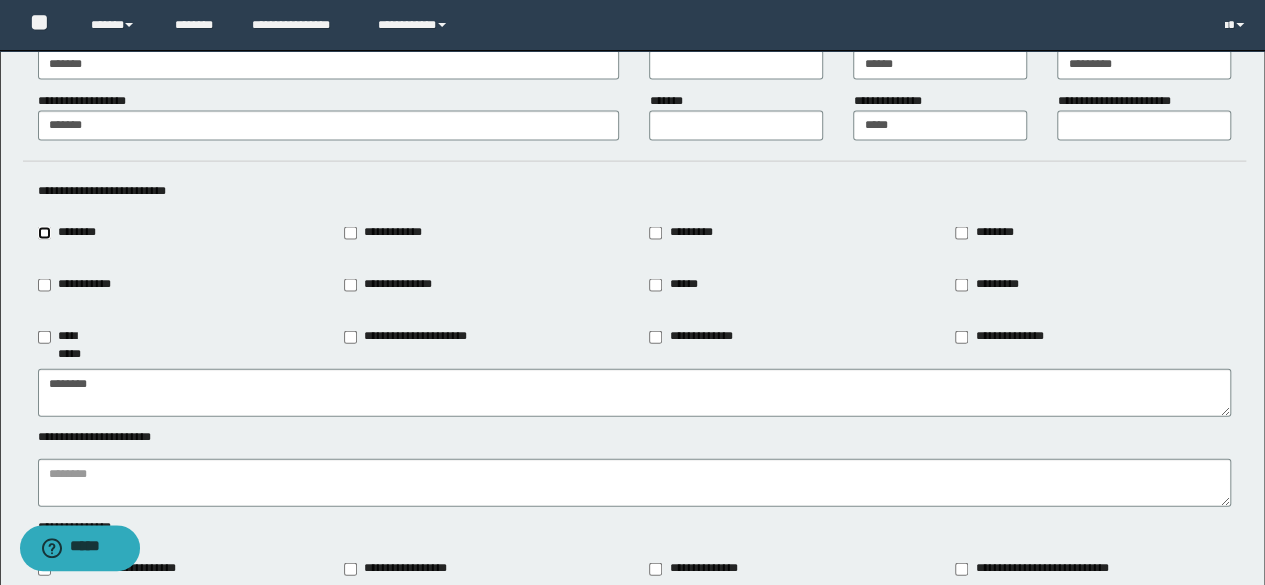 scroll, scrollTop: 2170, scrollLeft: 0, axis: vertical 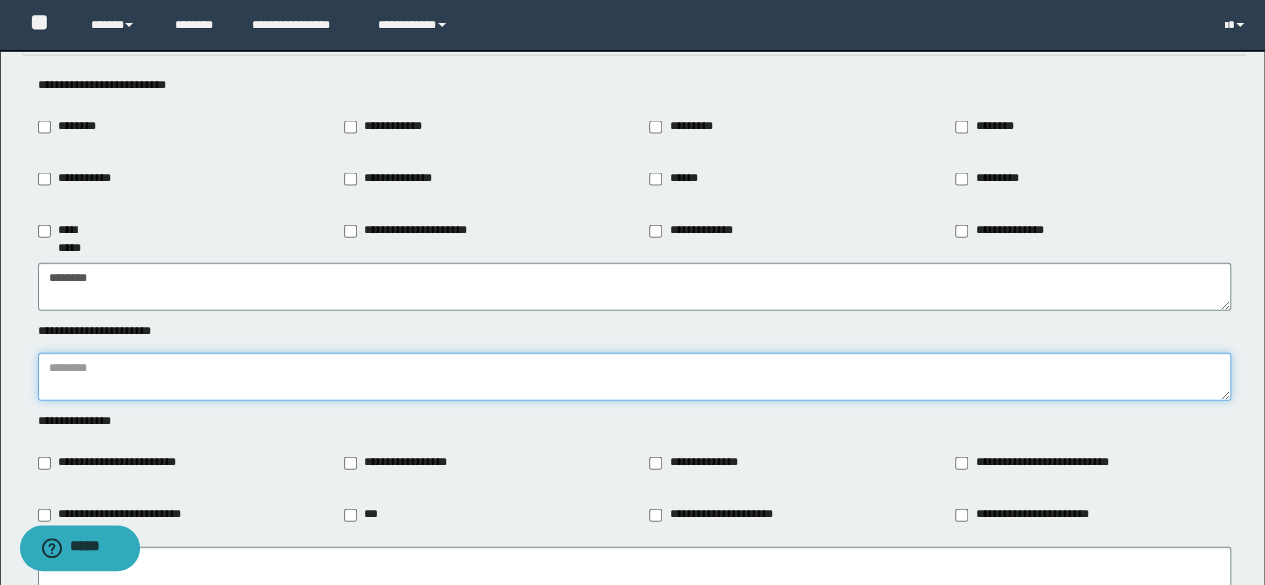 click at bounding box center (635, 377) 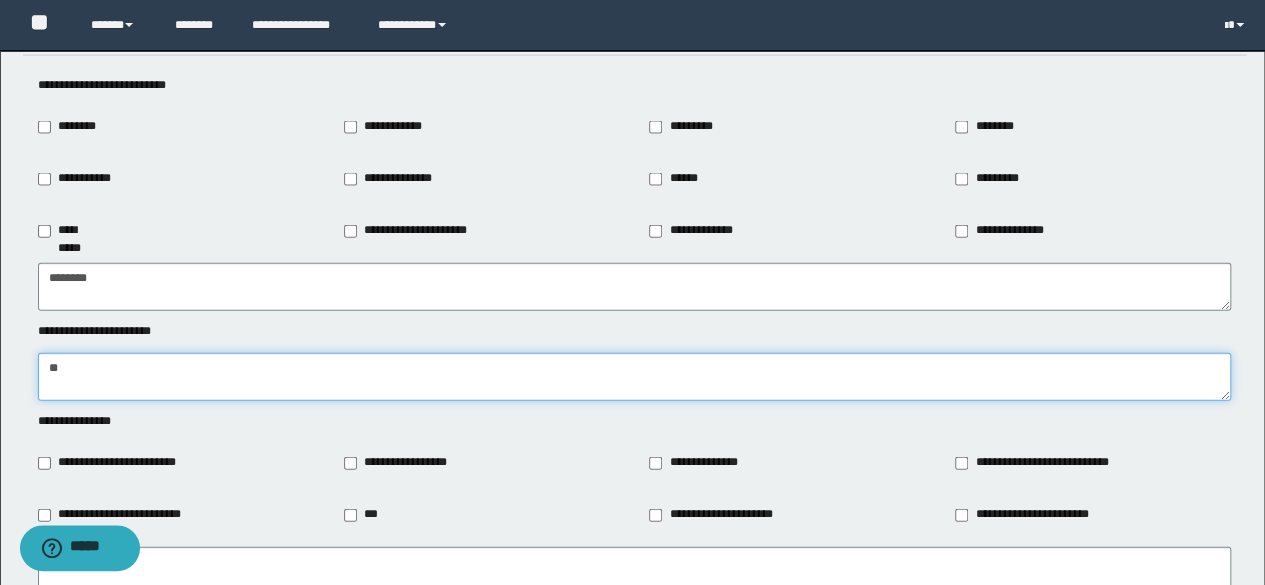 type on "*" 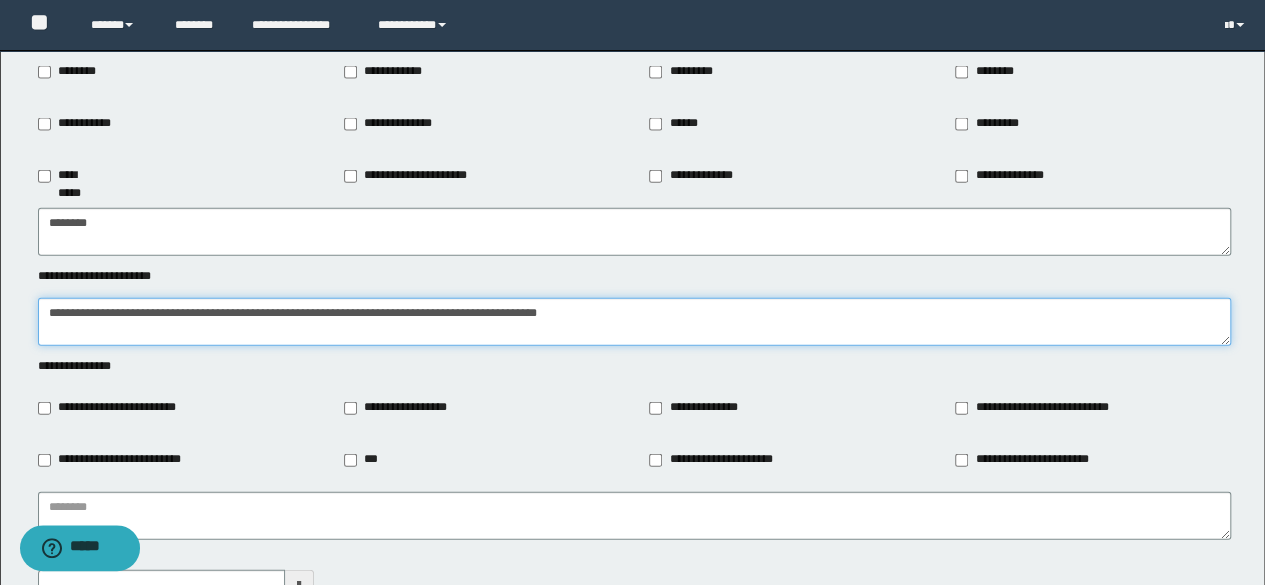 scroll, scrollTop: 2270, scrollLeft: 0, axis: vertical 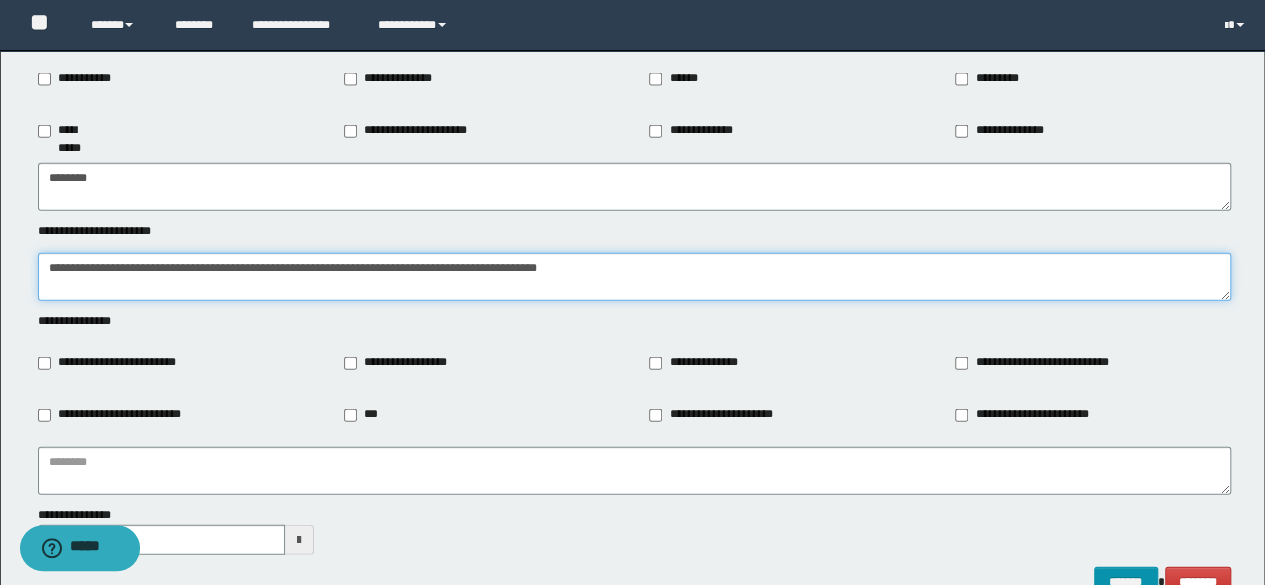 click on "**********" at bounding box center (635, 277) 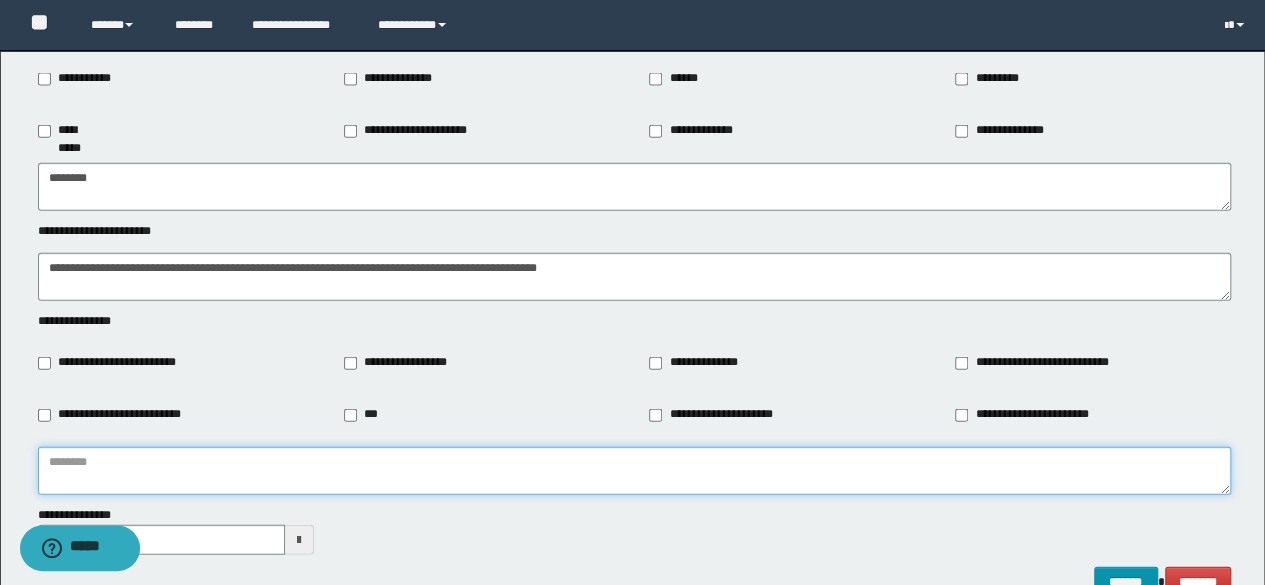 click at bounding box center [635, 471] 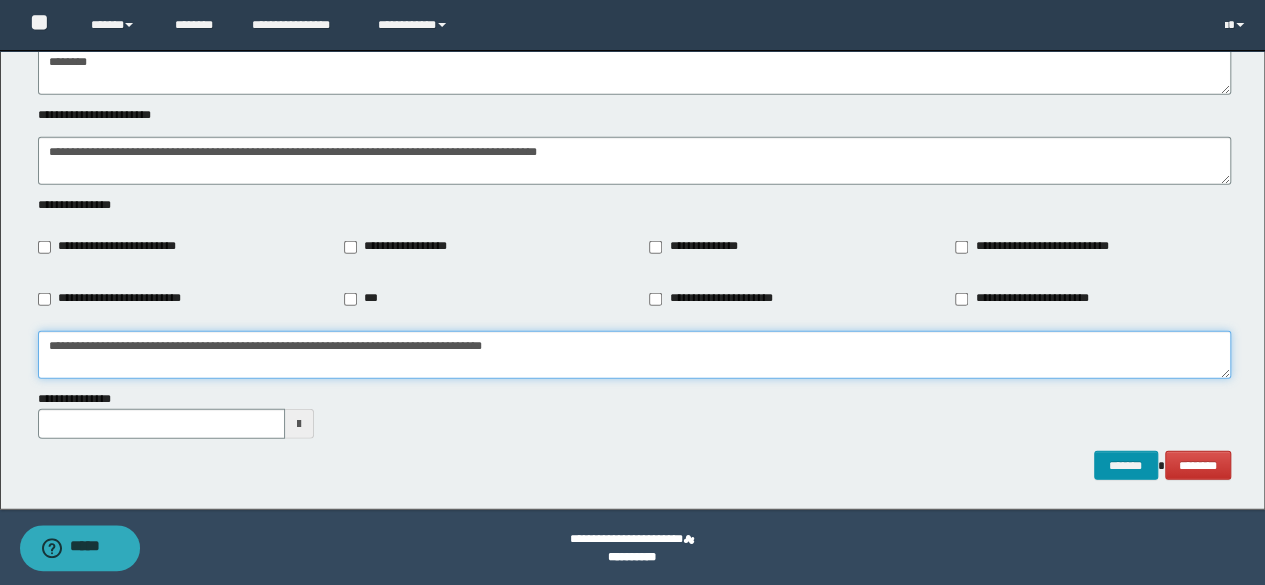 scroll, scrollTop: 2388, scrollLeft: 0, axis: vertical 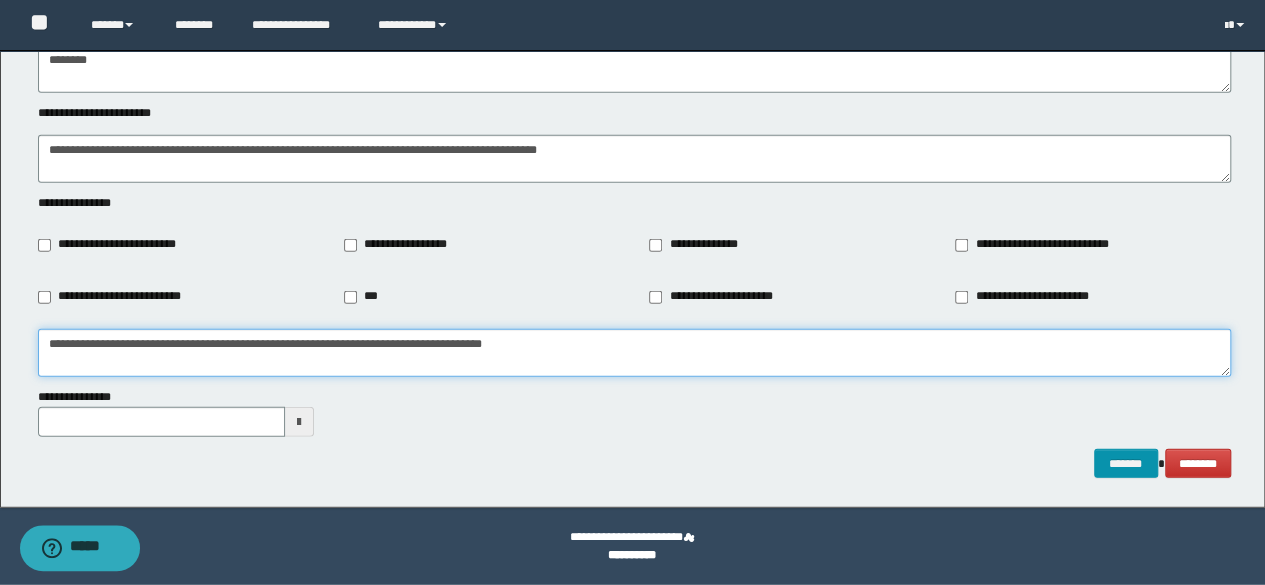 type on "**********" 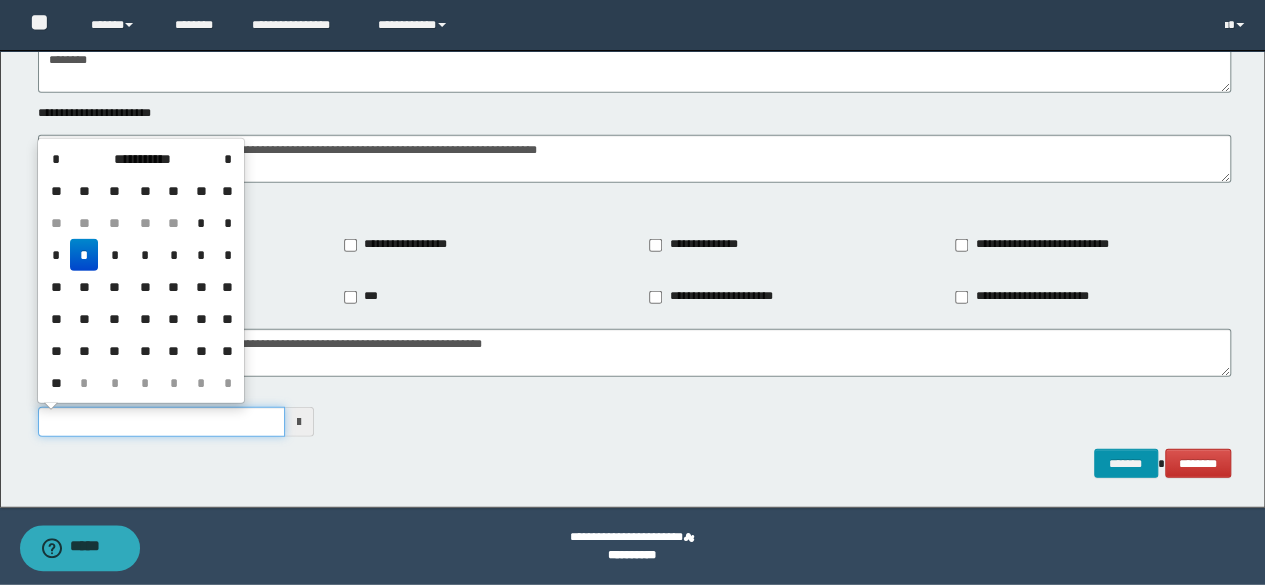 click on "**********" at bounding box center [161, 422] 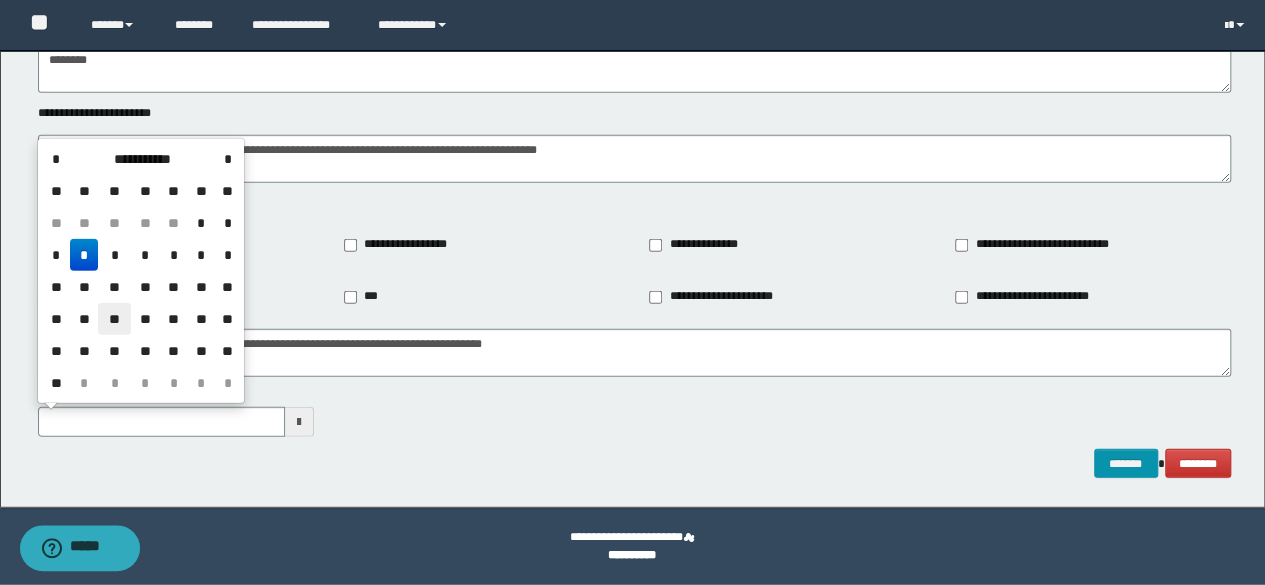 click on "**" at bounding box center [114, 319] 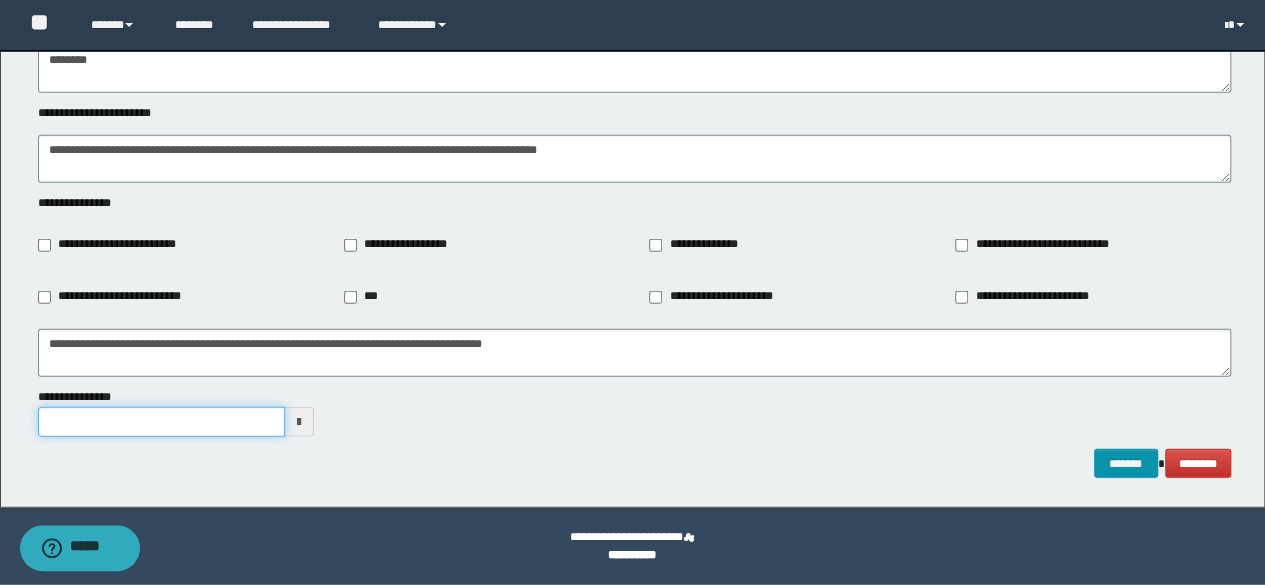 click on "**********" at bounding box center (161, 422) 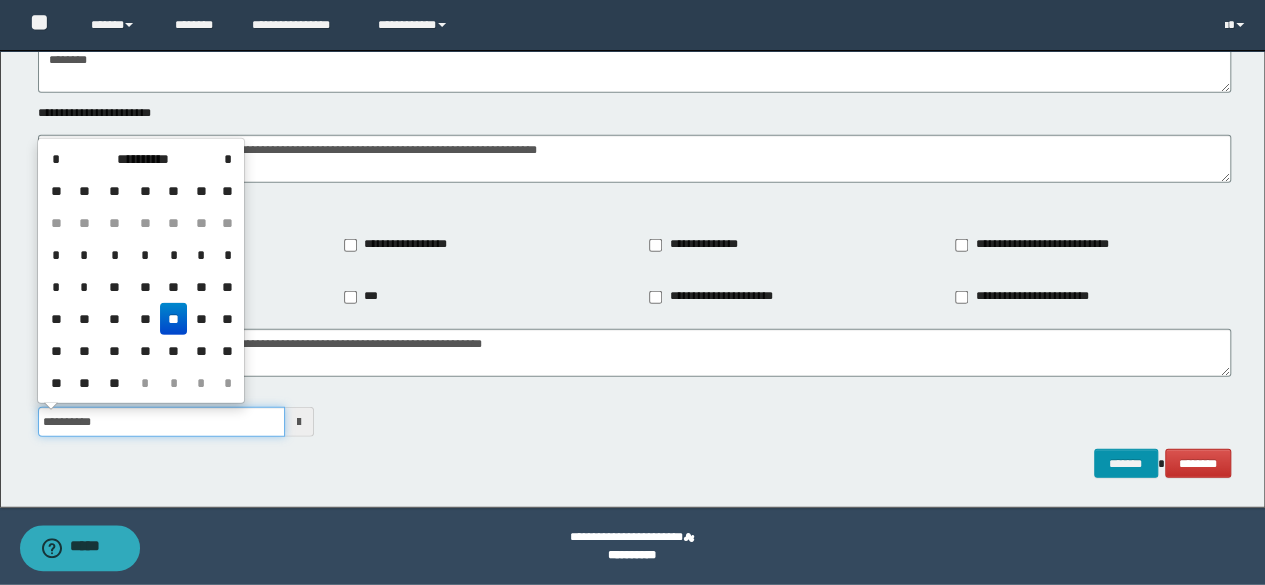 type on "**********" 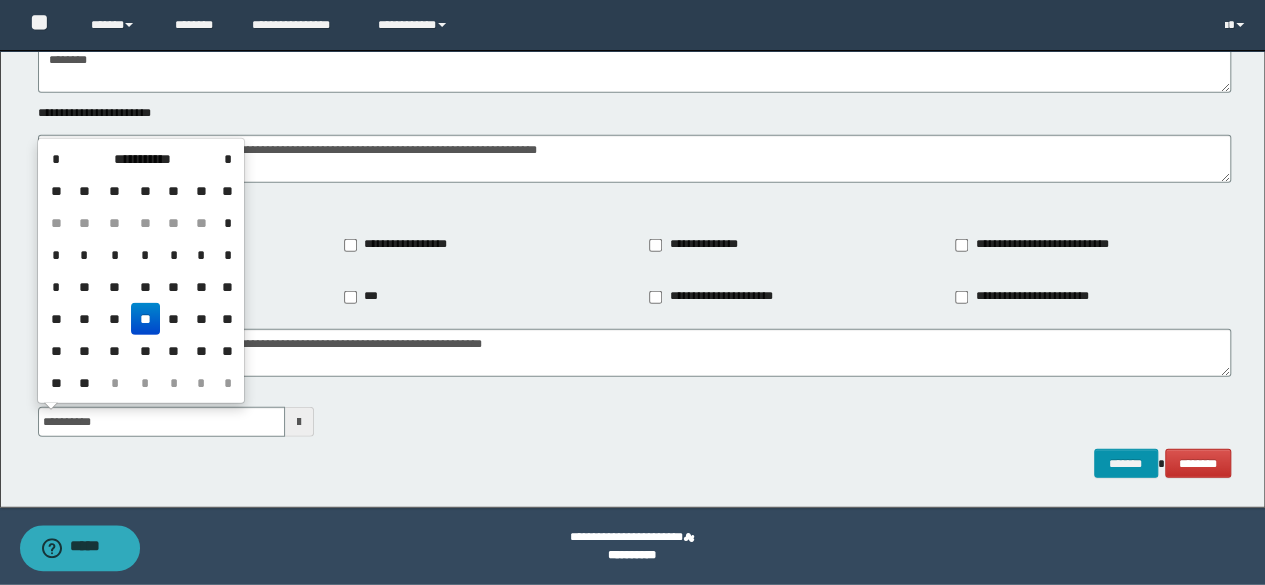 click on "**********" at bounding box center [635, -626] 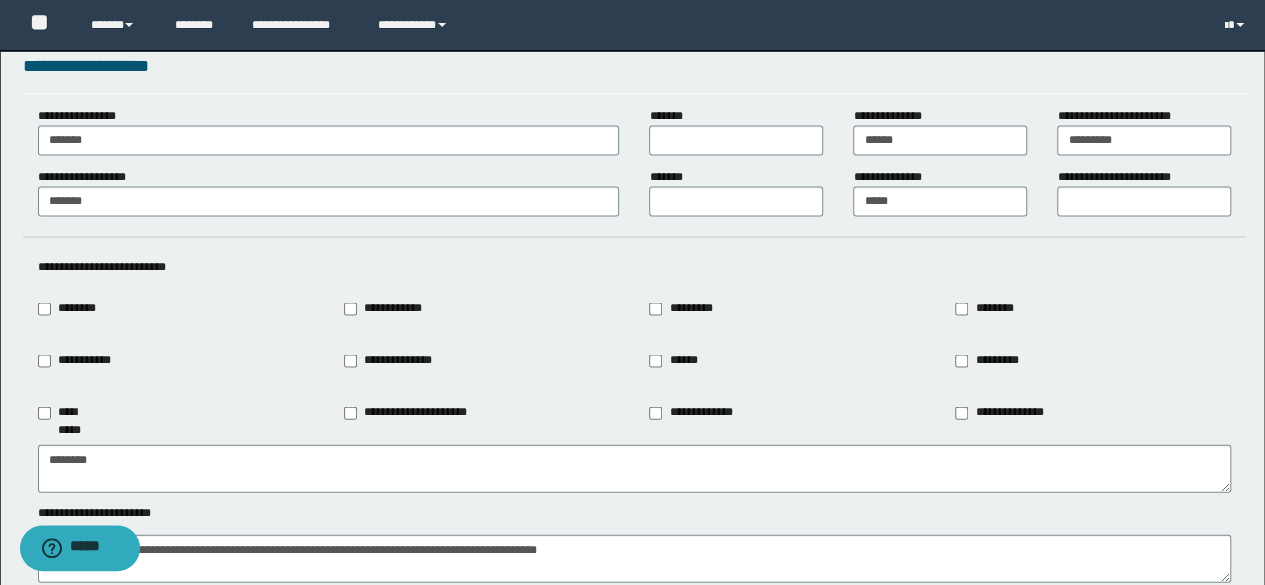 scroll, scrollTop: 2188, scrollLeft: 0, axis: vertical 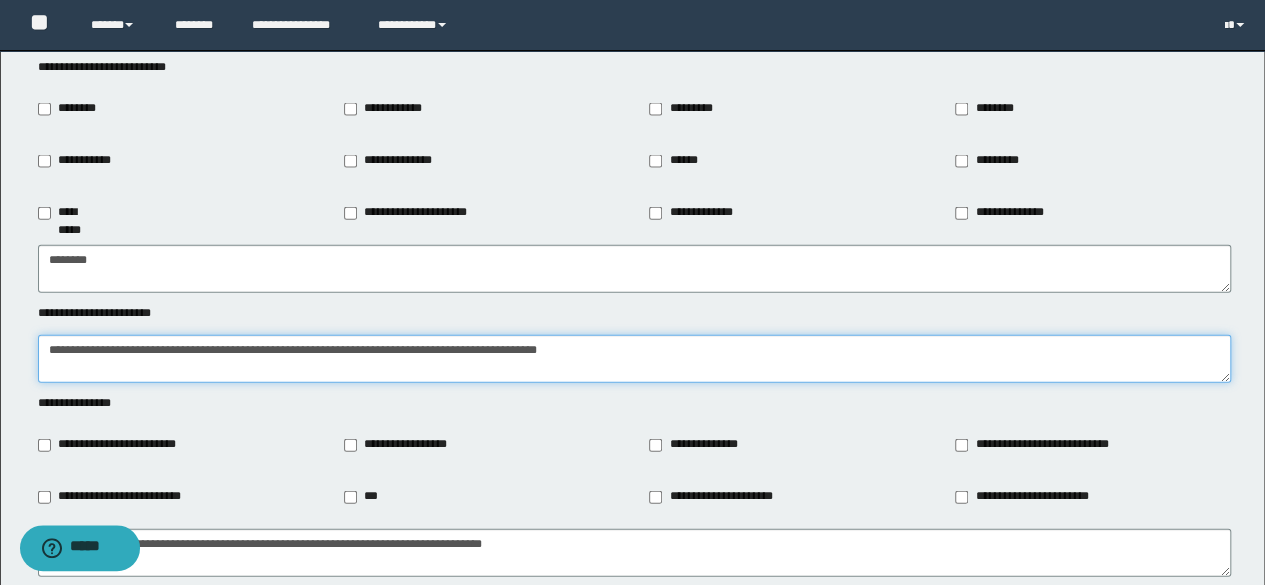 click on "**********" at bounding box center [635, 359] 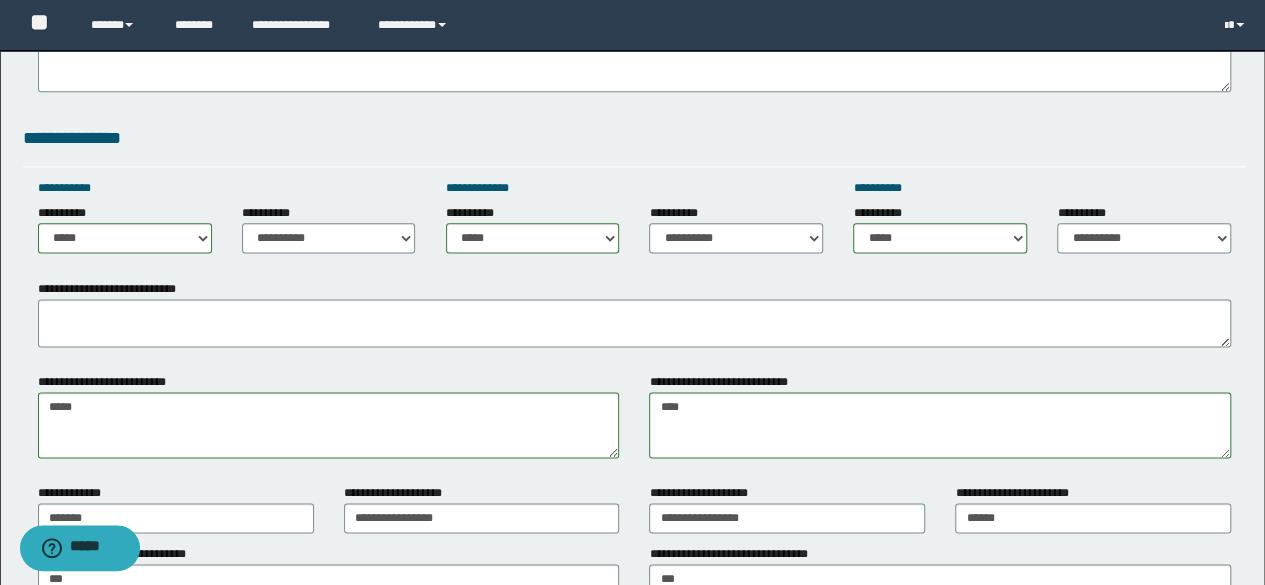 scroll, scrollTop: 1188, scrollLeft: 0, axis: vertical 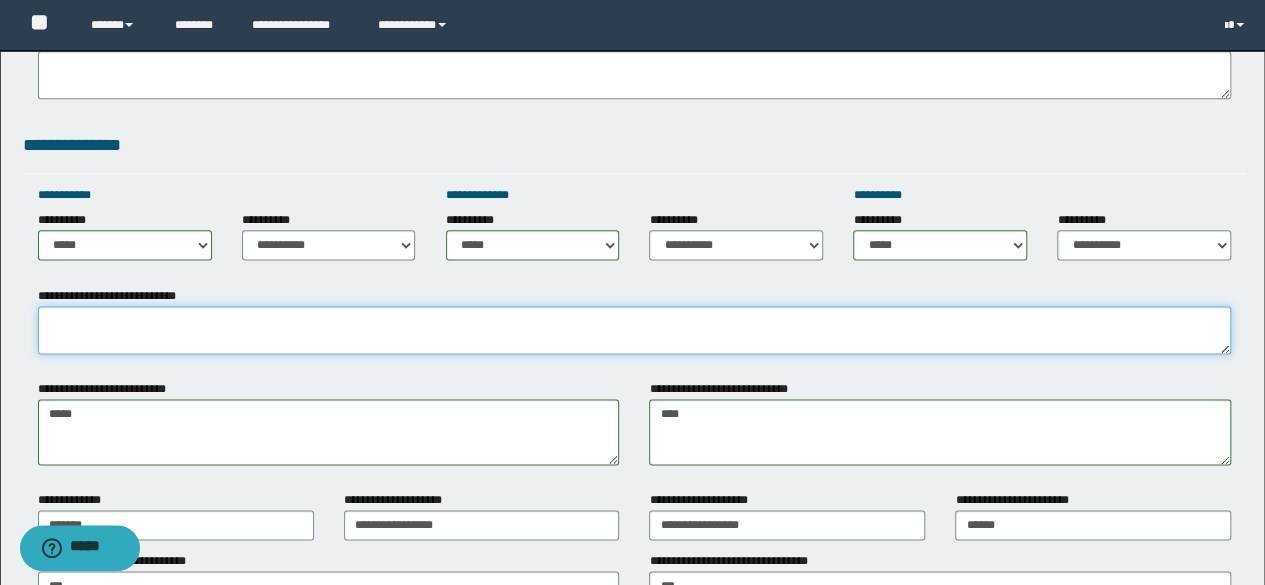 paste on "**********" 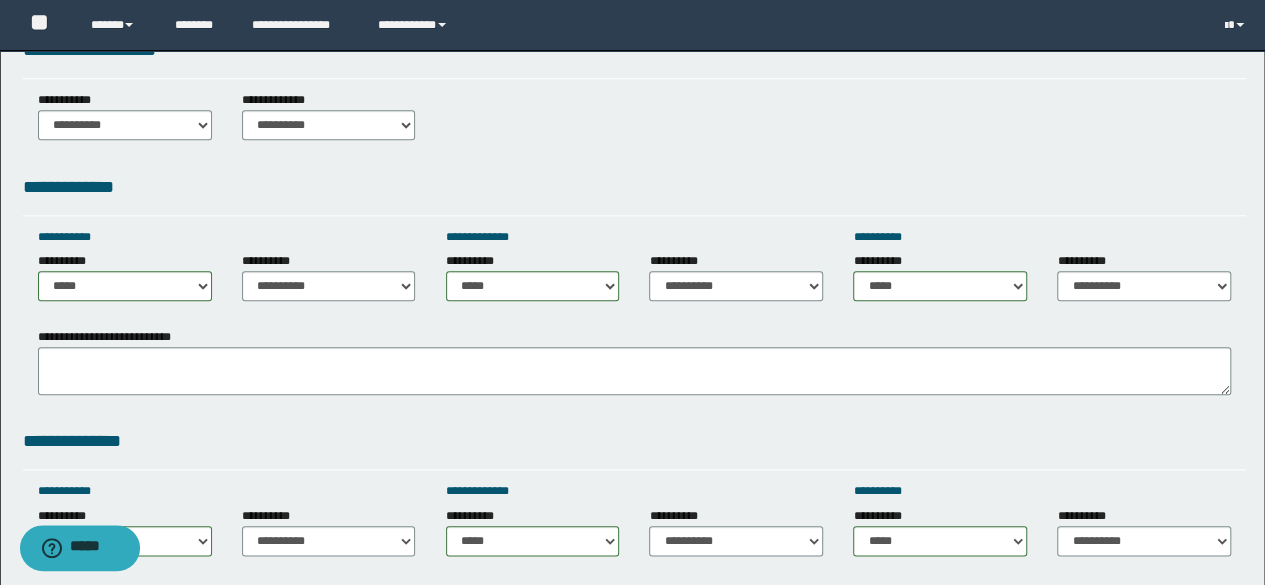 scroll, scrollTop: 888, scrollLeft: 0, axis: vertical 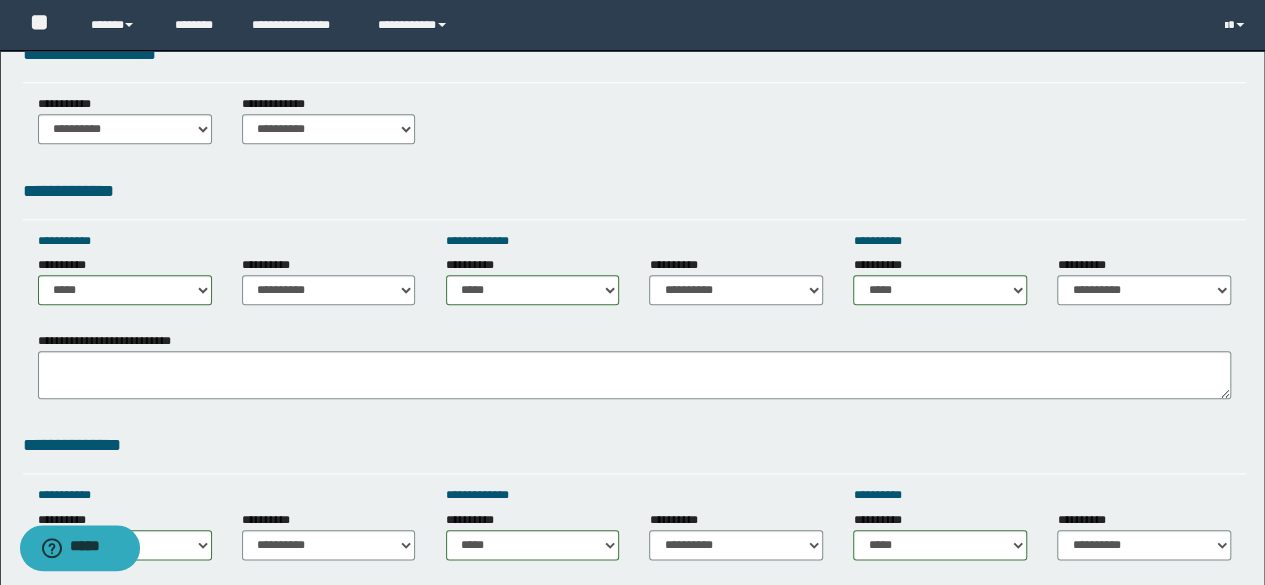 type on "**********" 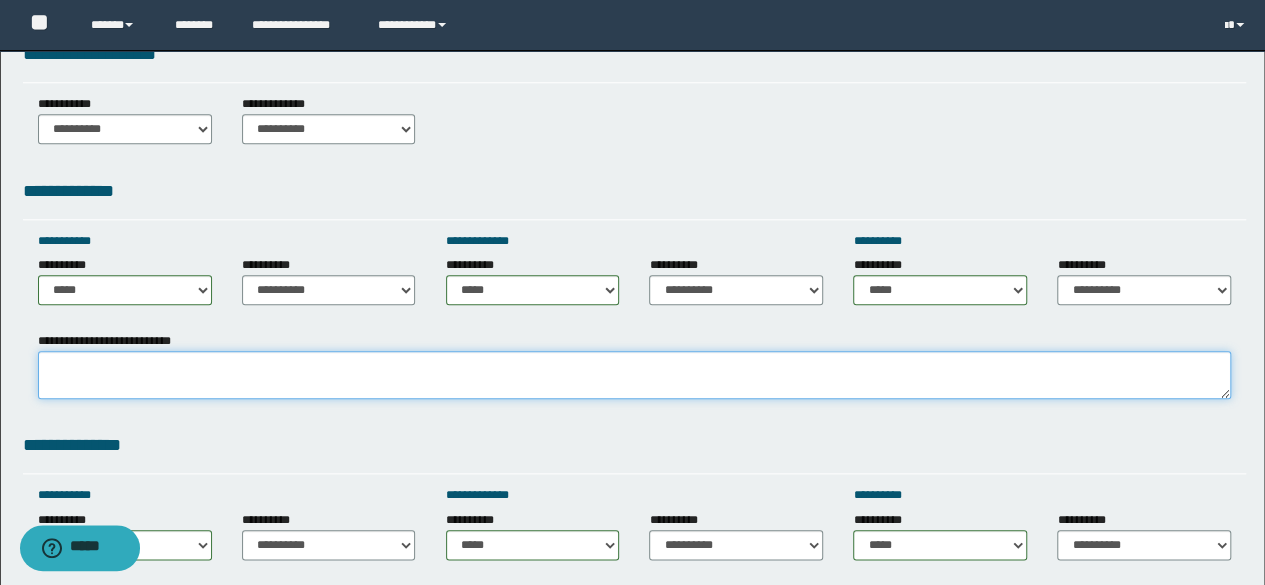 paste on "**********" 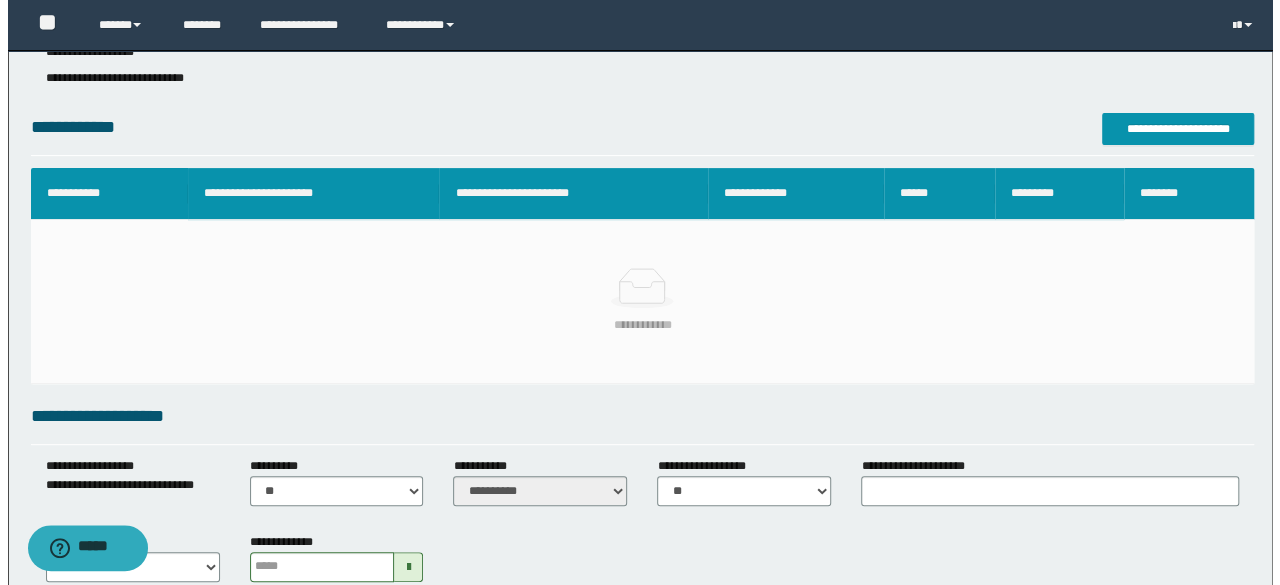 scroll, scrollTop: 0, scrollLeft: 0, axis: both 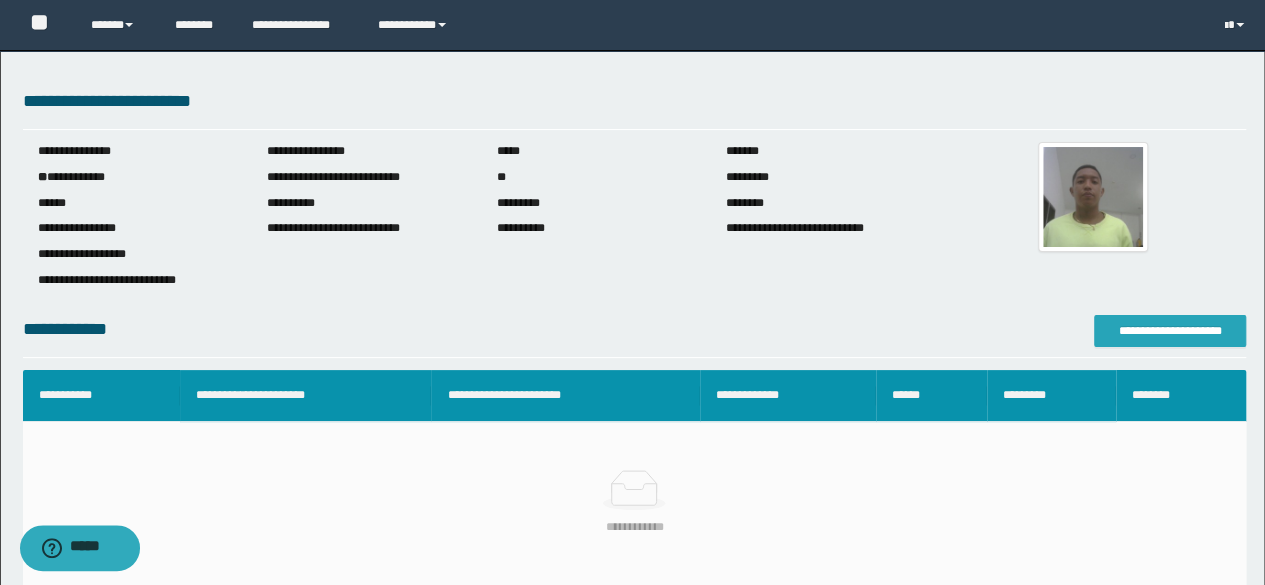 type on "**********" 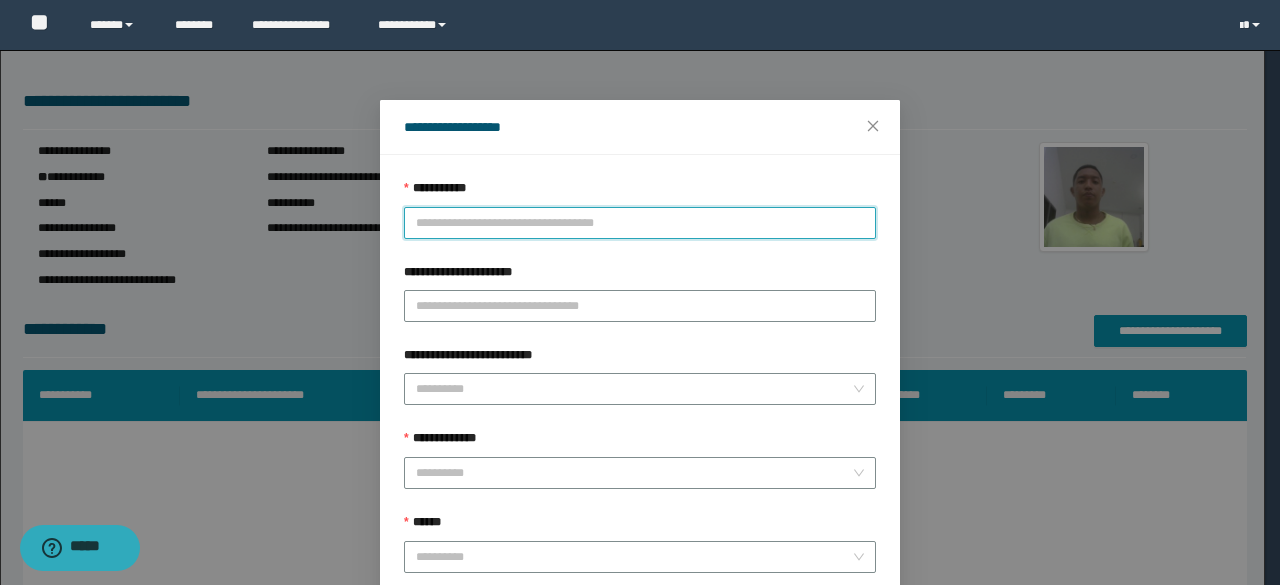 click on "**********" at bounding box center (640, 223) 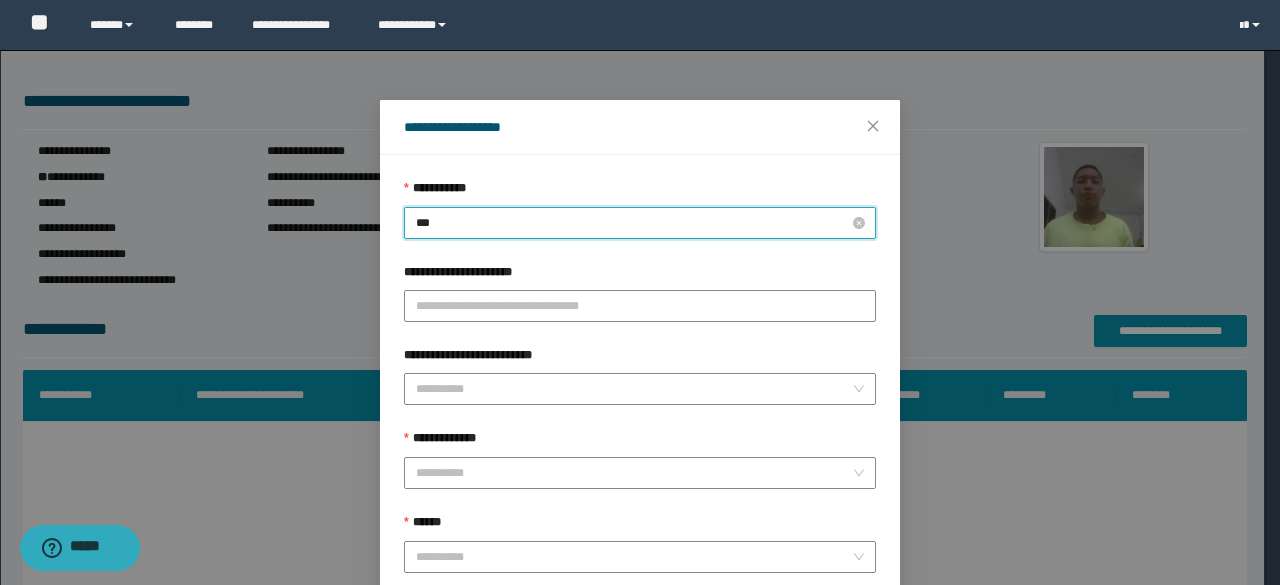 type on "****" 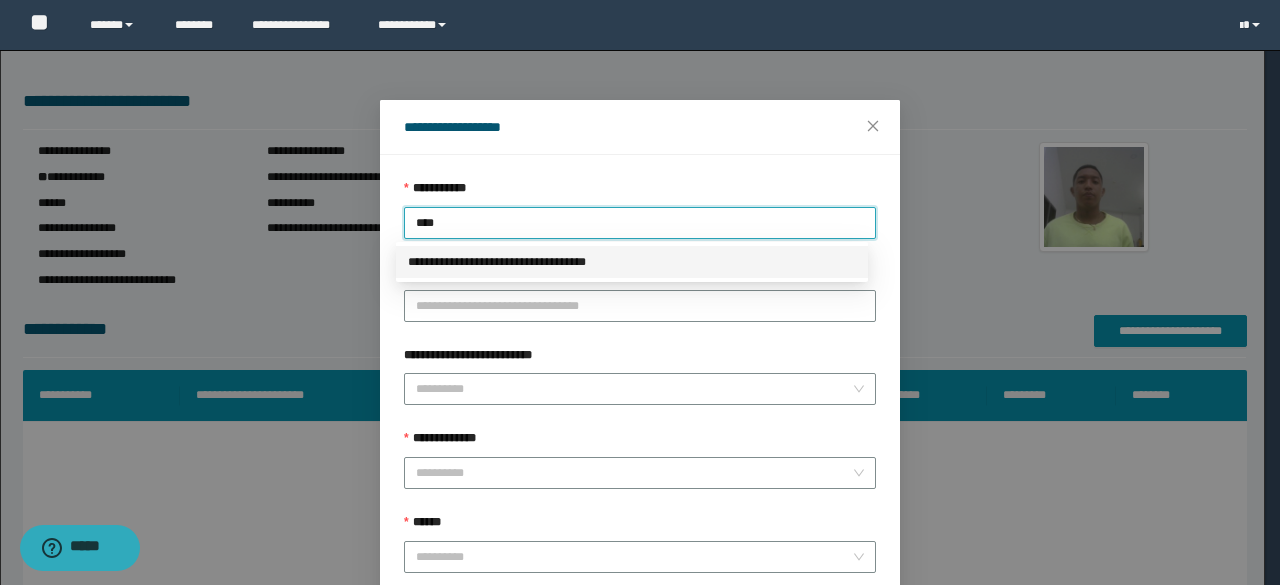 click on "**********" at bounding box center [632, 262] 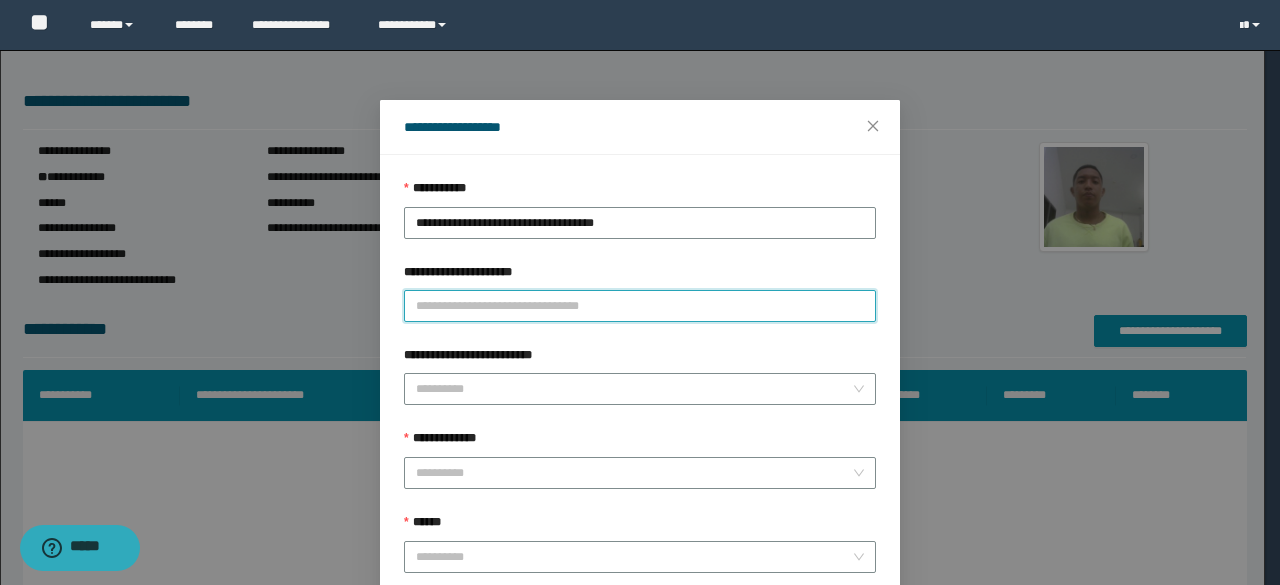 click on "**********" at bounding box center [640, 306] 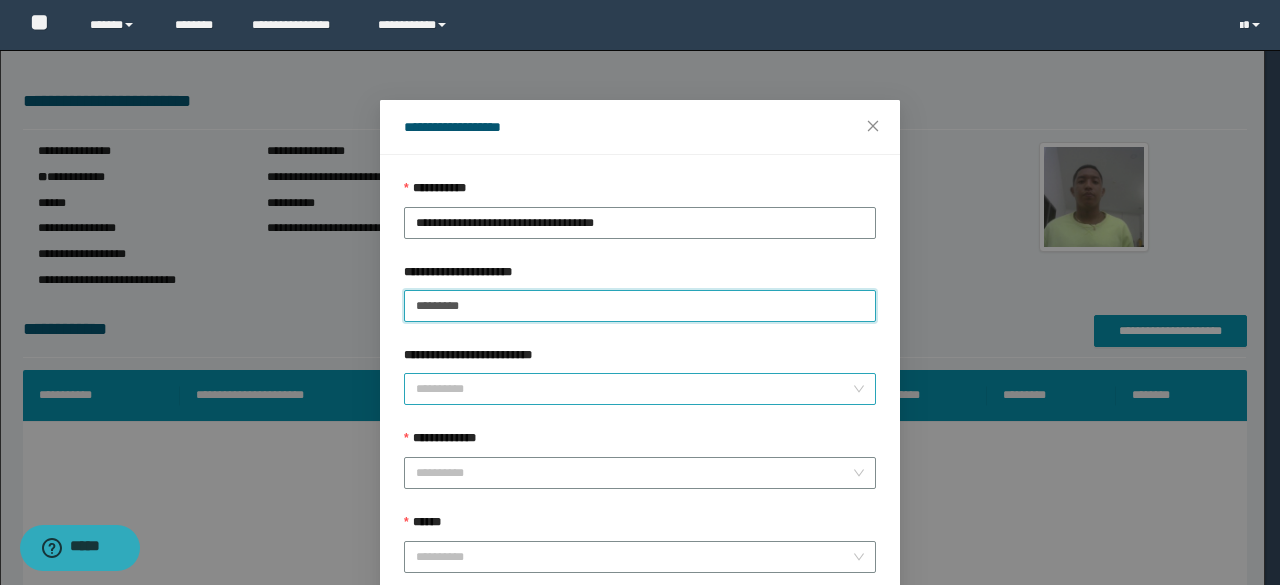 type on "********" 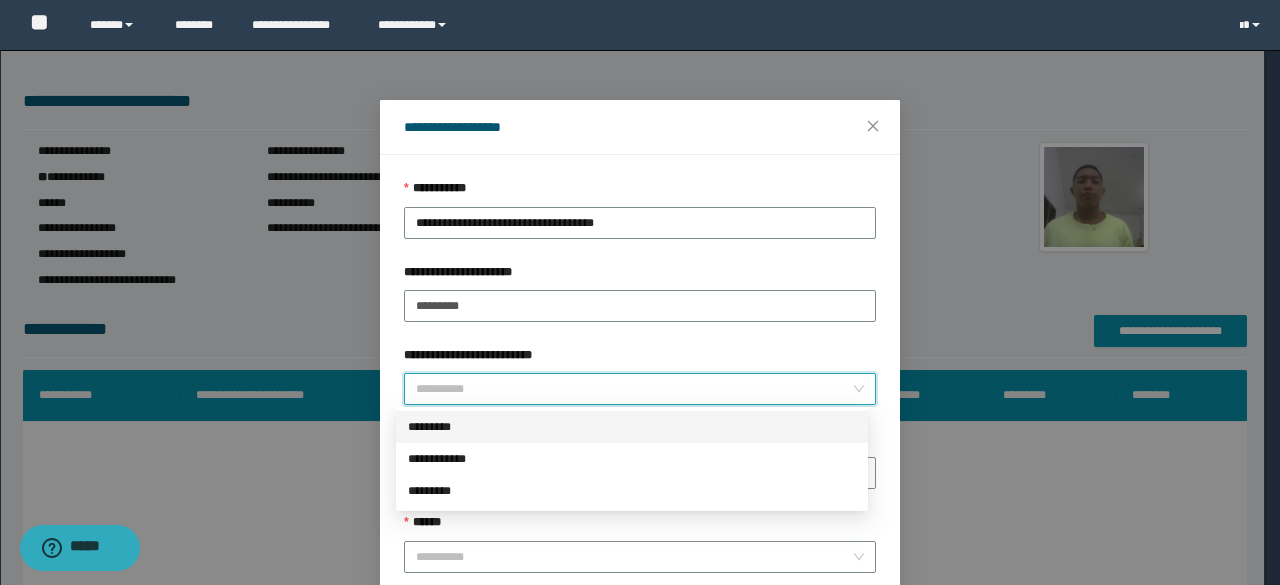 click on "**********" at bounding box center (634, 389) 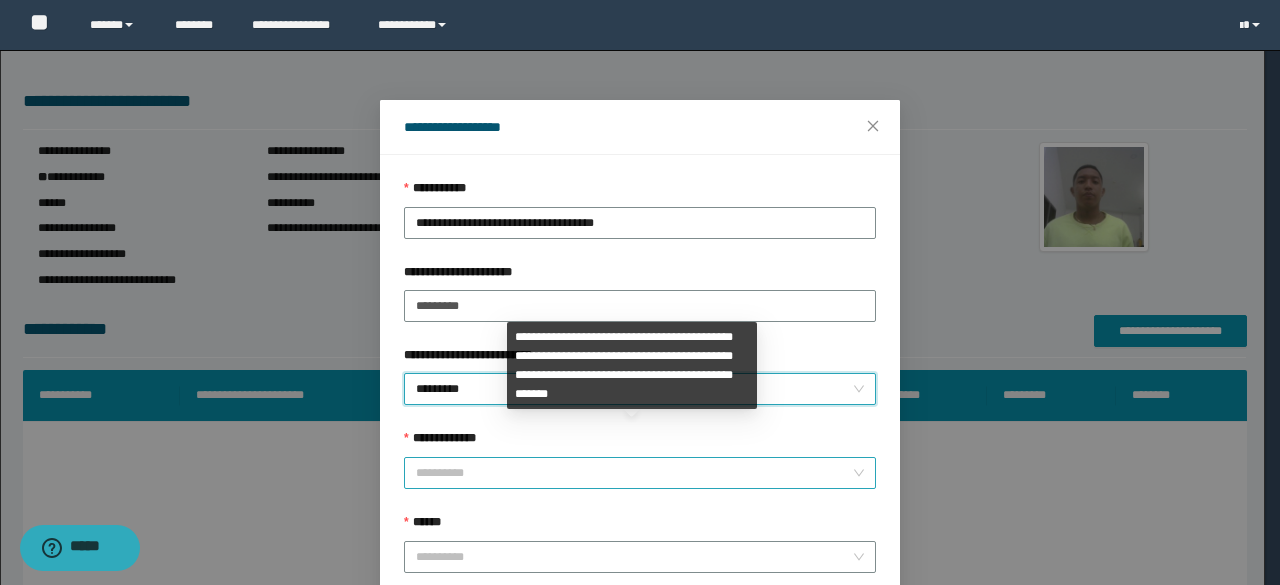 click on "**********" at bounding box center [634, 473] 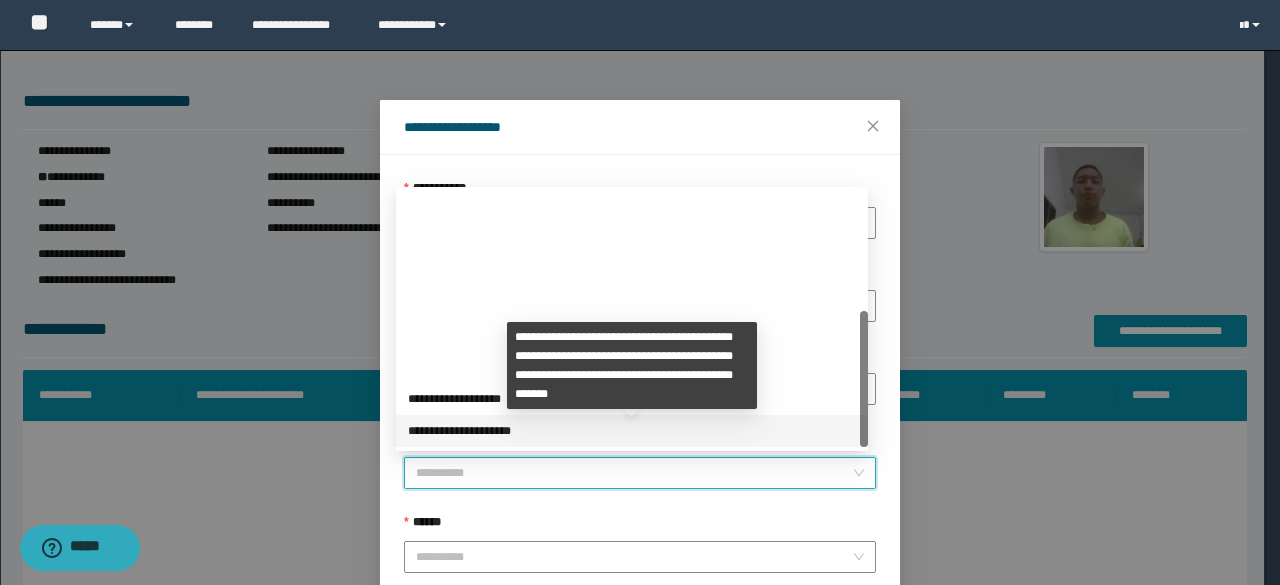 scroll, scrollTop: 224, scrollLeft: 0, axis: vertical 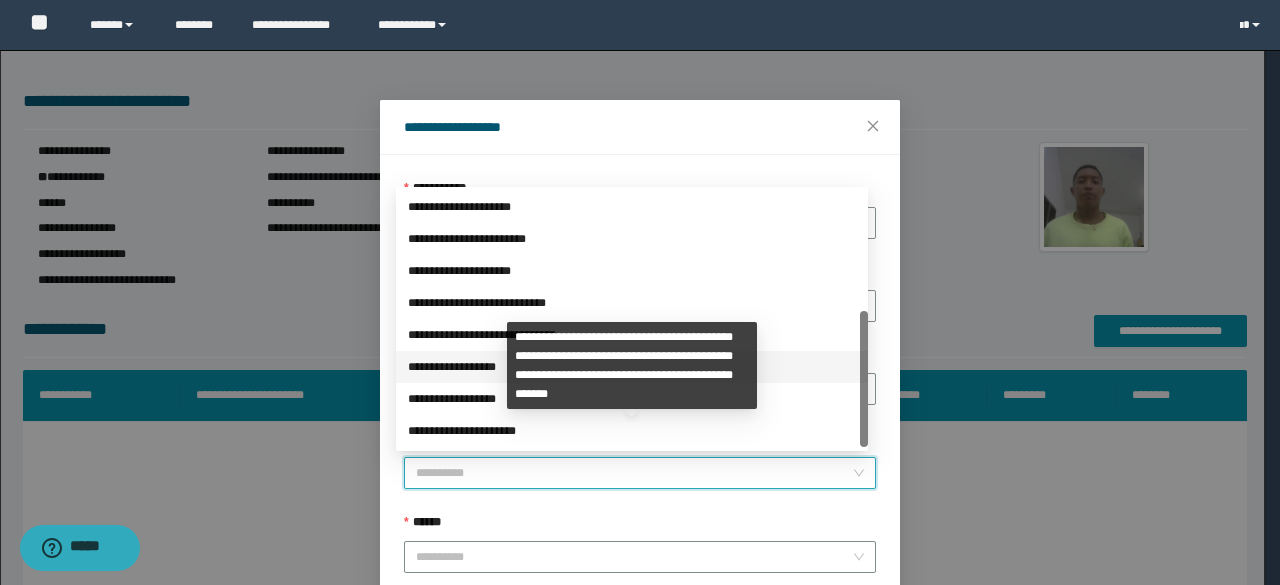 click on "**********" at bounding box center [632, 367] 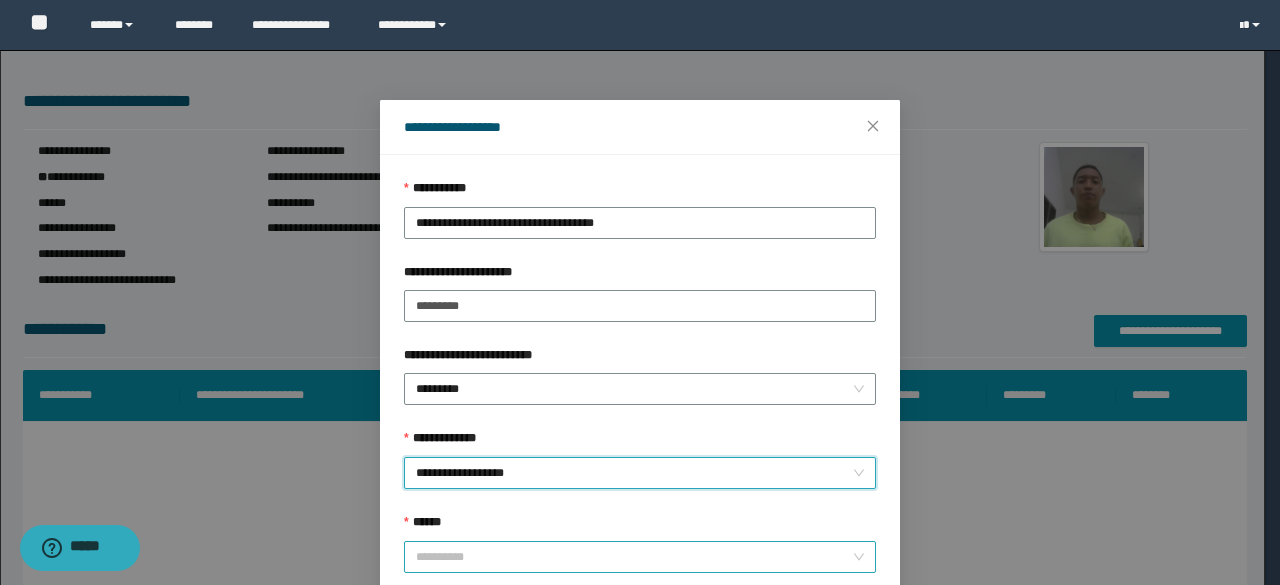 click on "******" at bounding box center (634, 557) 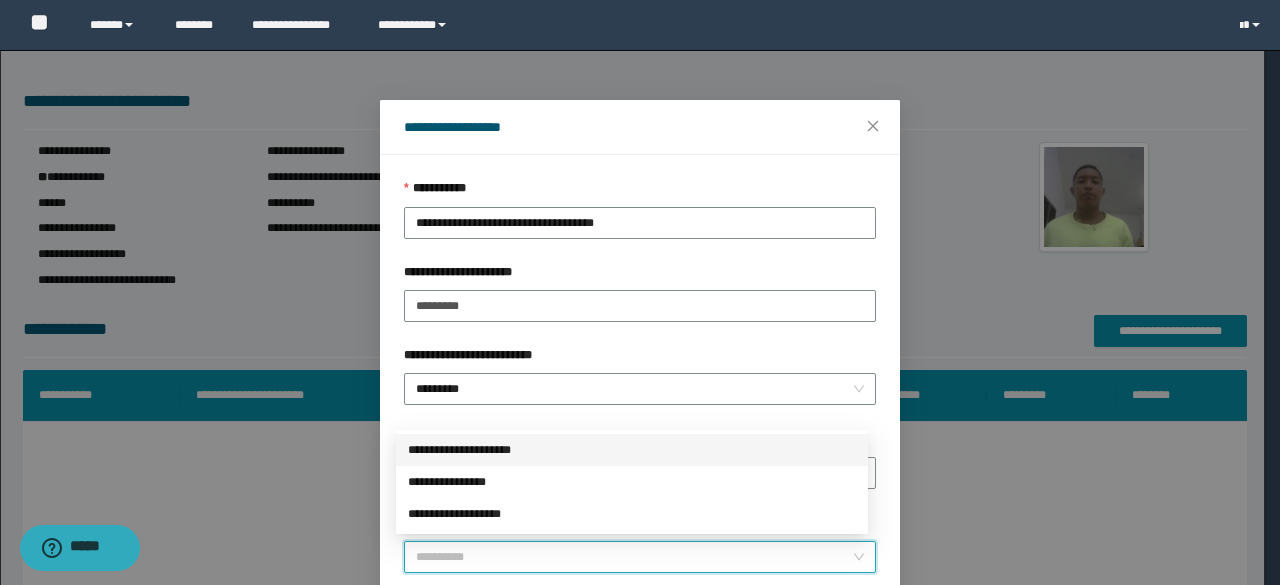 click on "**********" at bounding box center (632, 450) 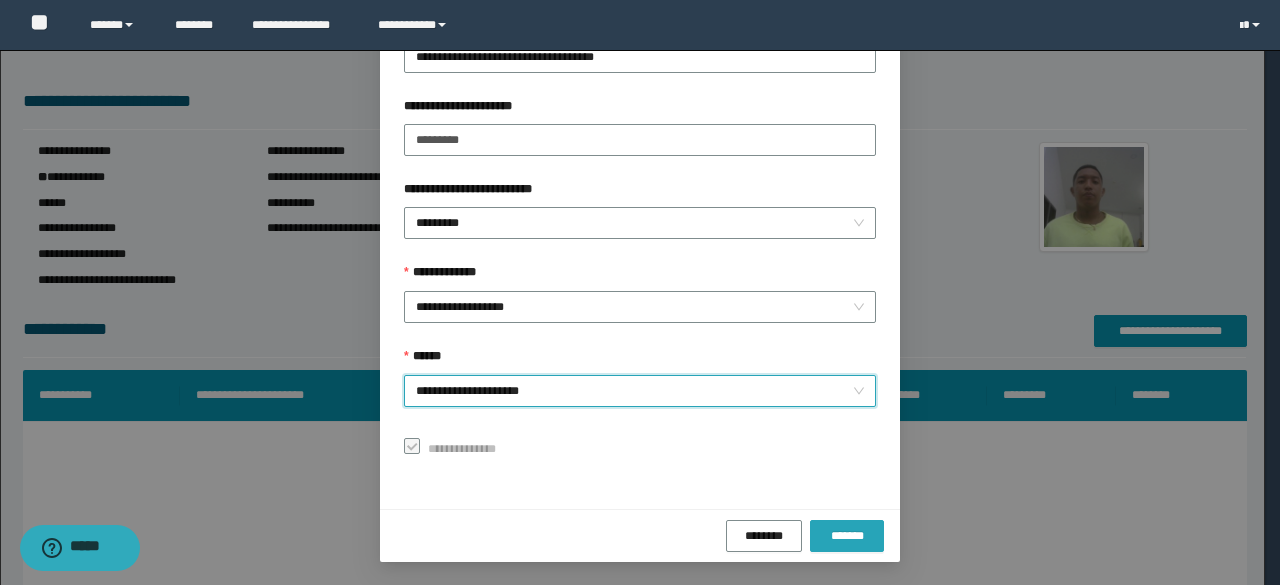 click on "*******" at bounding box center (847, 536) 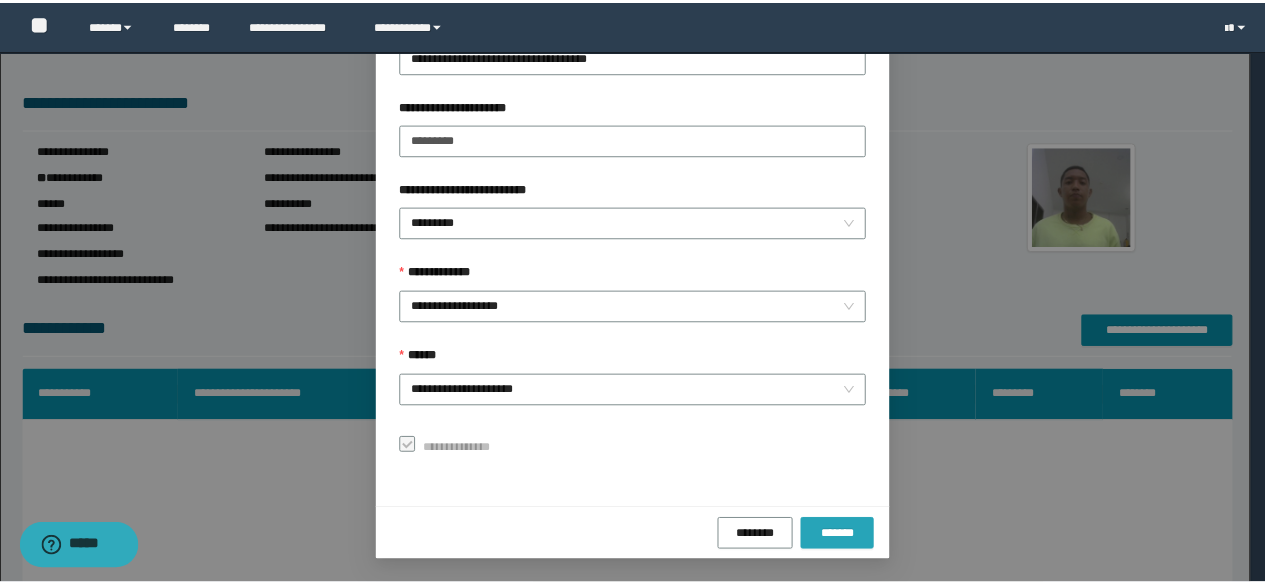 scroll, scrollTop: 118, scrollLeft: 0, axis: vertical 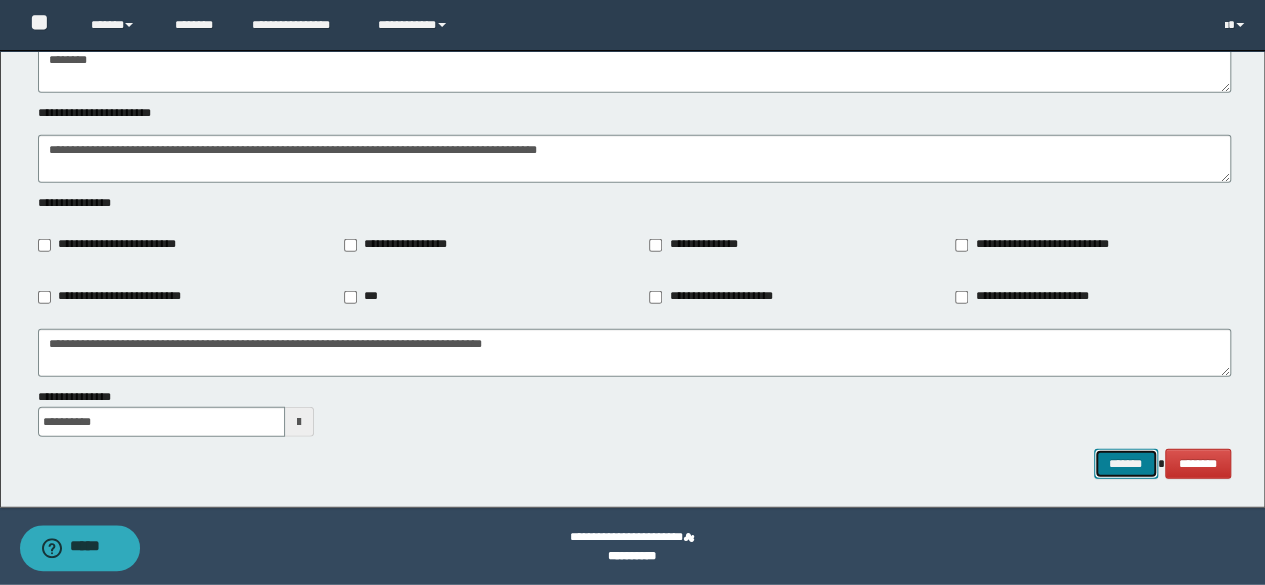 click on "*******" at bounding box center [1126, 463] 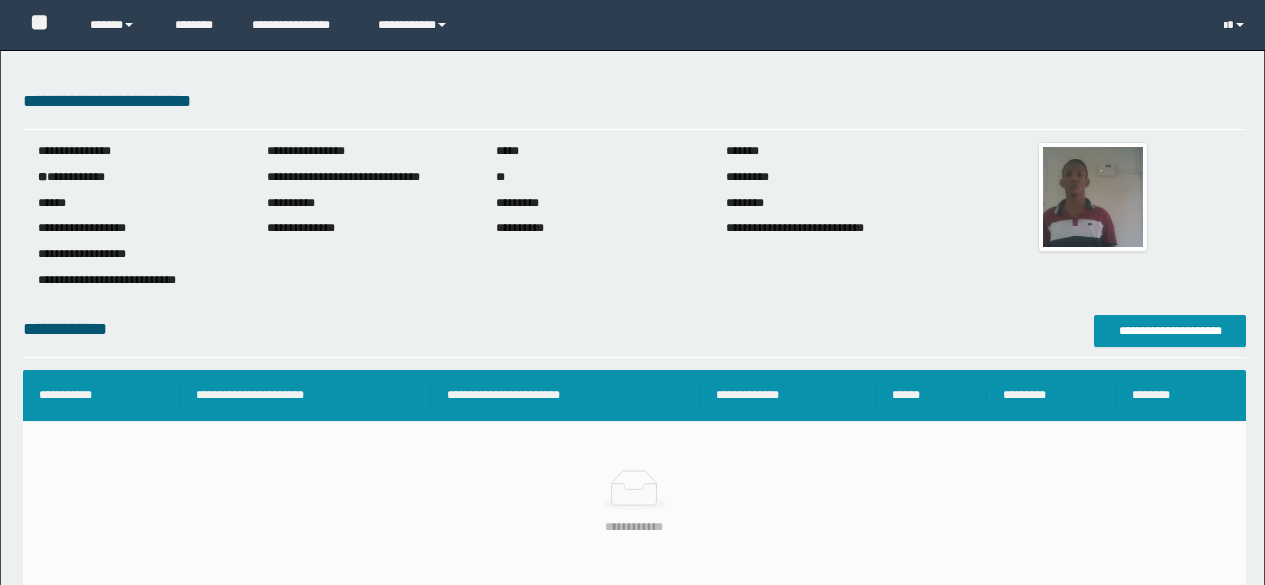 scroll, scrollTop: 0, scrollLeft: 0, axis: both 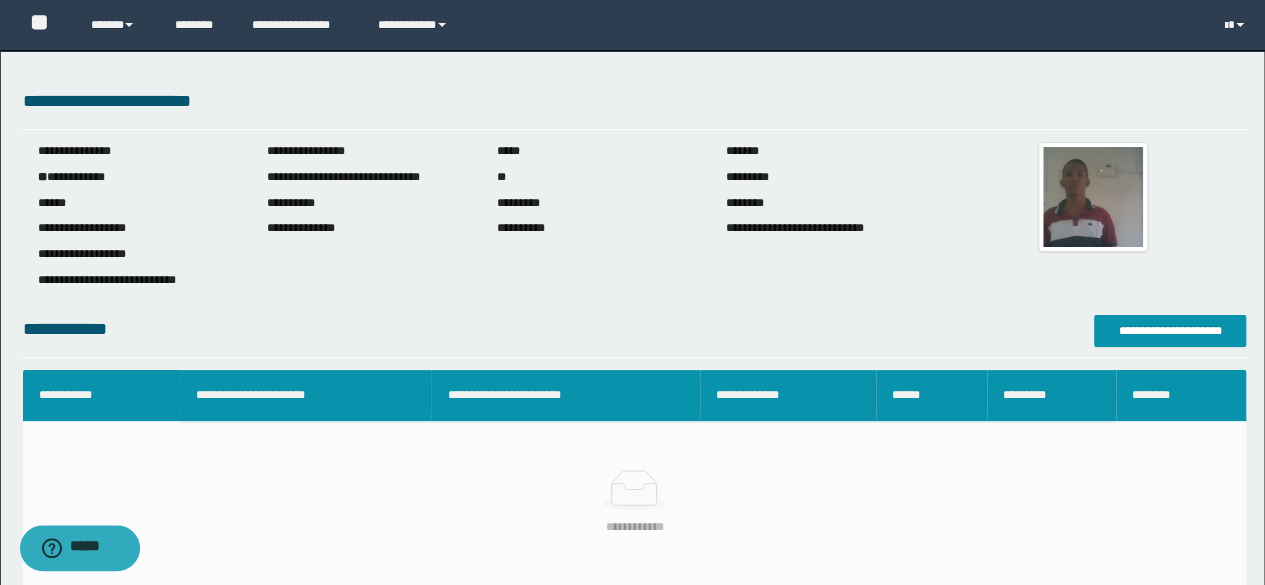 click at bounding box center (1093, 197) 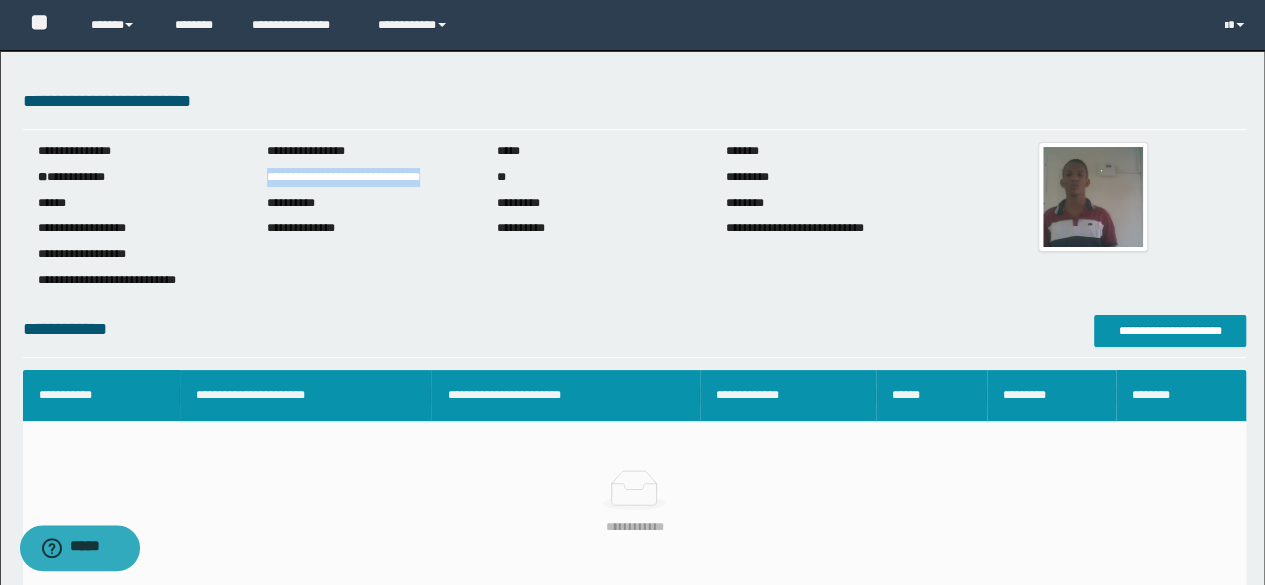 drag, startPoint x: 430, startPoint y: 177, endPoint x: 254, endPoint y: 179, distance: 176.01137 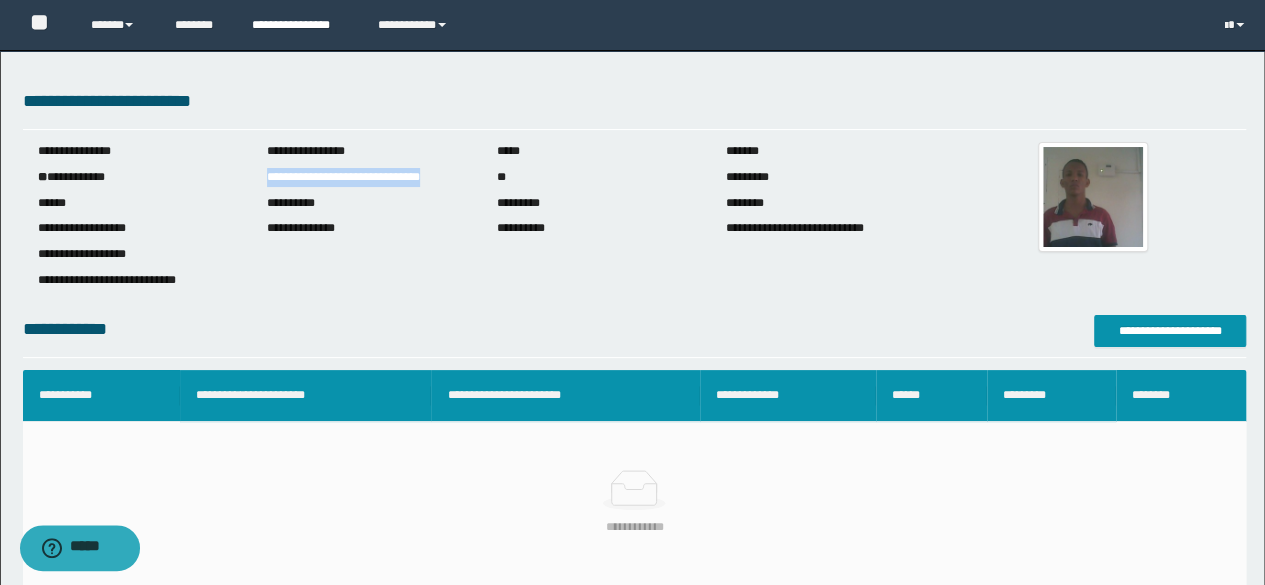 click on "**********" at bounding box center (300, 25) 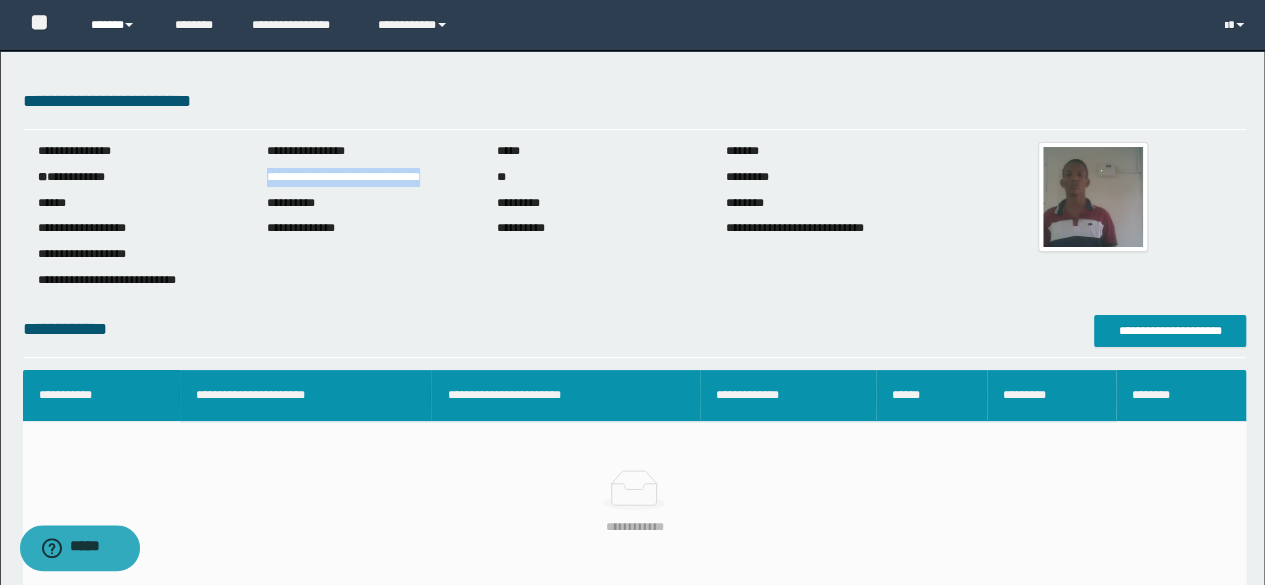 click on "******" at bounding box center (117, 25) 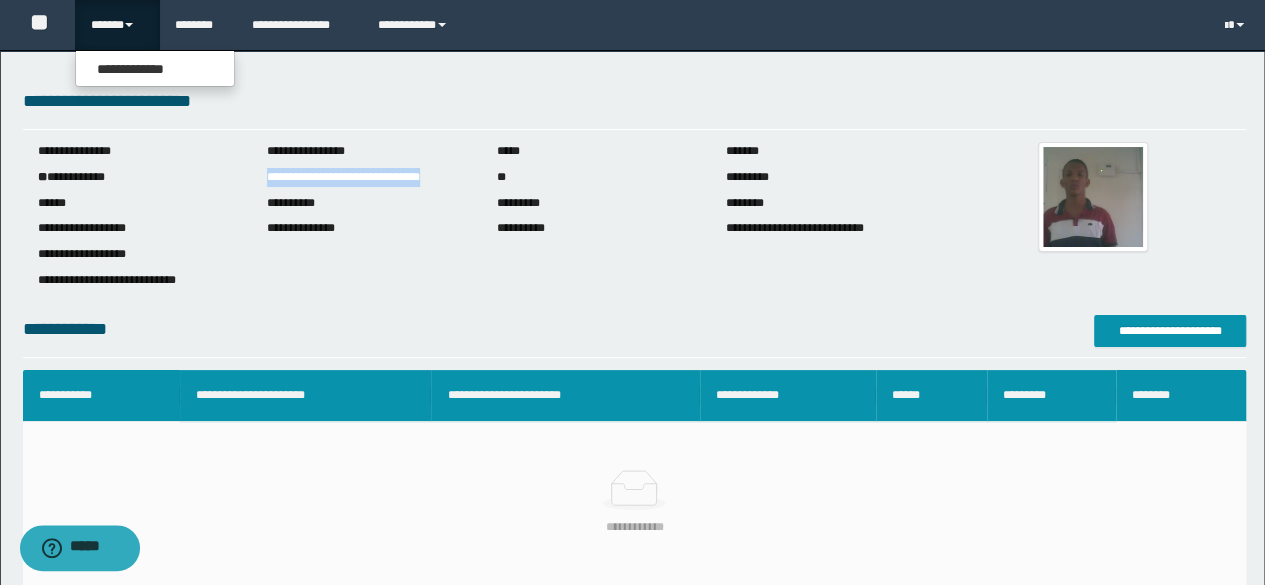 click on "******" at bounding box center (117, 25) 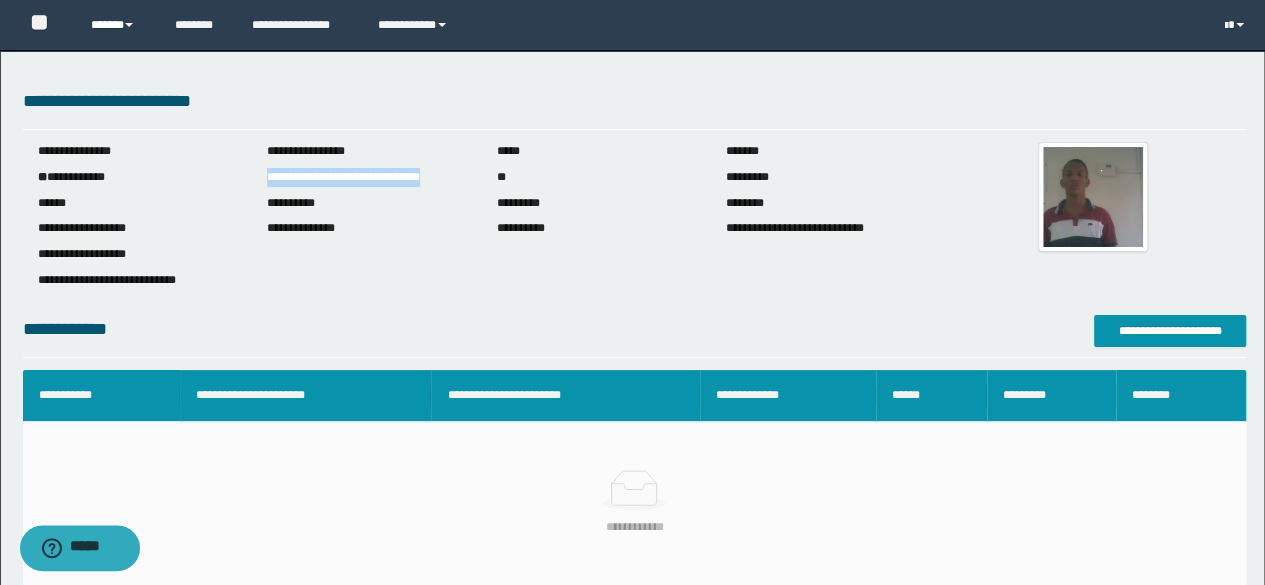 click on "******" at bounding box center [117, 25] 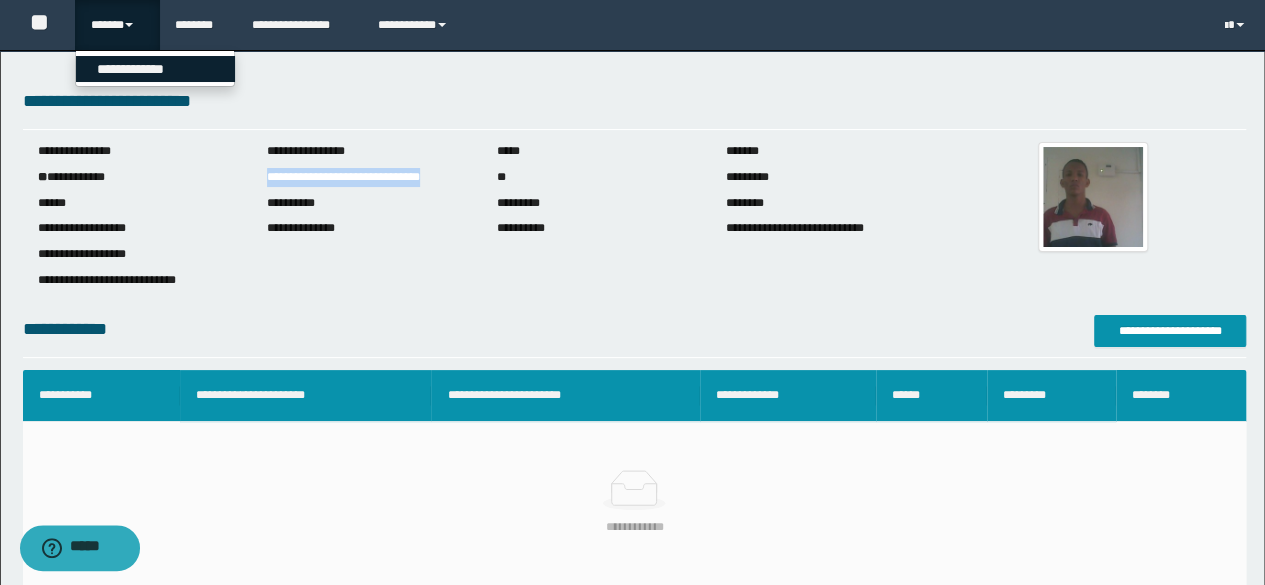 click on "**********" at bounding box center [155, 69] 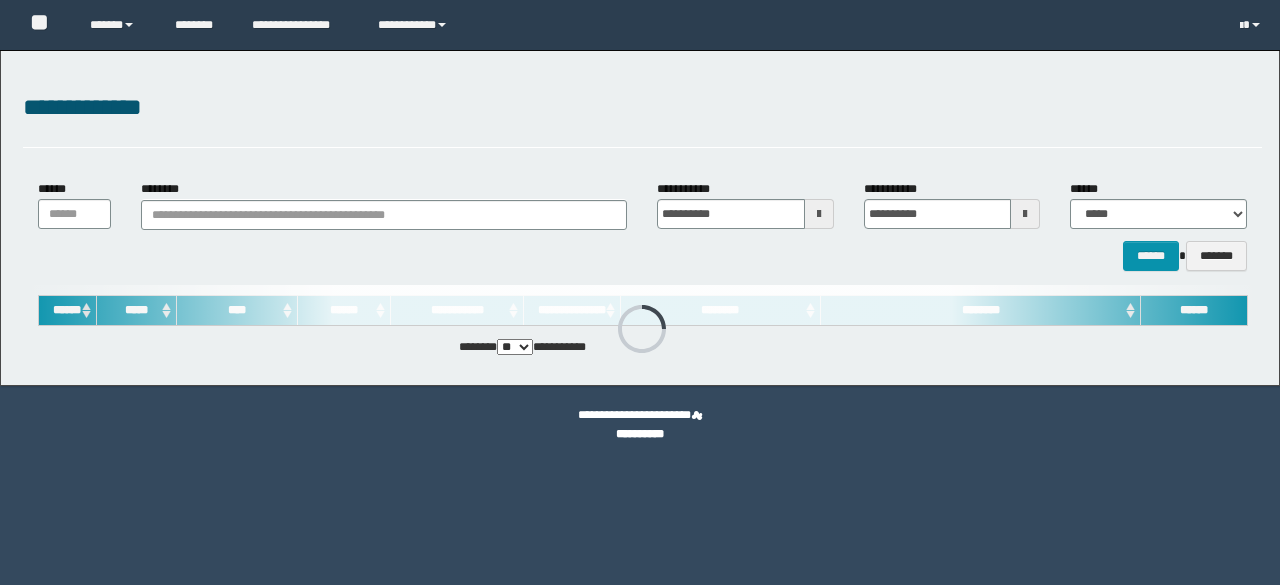 scroll, scrollTop: 0, scrollLeft: 0, axis: both 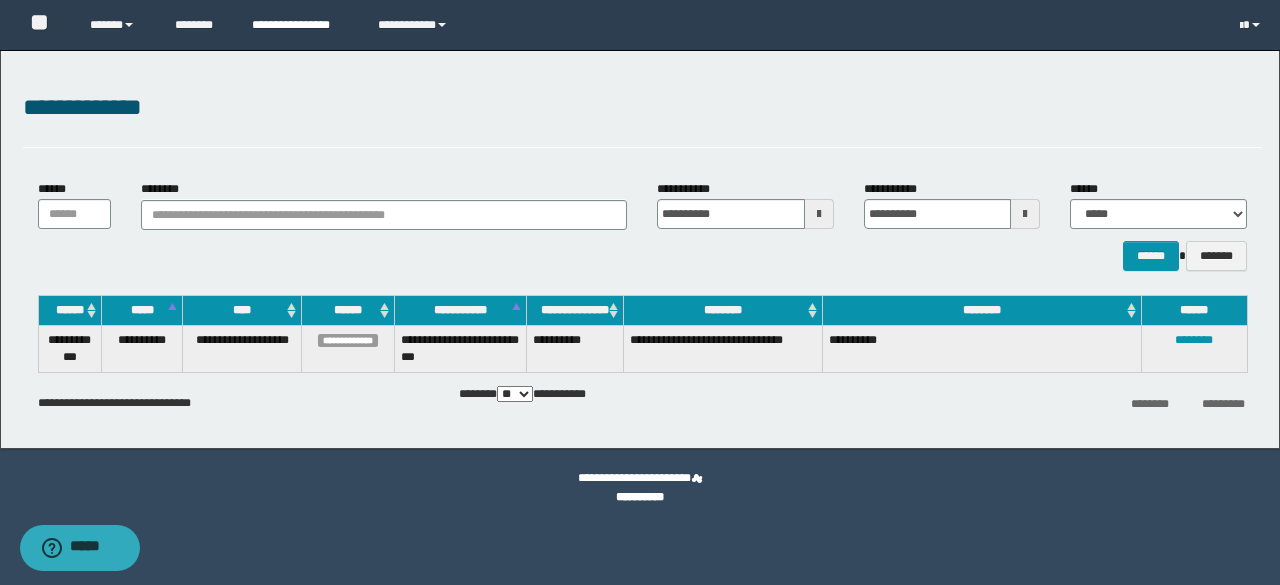 click on "**********" at bounding box center [300, 25] 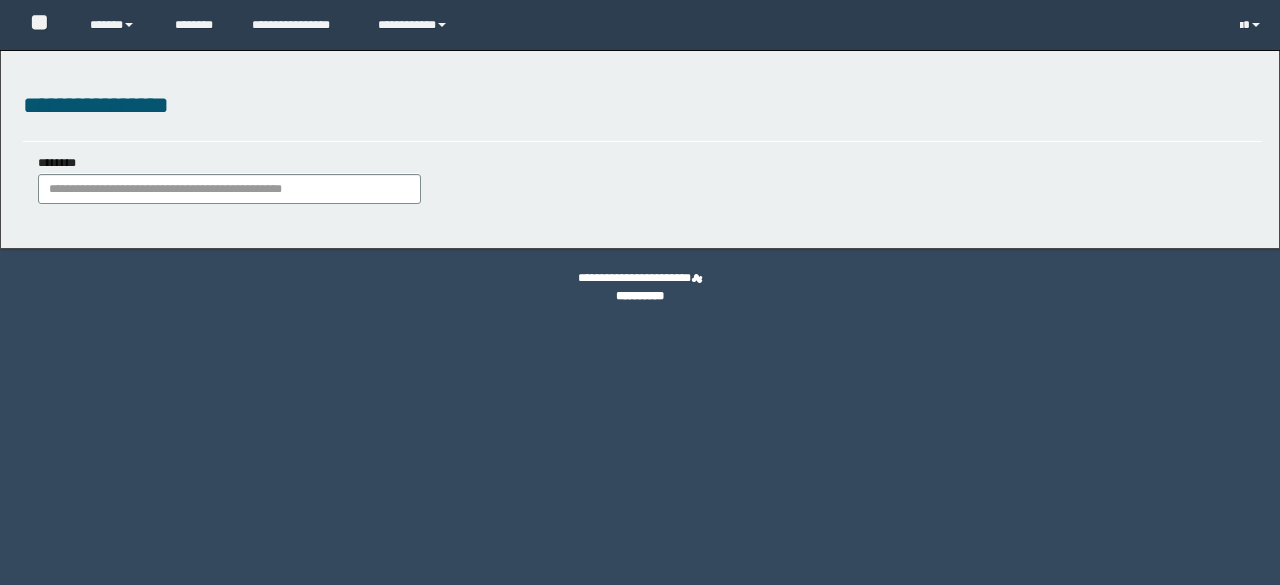 scroll, scrollTop: 0, scrollLeft: 0, axis: both 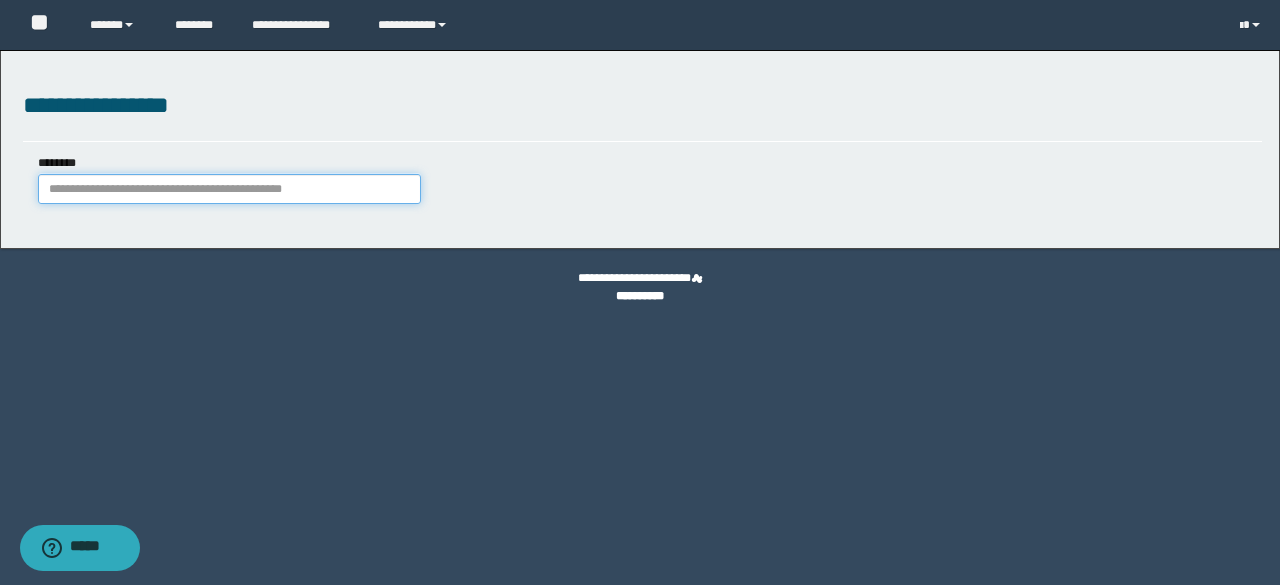 paste on "**********" 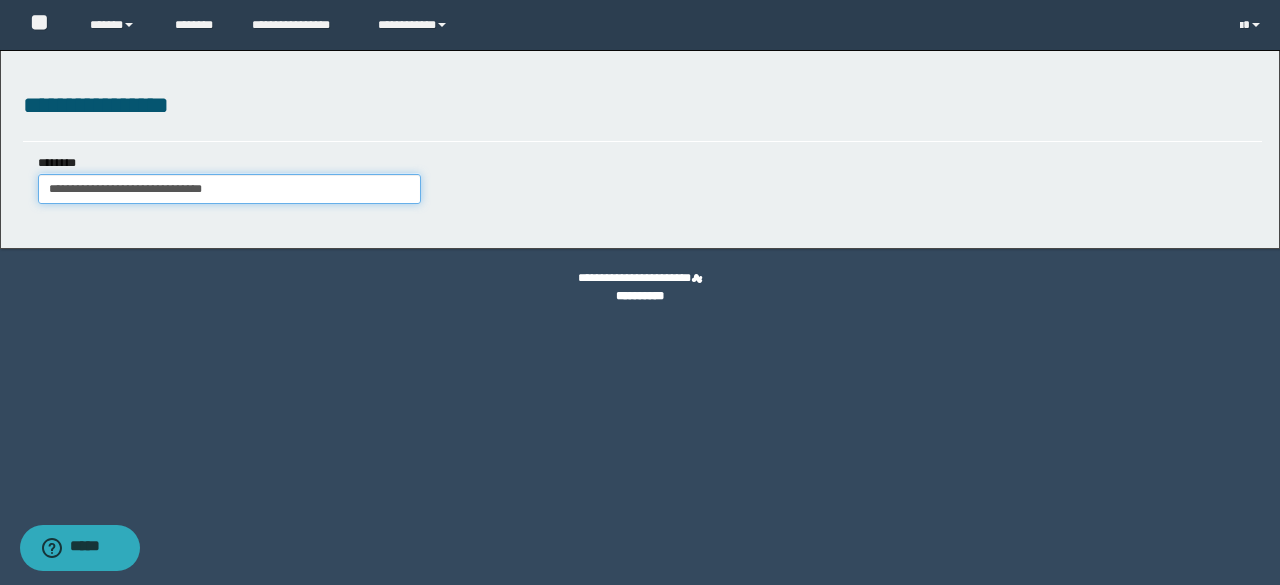 type on "**********" 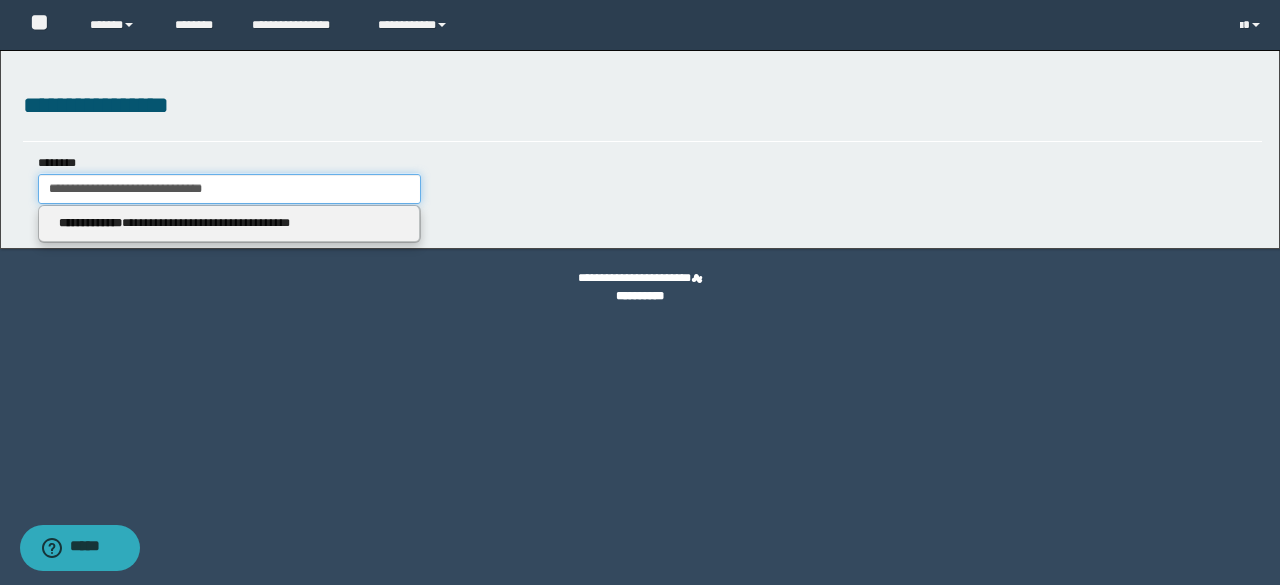 click on "**********" at bounding box center [229, 189] 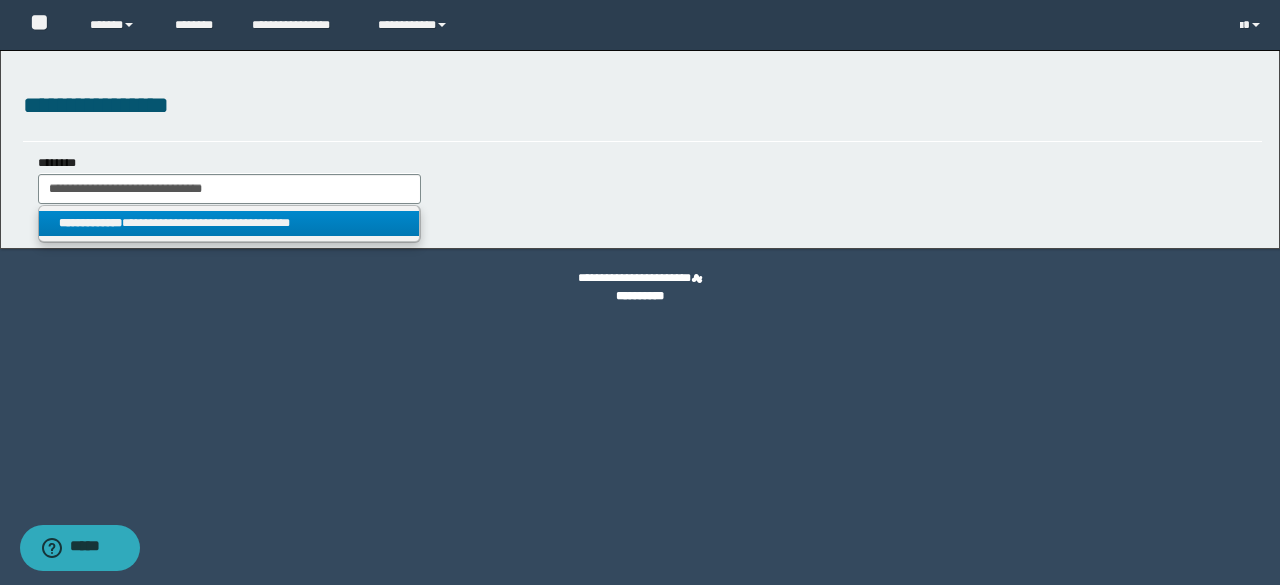 click on "**********" at bounding box center [229, 223] 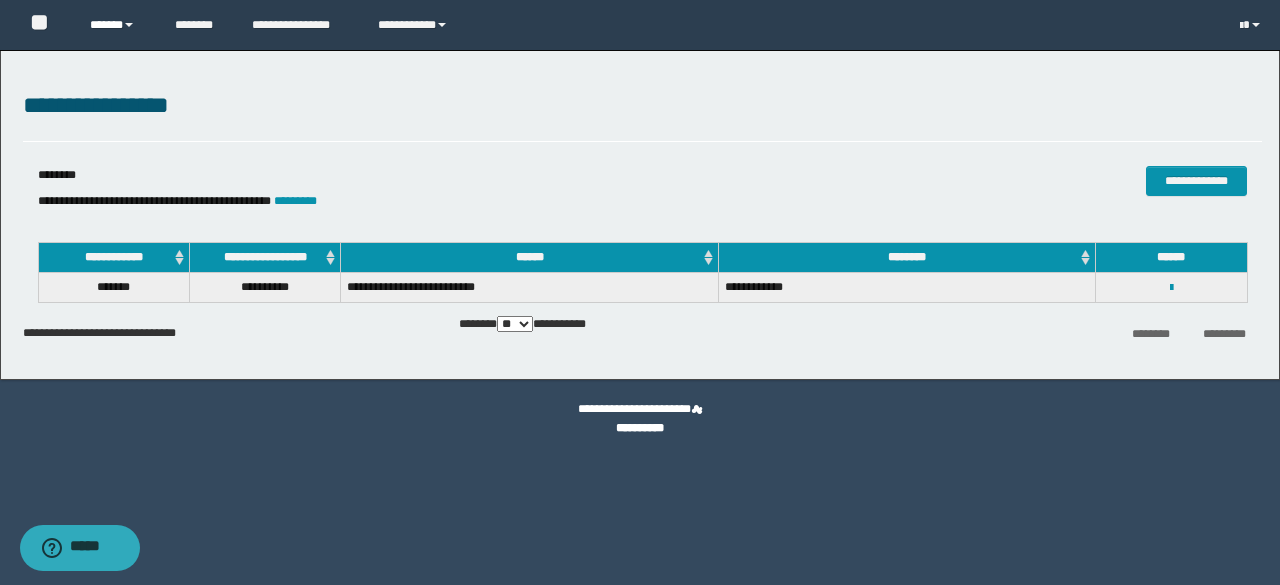 click on "******" at bounding box center (117, 25) 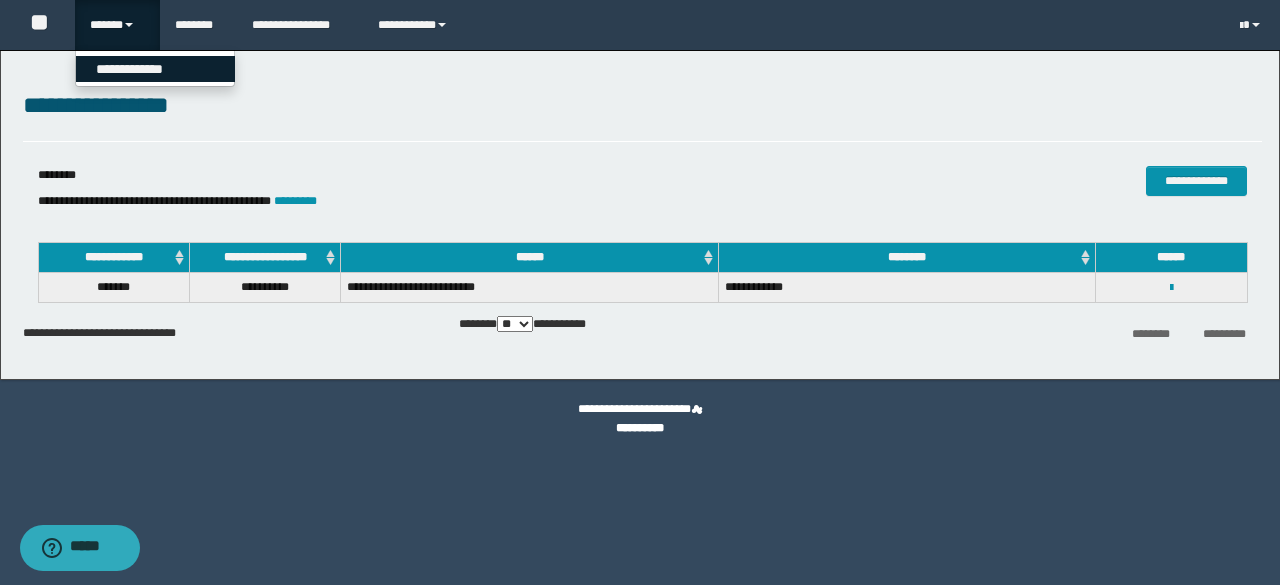 click on "**********" at bounding box center [155, 69] 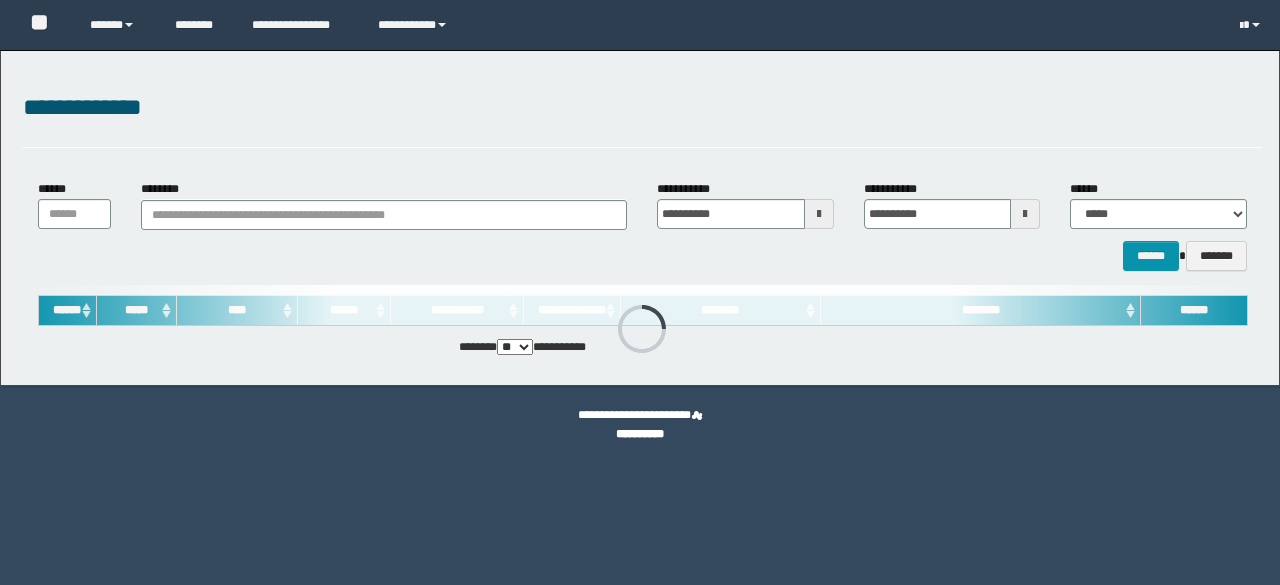 scroll, scrollTop: 0, scrollLeft: 0, axis: both 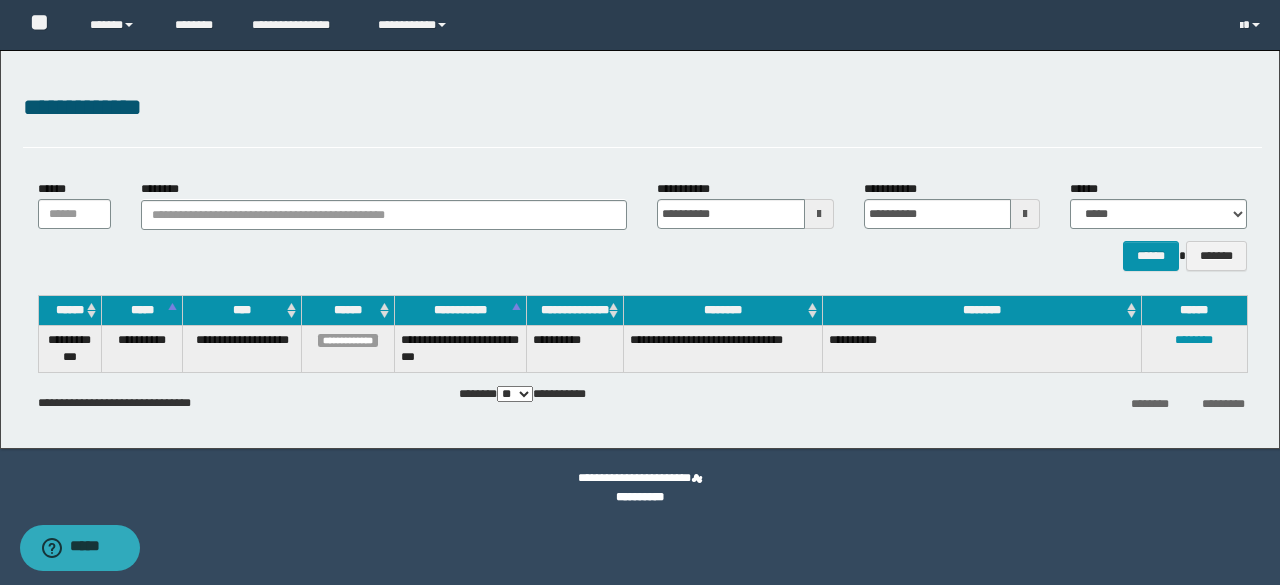 click on "********" at bounding box center [1194, 348] 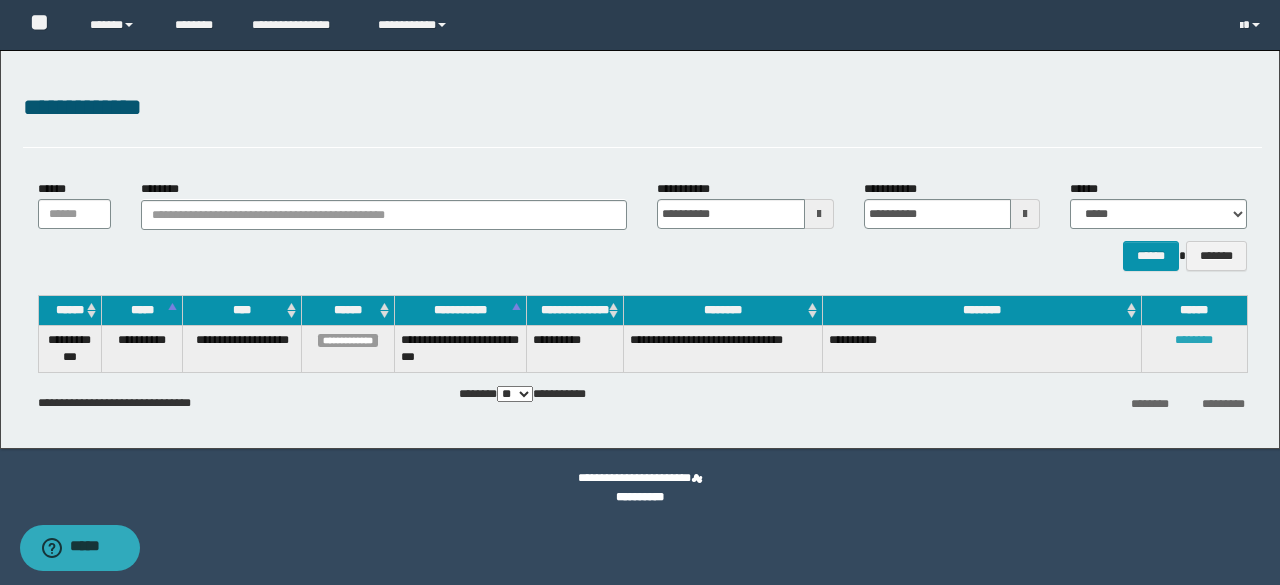 click on "********" at bounding box center [1194, 340] 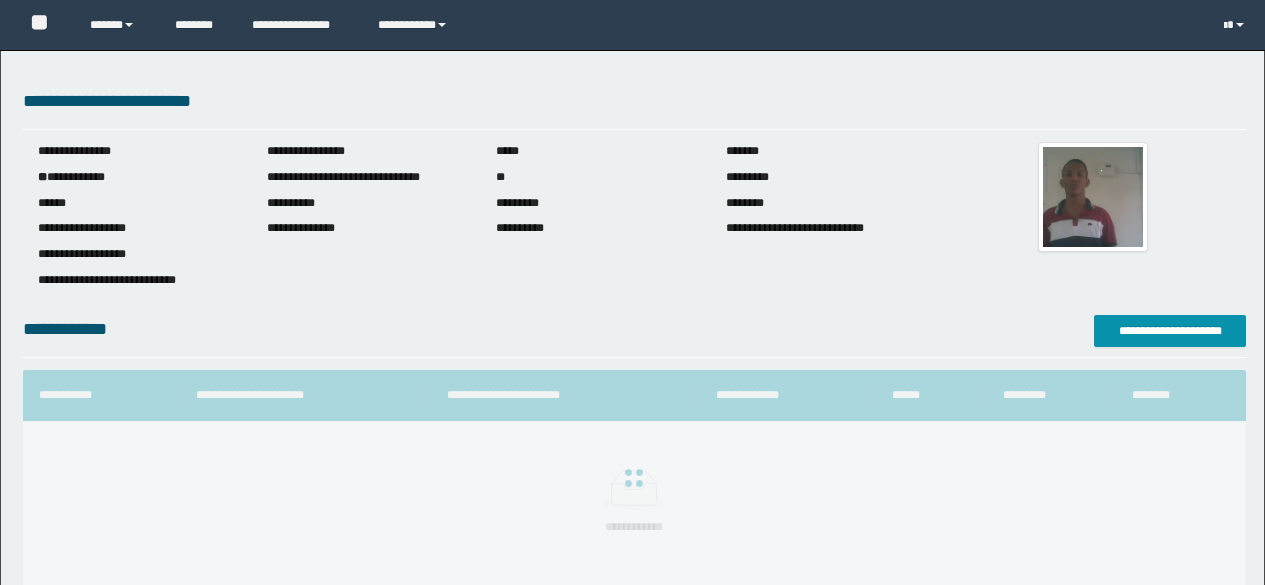 scroll, scrollTop: 0, scrollLeft: 0, axis: both 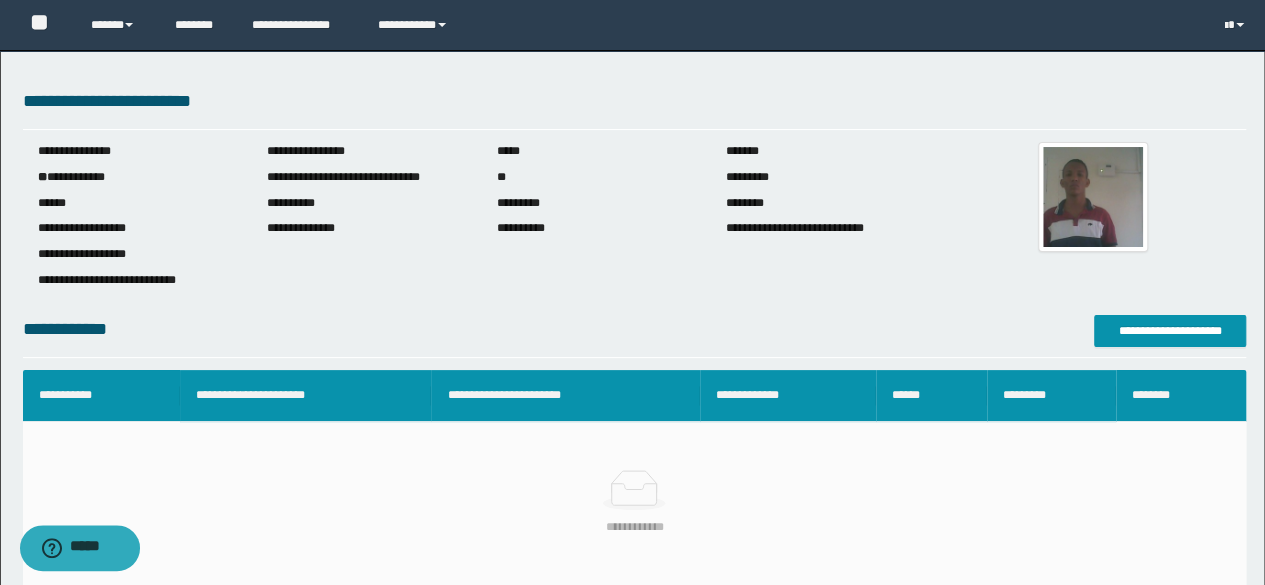 click at bounding box center [1093, 197] 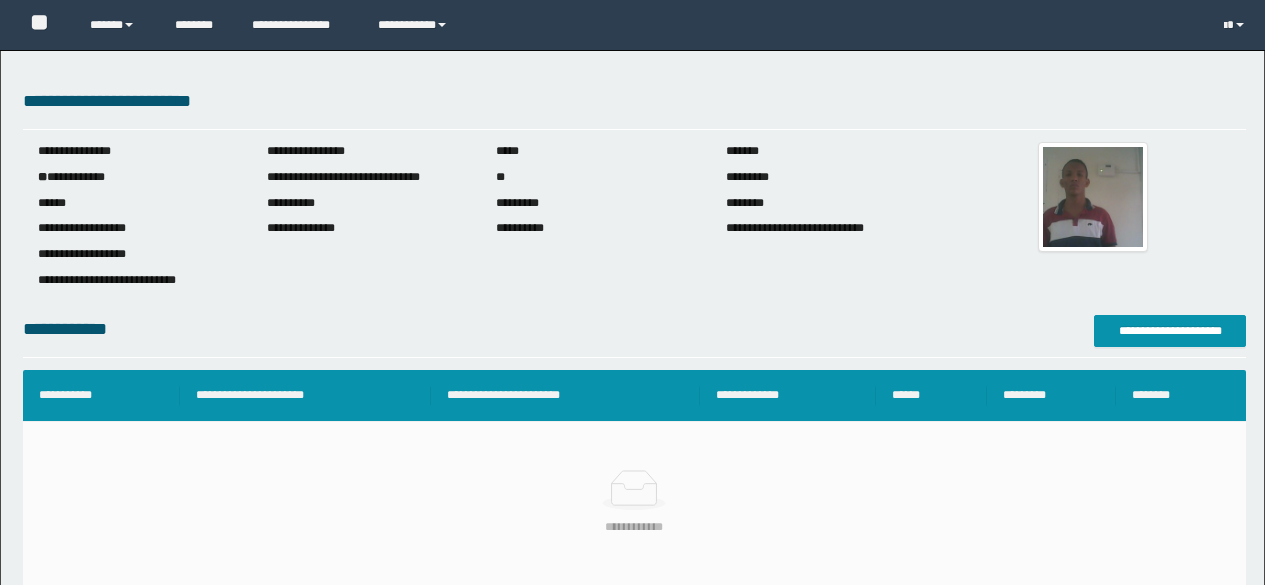 scroll, scrollTop: 0, scrollLeft: 0, axis: both 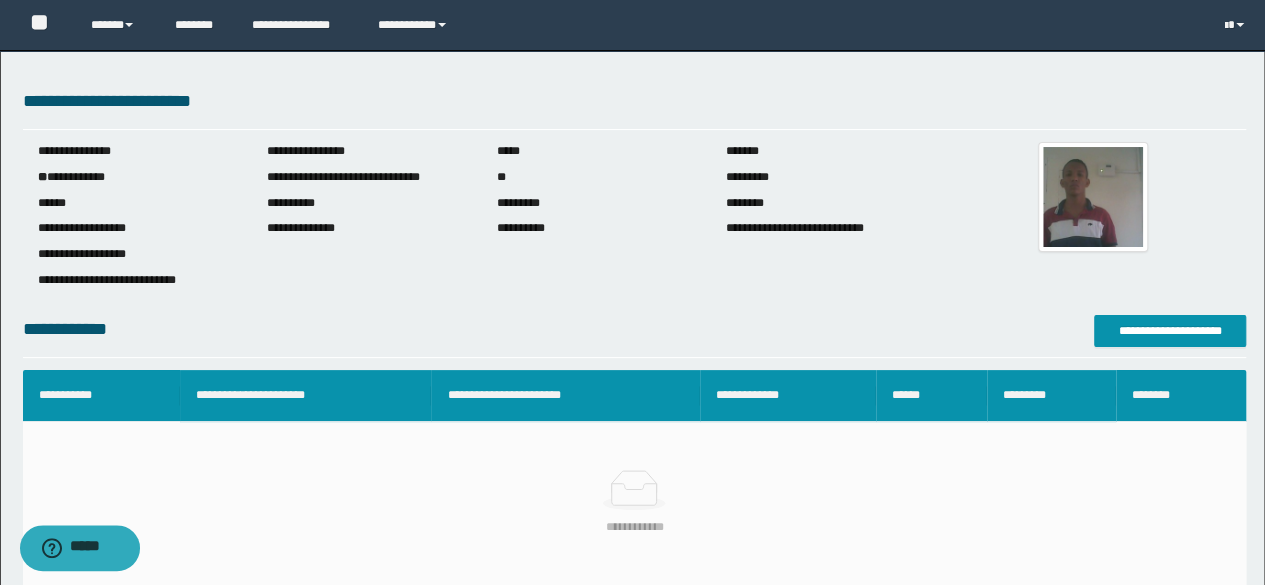 click at bounding box center (1093, 197) 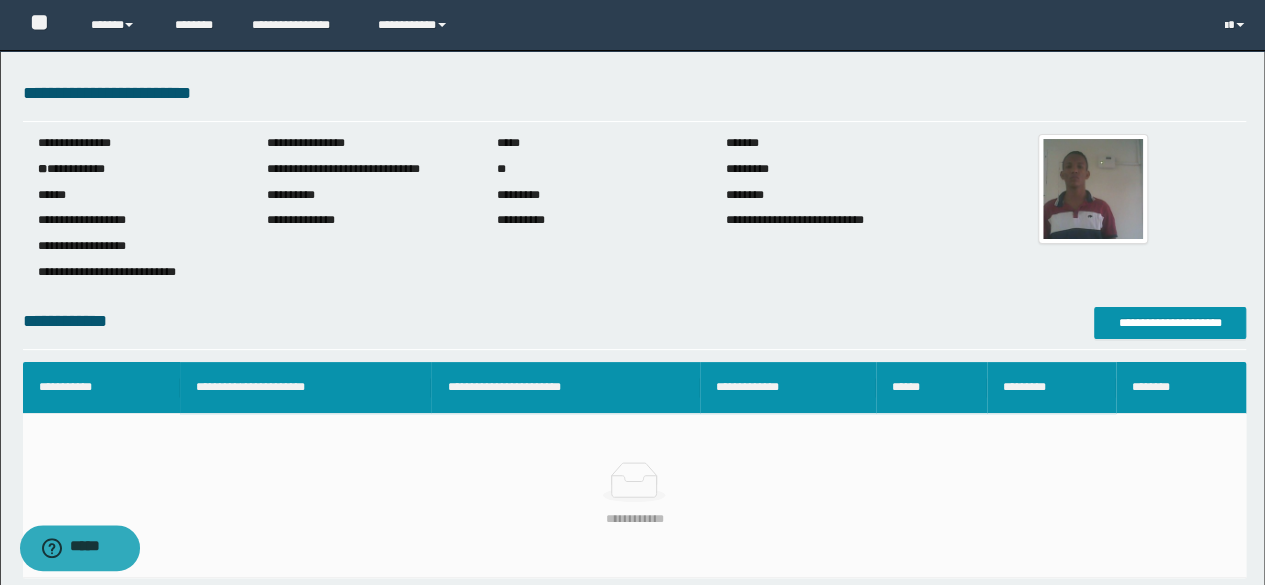 scroll, scrollTop: 0, scrollLeft: 0, axis: both 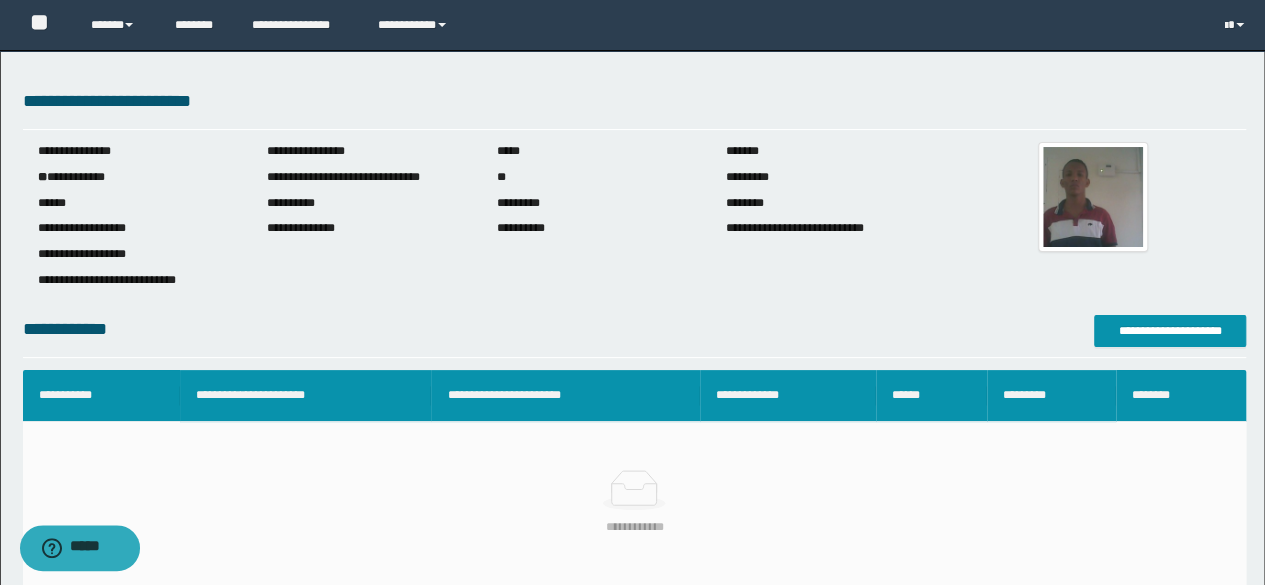click at bounding box center [1093, 197] 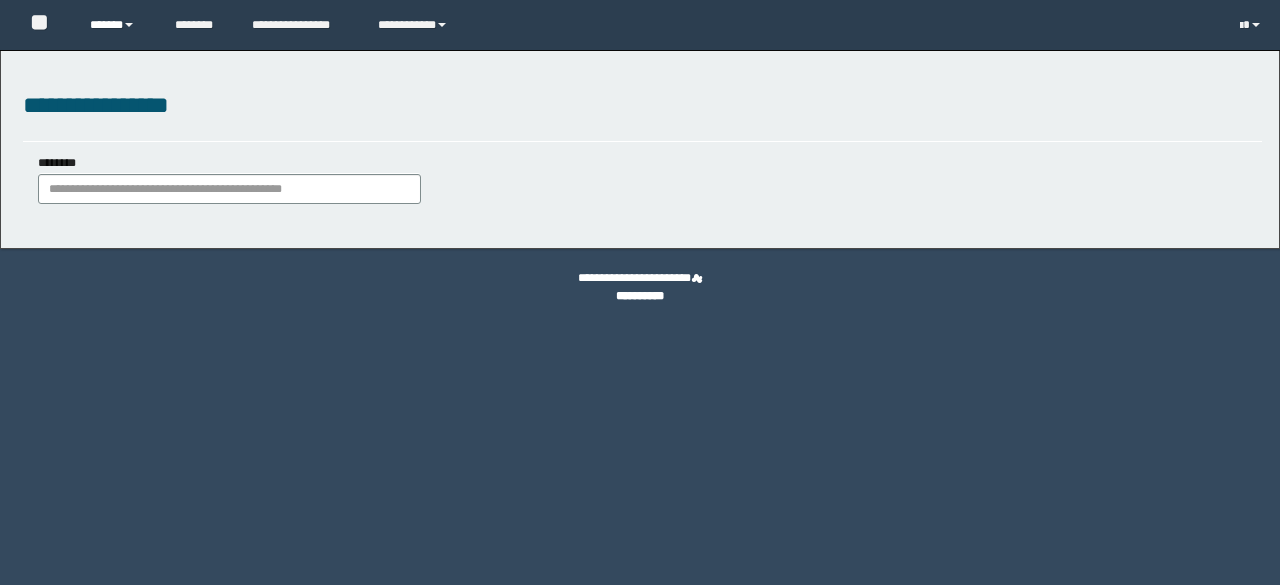 scroll, scrollTop: 0, scrollLeft: 0, axis: both 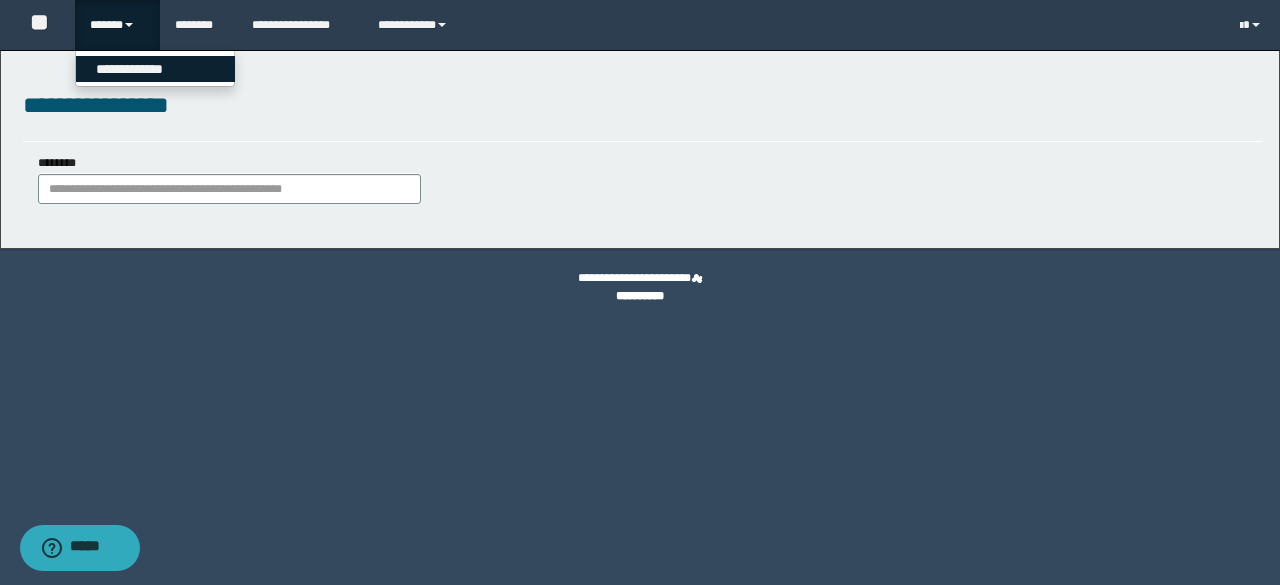 click on "**********" at bounding box center [155, 69] 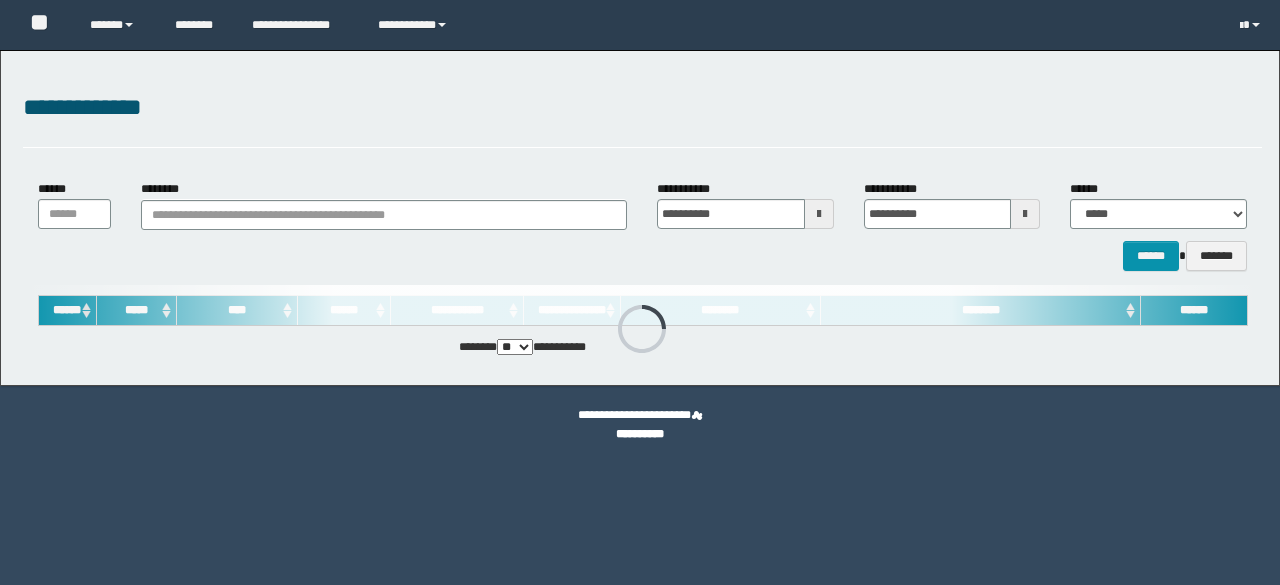 scroll, scrollTop: 0, scrollLeft: 0, axis: both 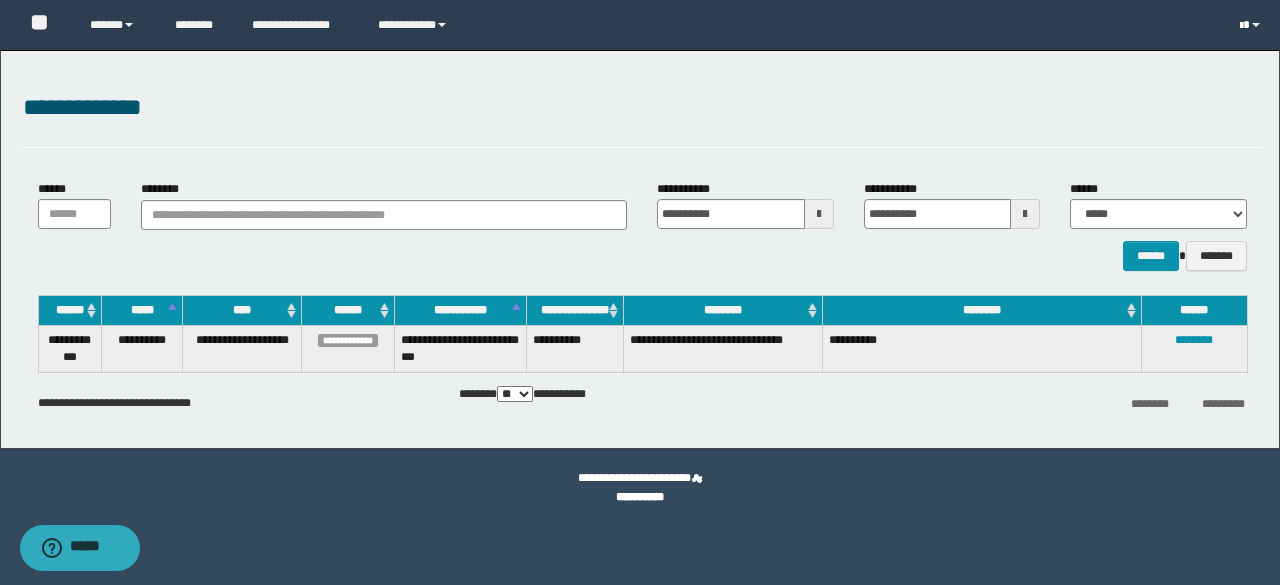 click at bounding box center (1252, 25) 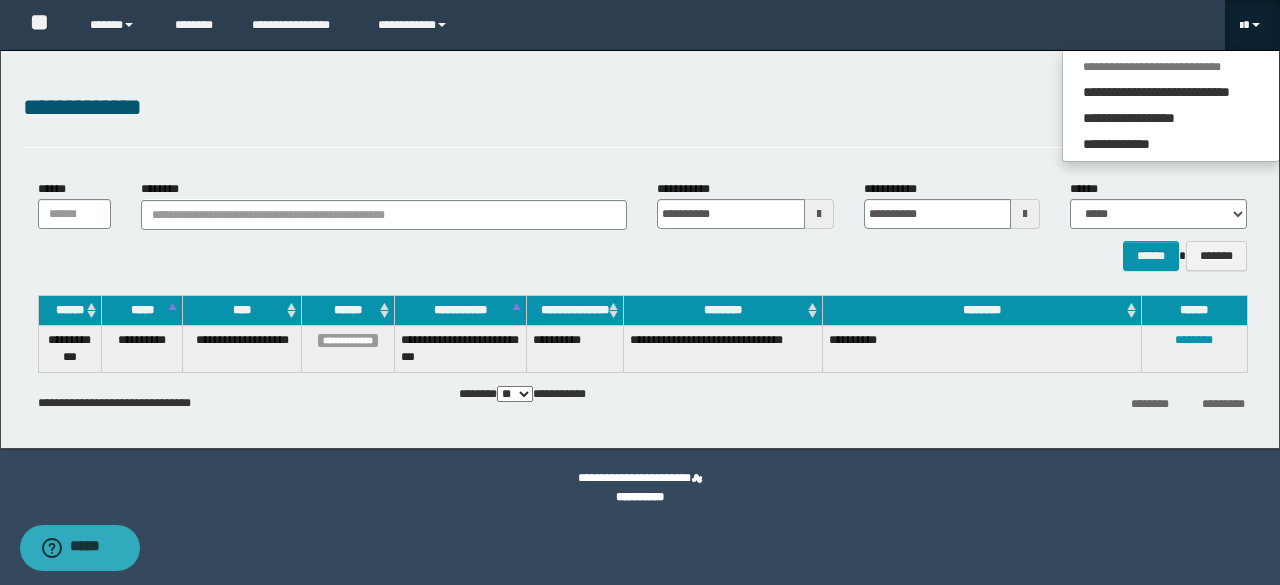 click on "**********" at bounding box center [641, 394] 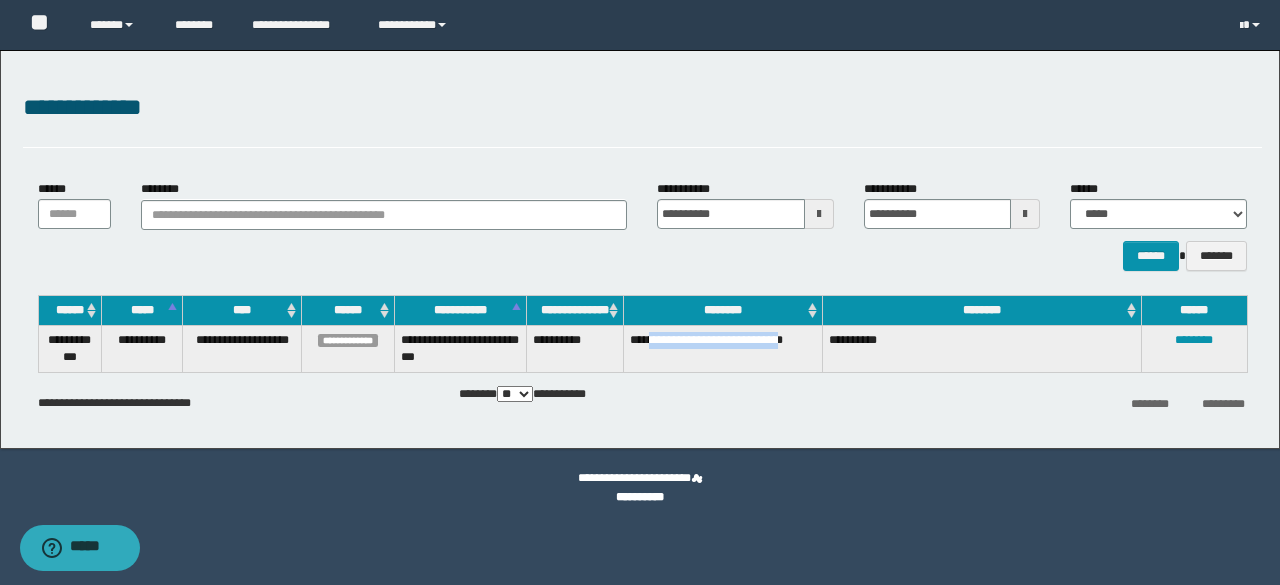 drag, startPoint x: 788, startPoint y: 353, endPoint x: 660, endPoint y: 353, distance: 128 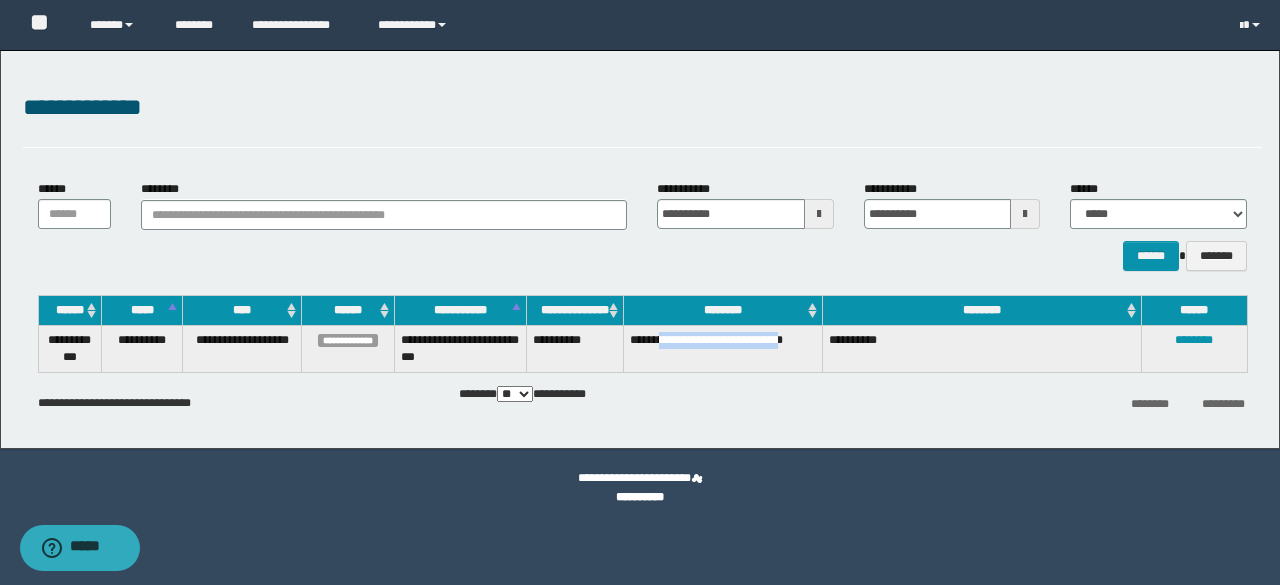 click on "**********" at bounding box center [722, 348] 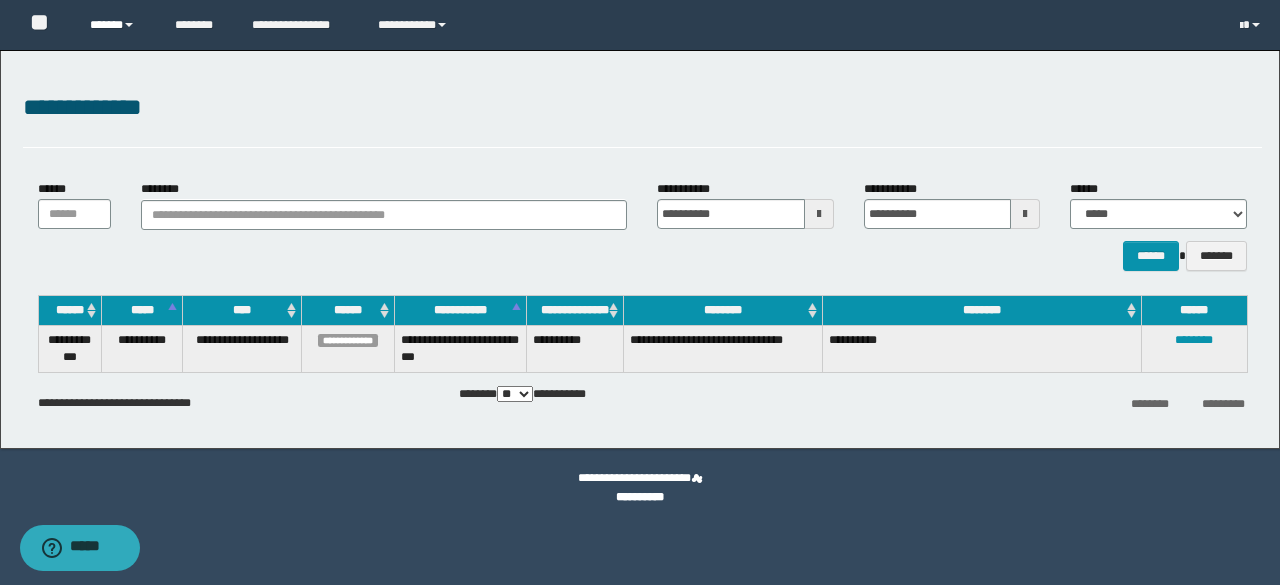 click on "******" at bounding box center (117, 25) 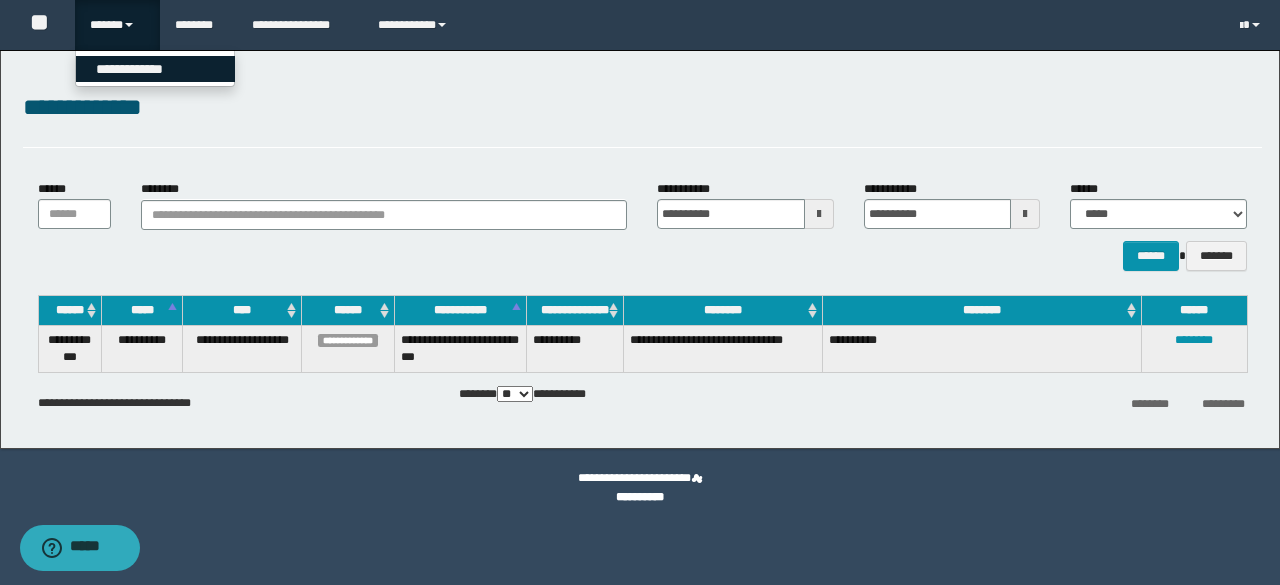 click on "**********" at bounding box center (155, 69) 